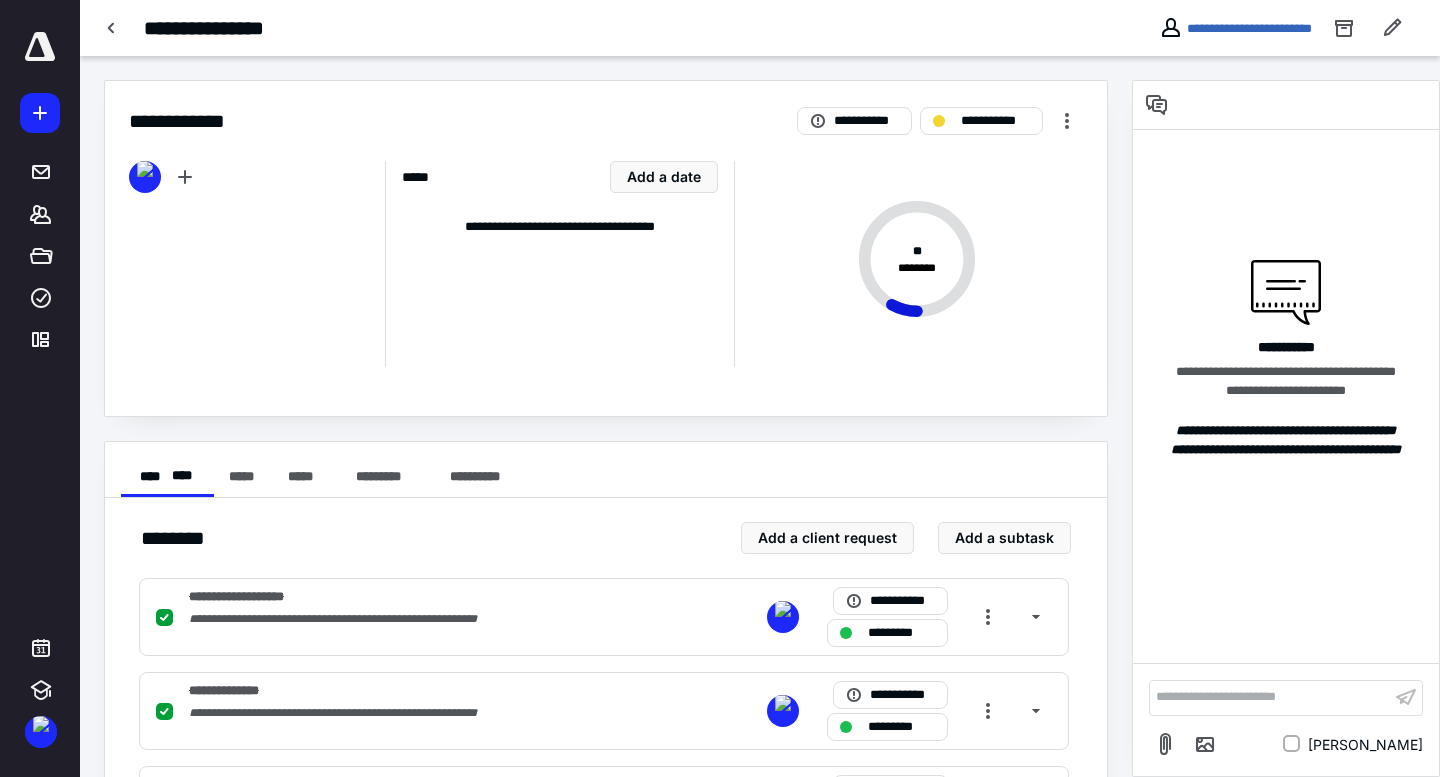 scroll, scrollTop: 0, scrollLeft: 0, axis: both 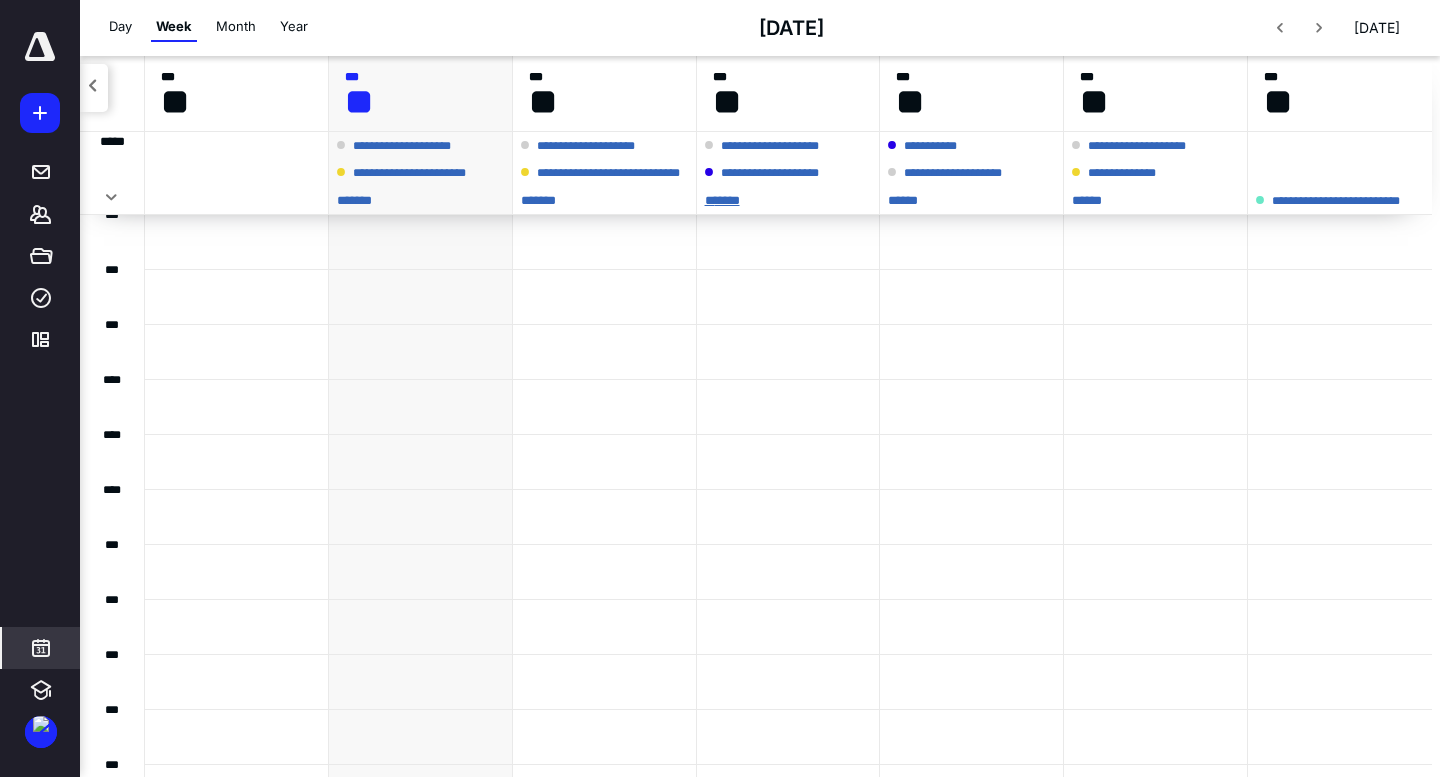 click on "** ****" at bounding box center [788, 200] 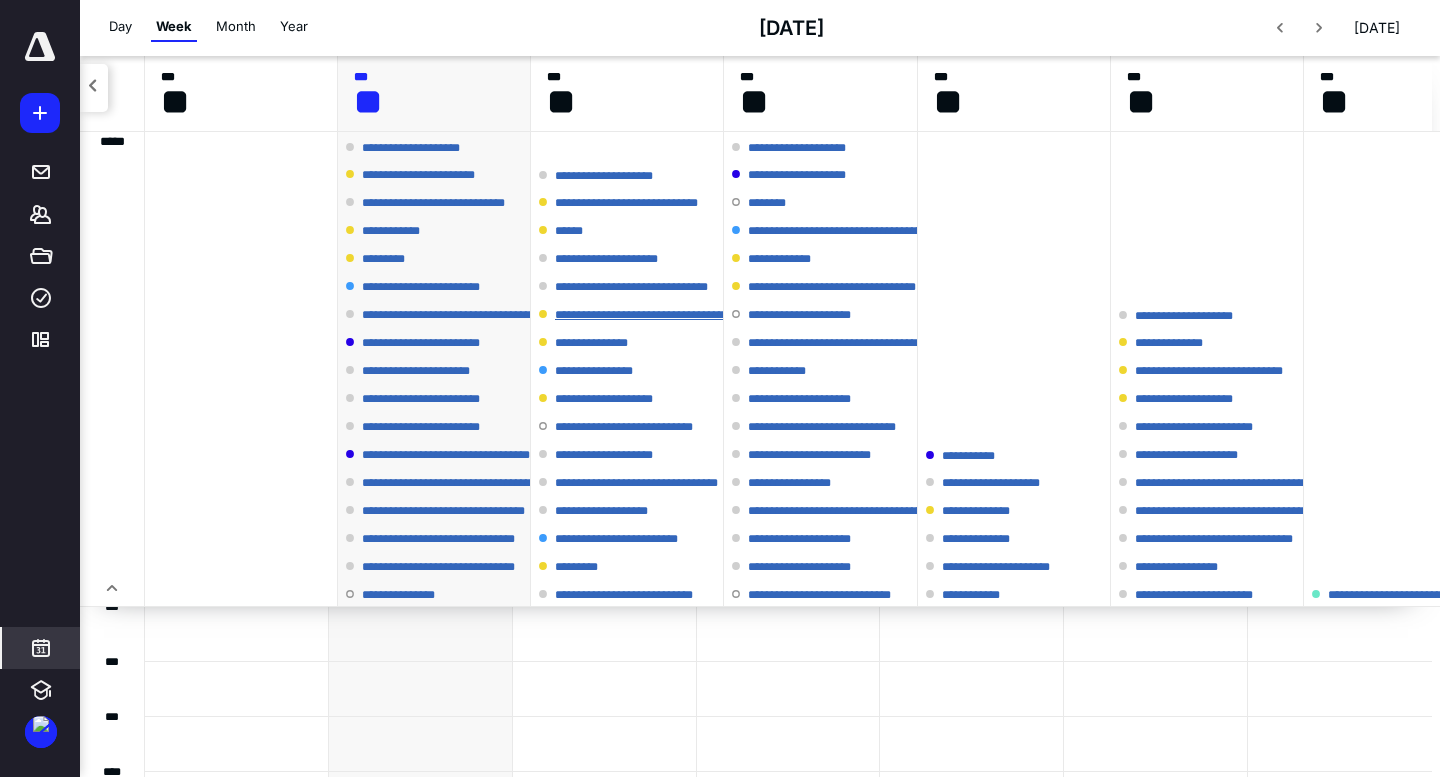 click on "**********" at bounding box center [676, 315] 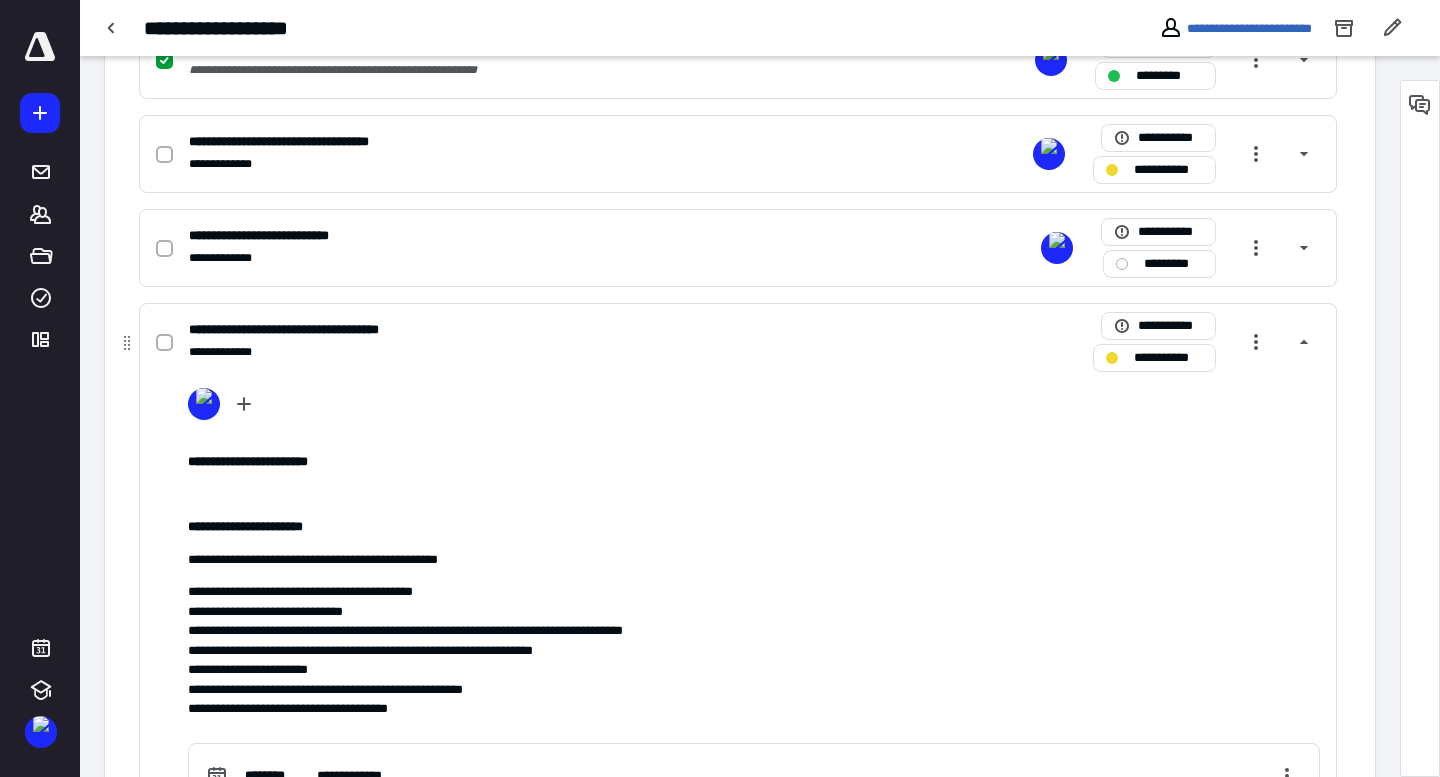 scroll, scrollTop: 799, scrollLeft: 0, axis: vertical 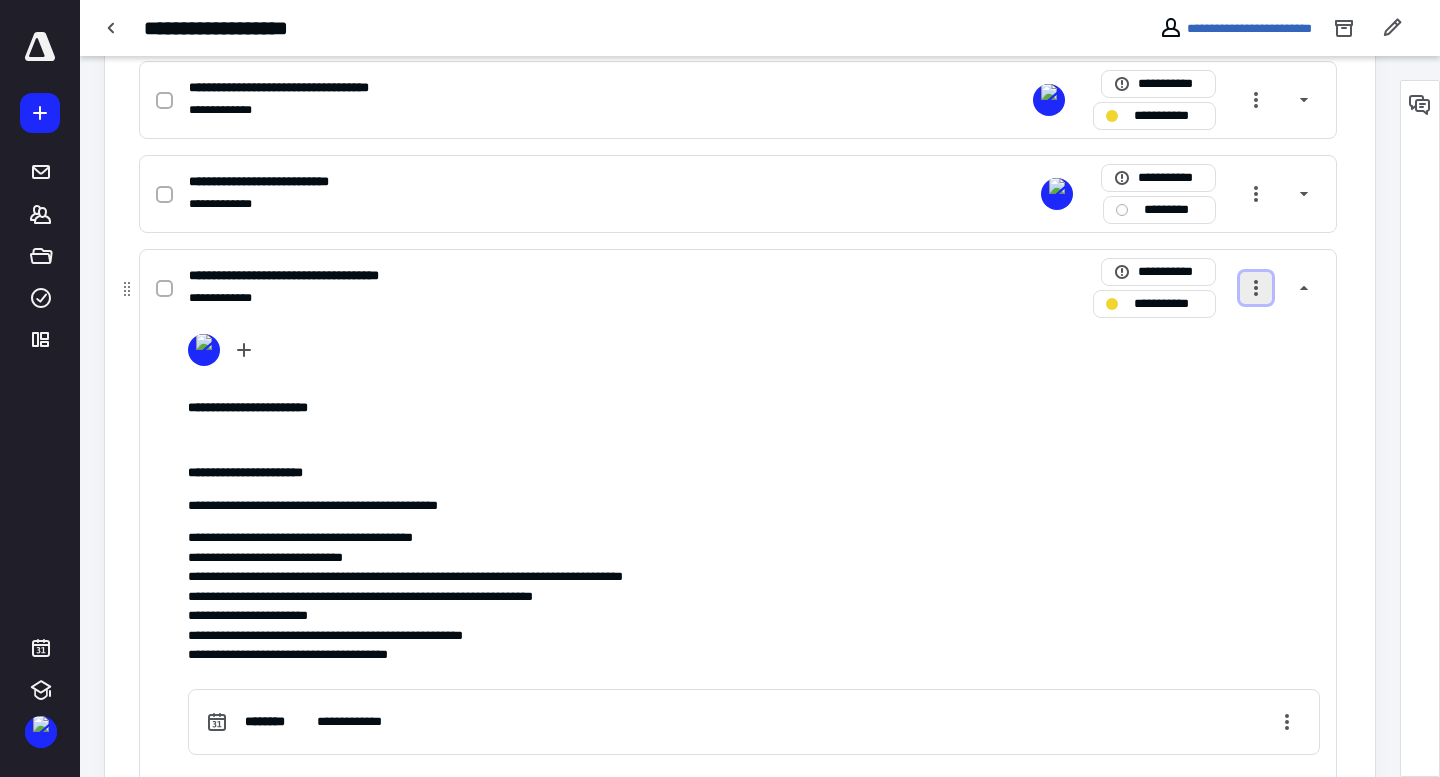 click at bounding box center [1256, 288] 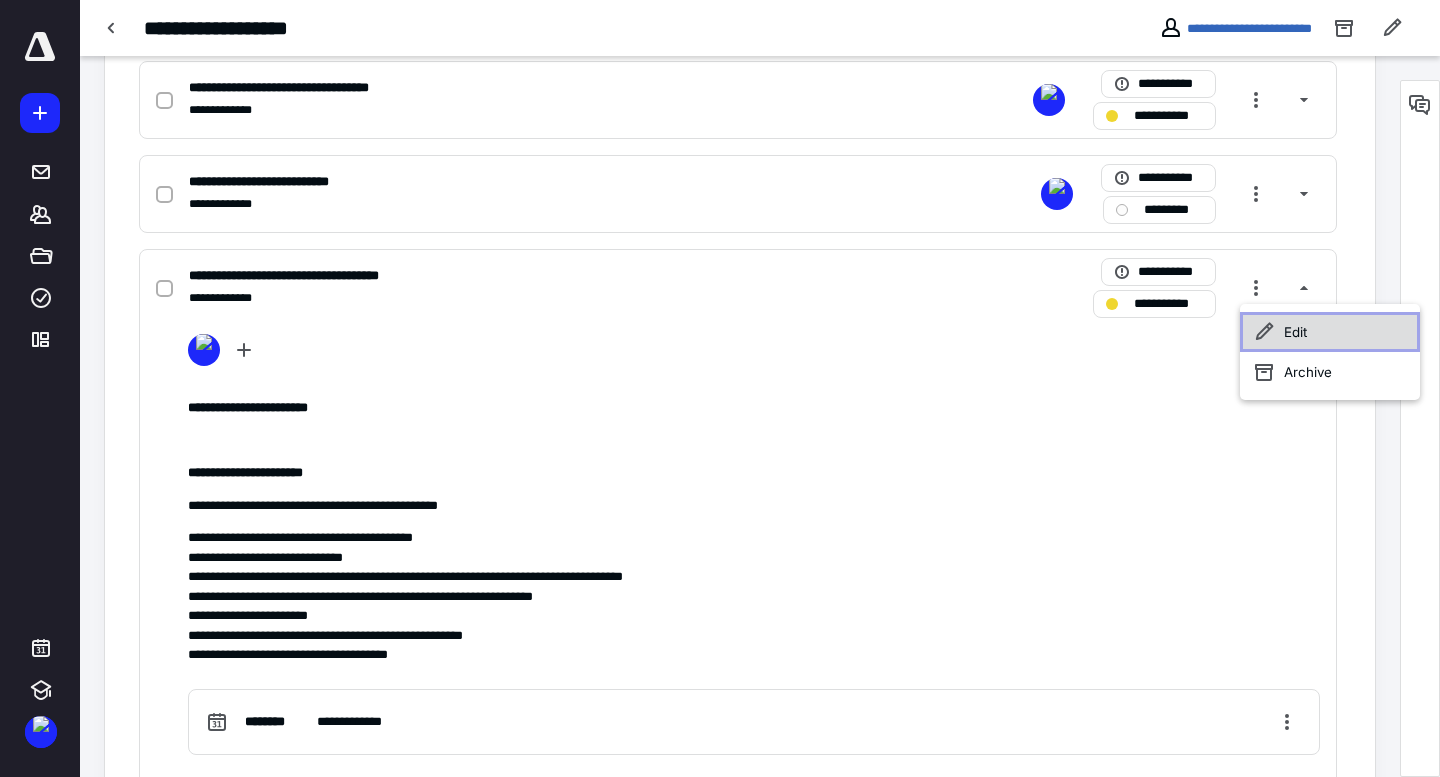 click on "Edit" at bounding box center (1330, 332) 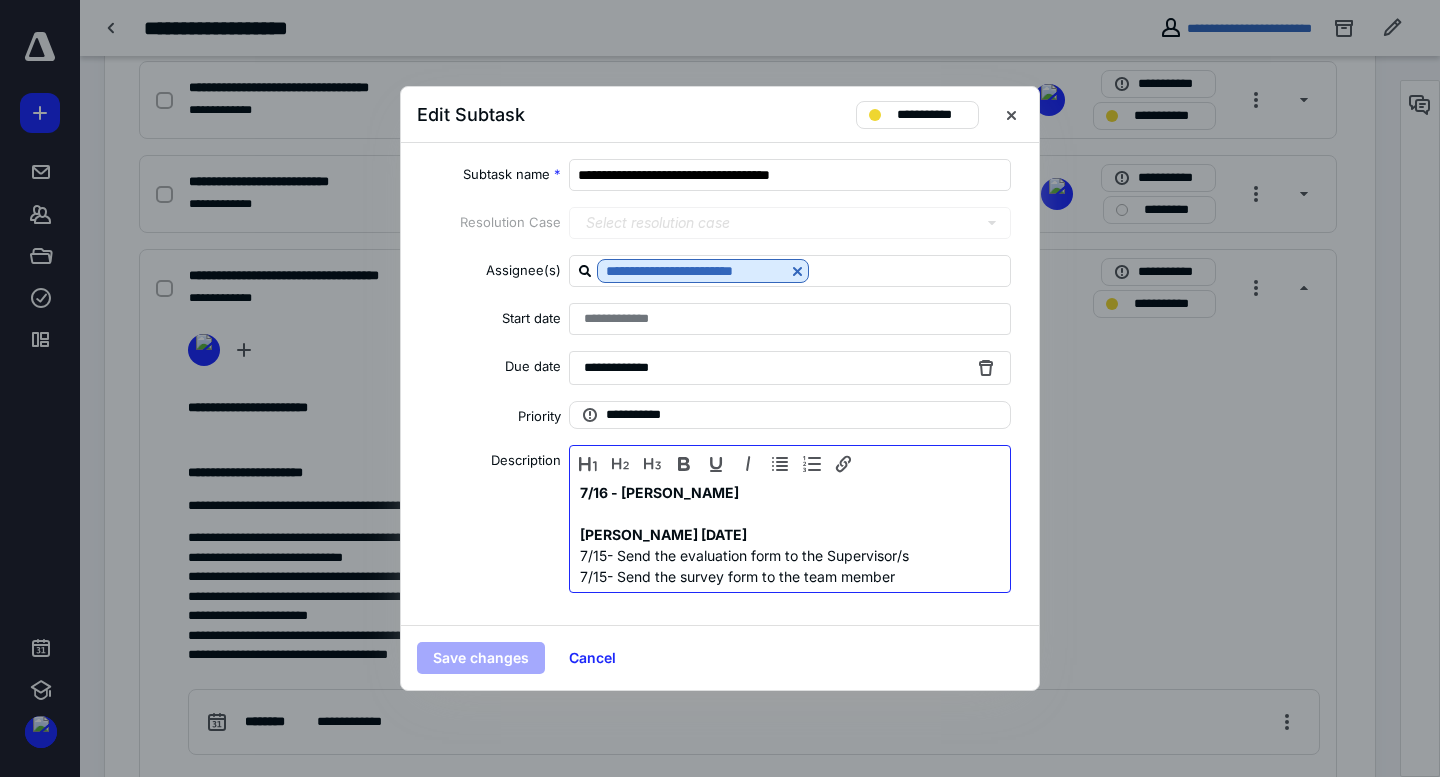 click on "7/16 - [PERSON_NAME]" at bounding box center (790, 492) 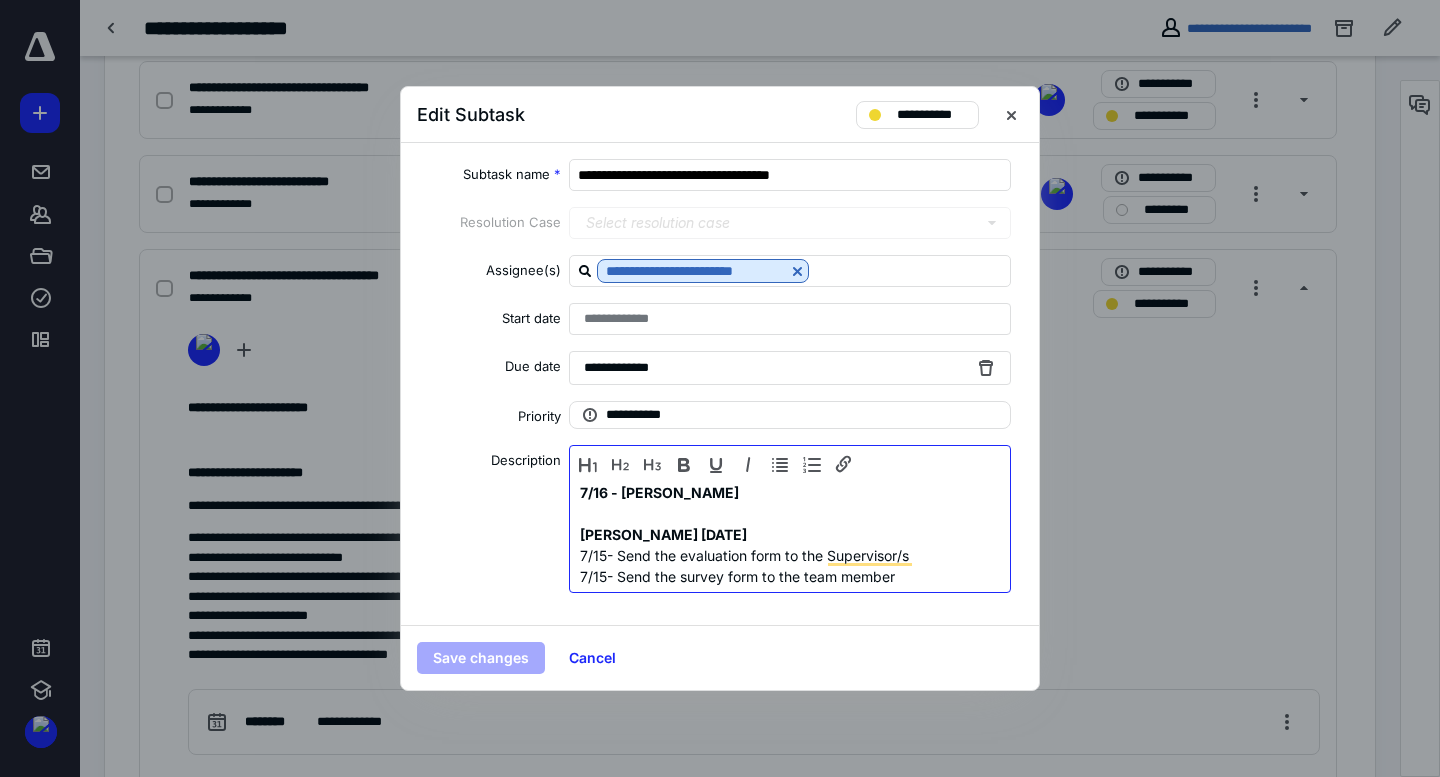 type 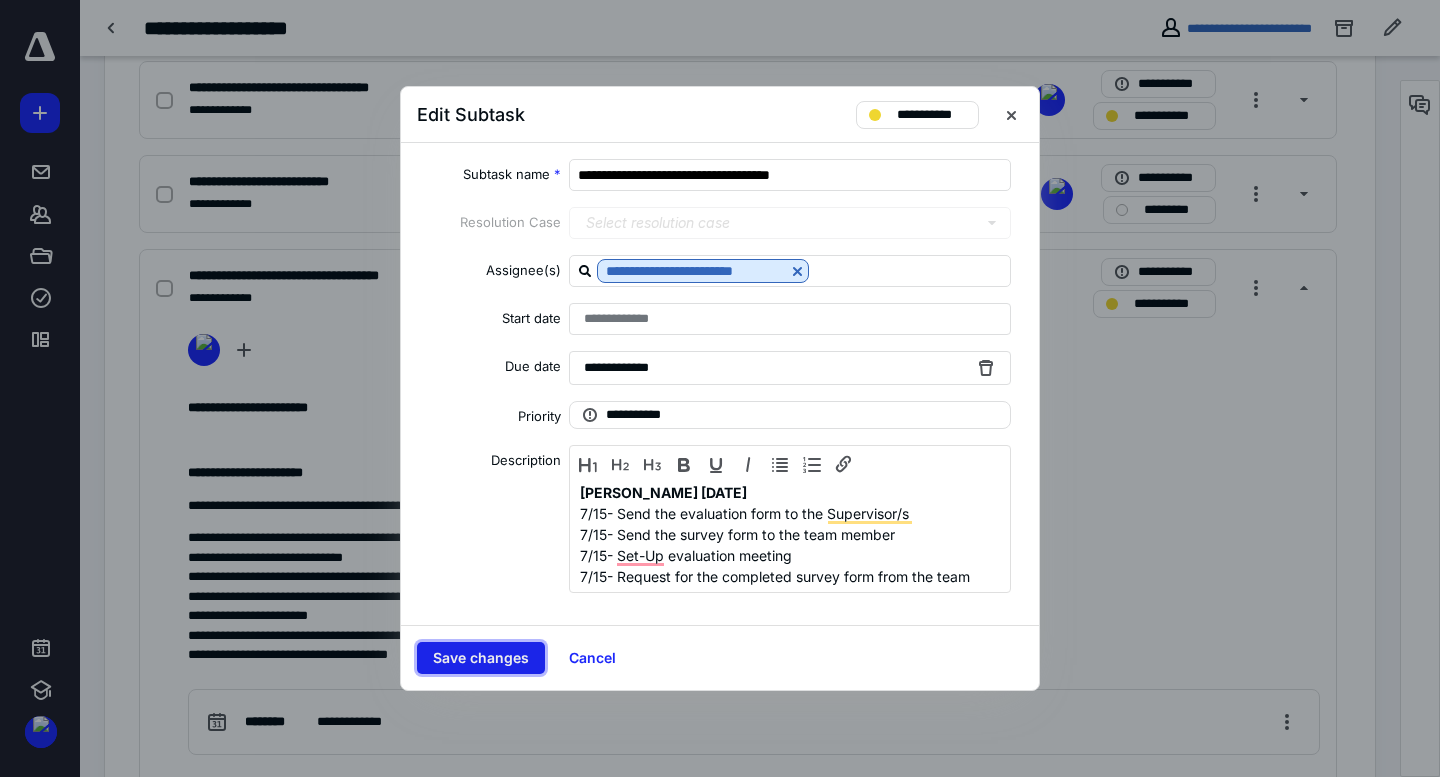 click on "Save changes" at bounding box center [481, 658] 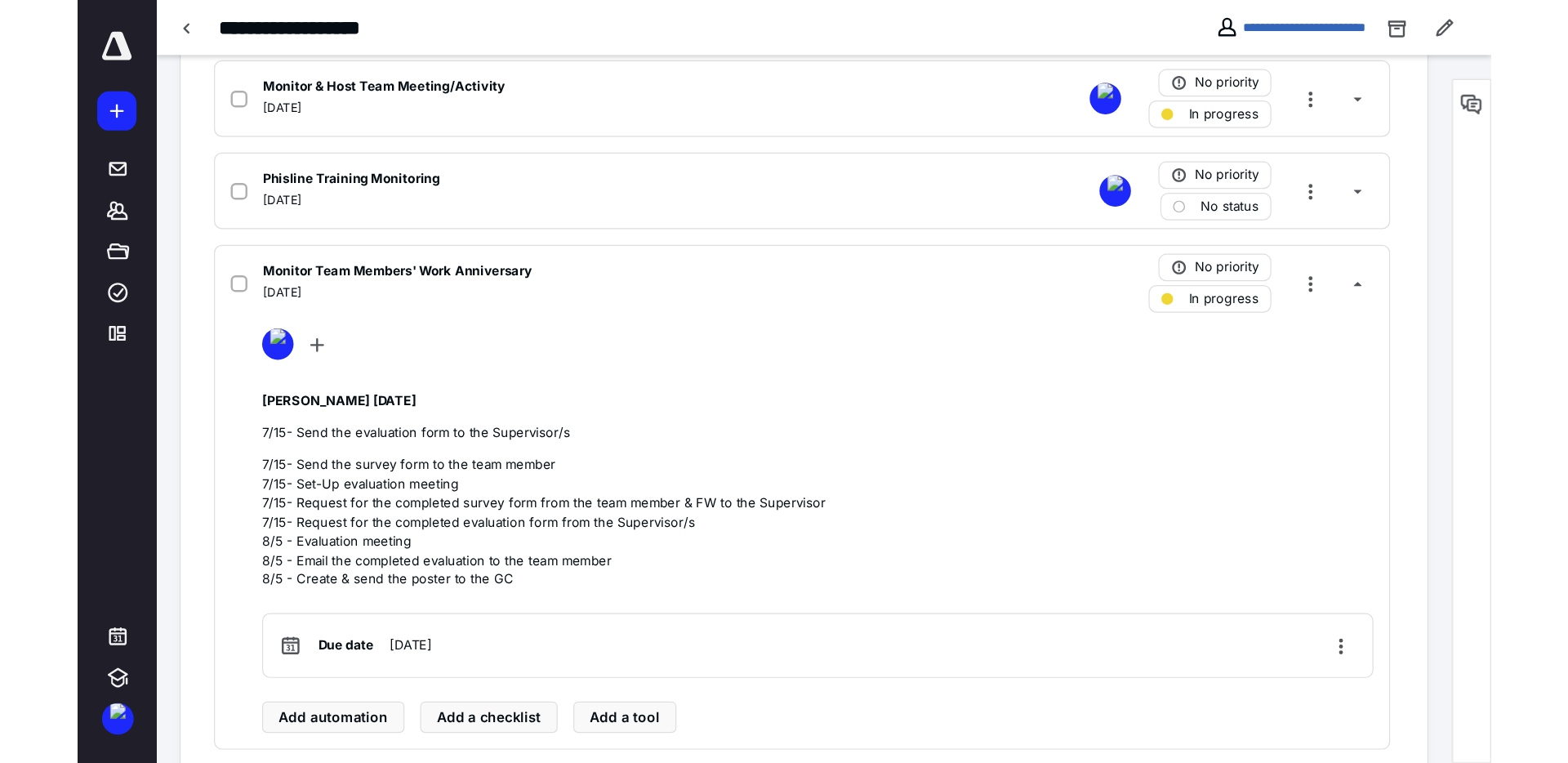 scroll, scrollTop: 654, scrollLeft: 0, axis: vertical 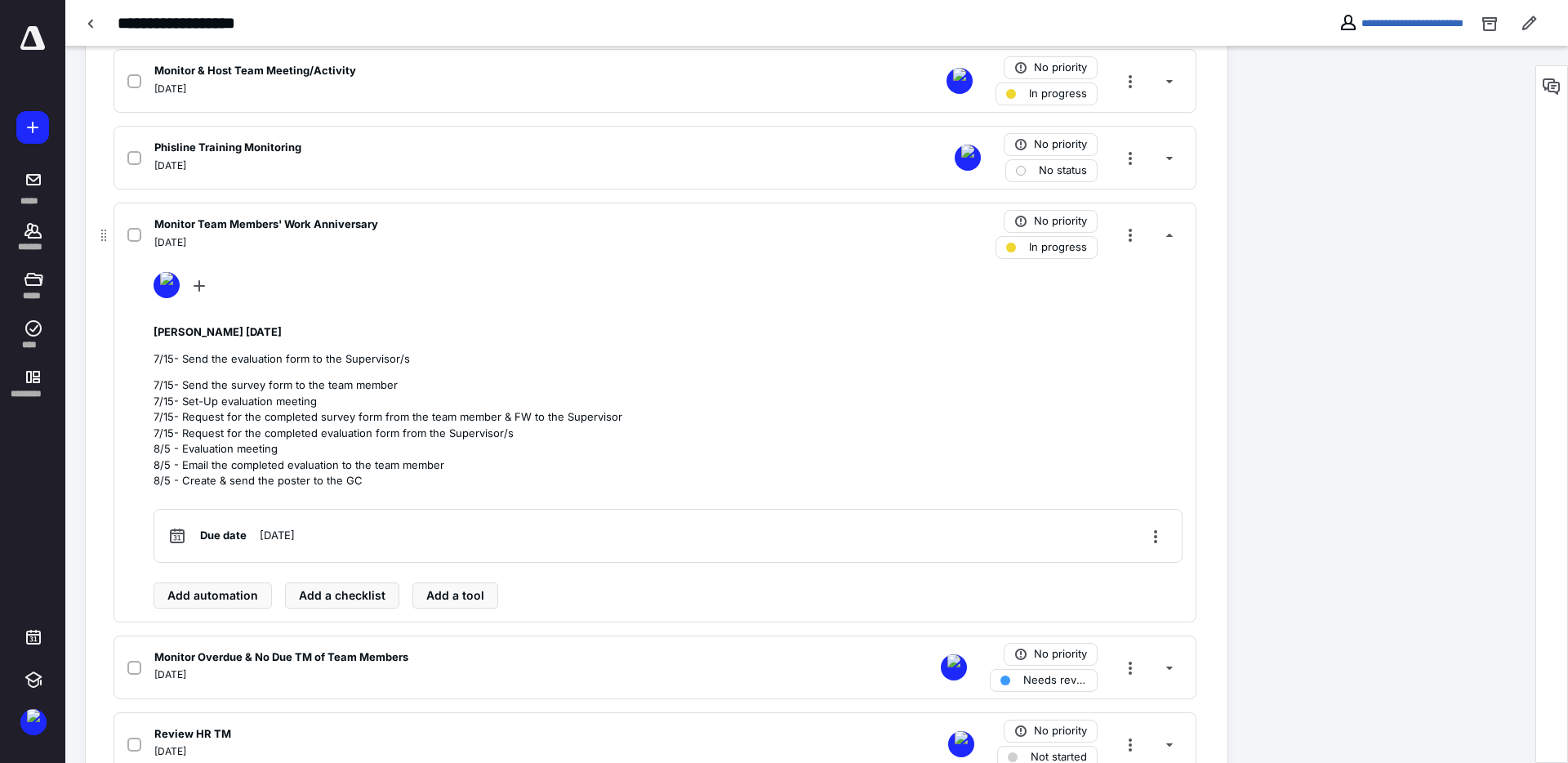 click on "[DATE]" at bounding box center (440, 243) 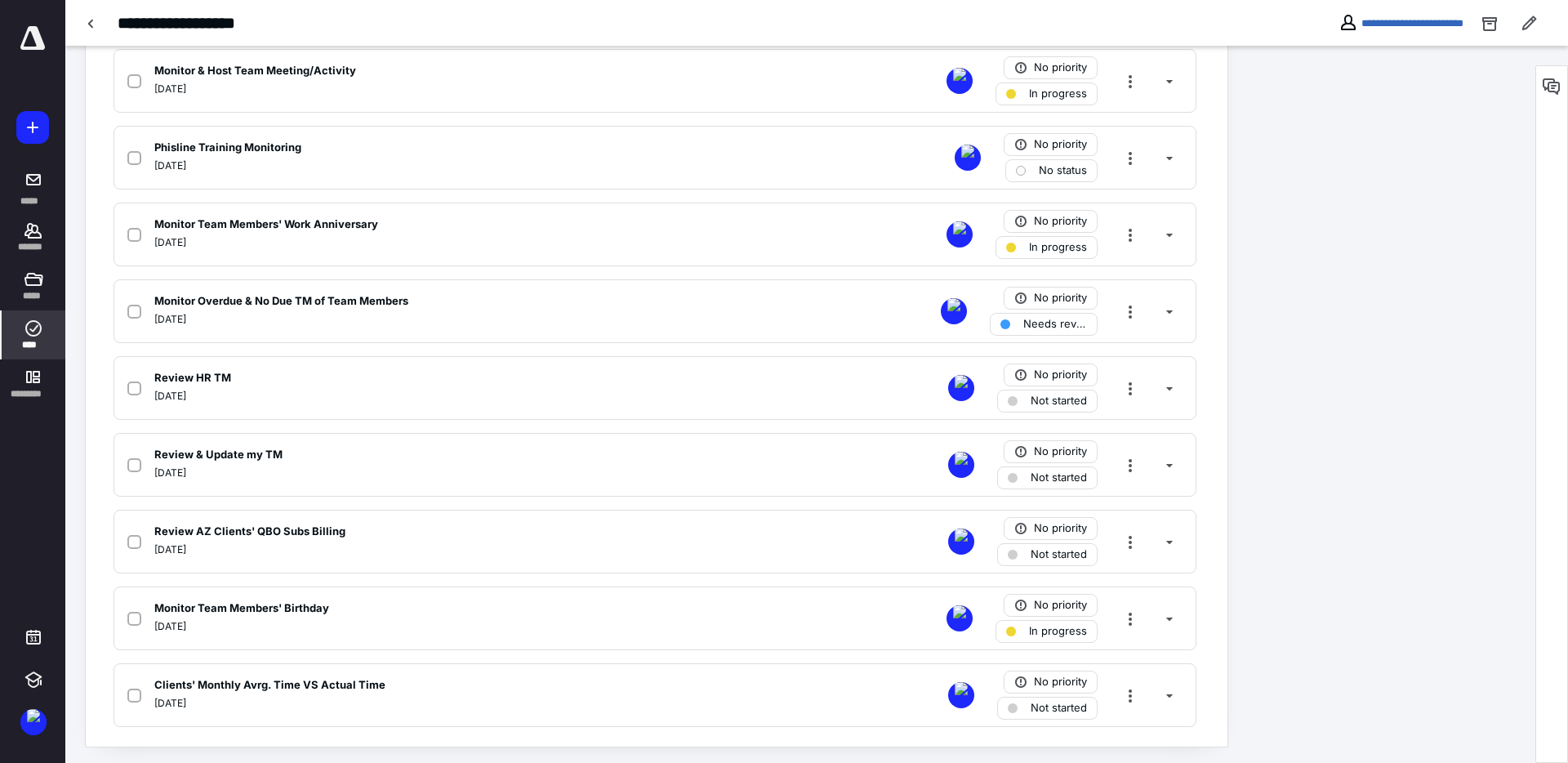 click on "****" at bounding box center [33, 335] 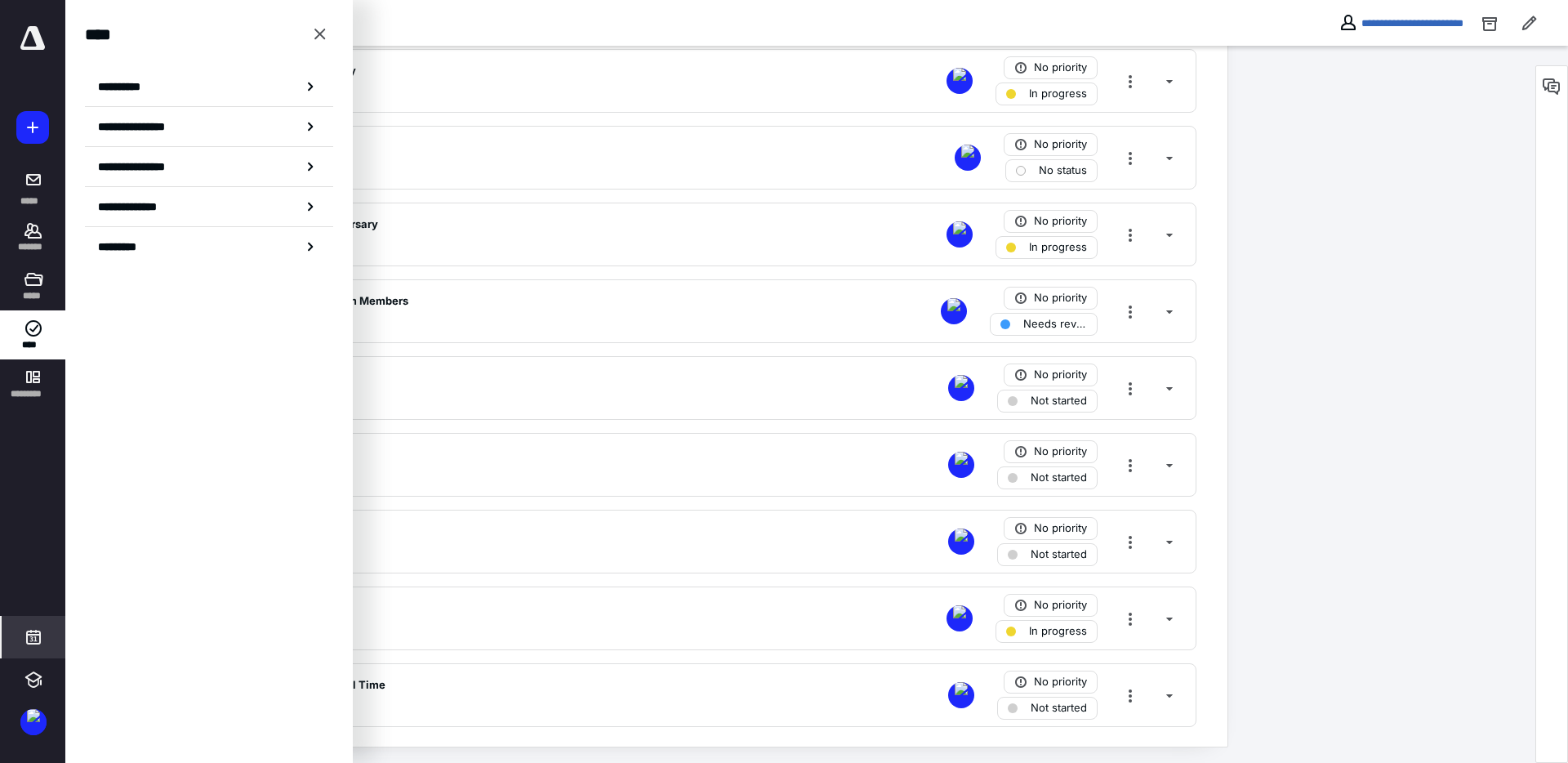 click at bounding box center (33, 637) 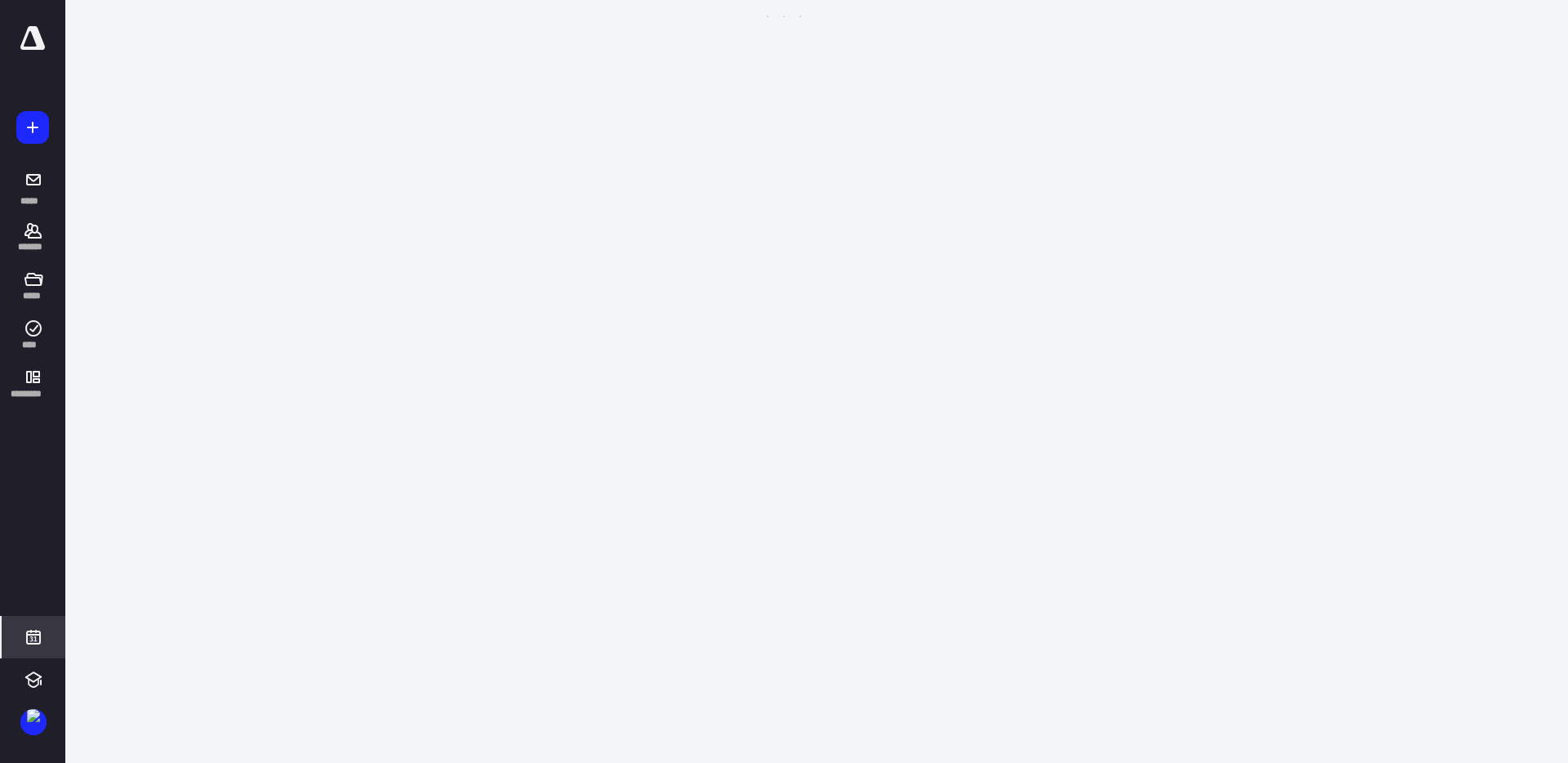 scroll, scrollTop: 315, scrollLeft: 0, axis: vertical 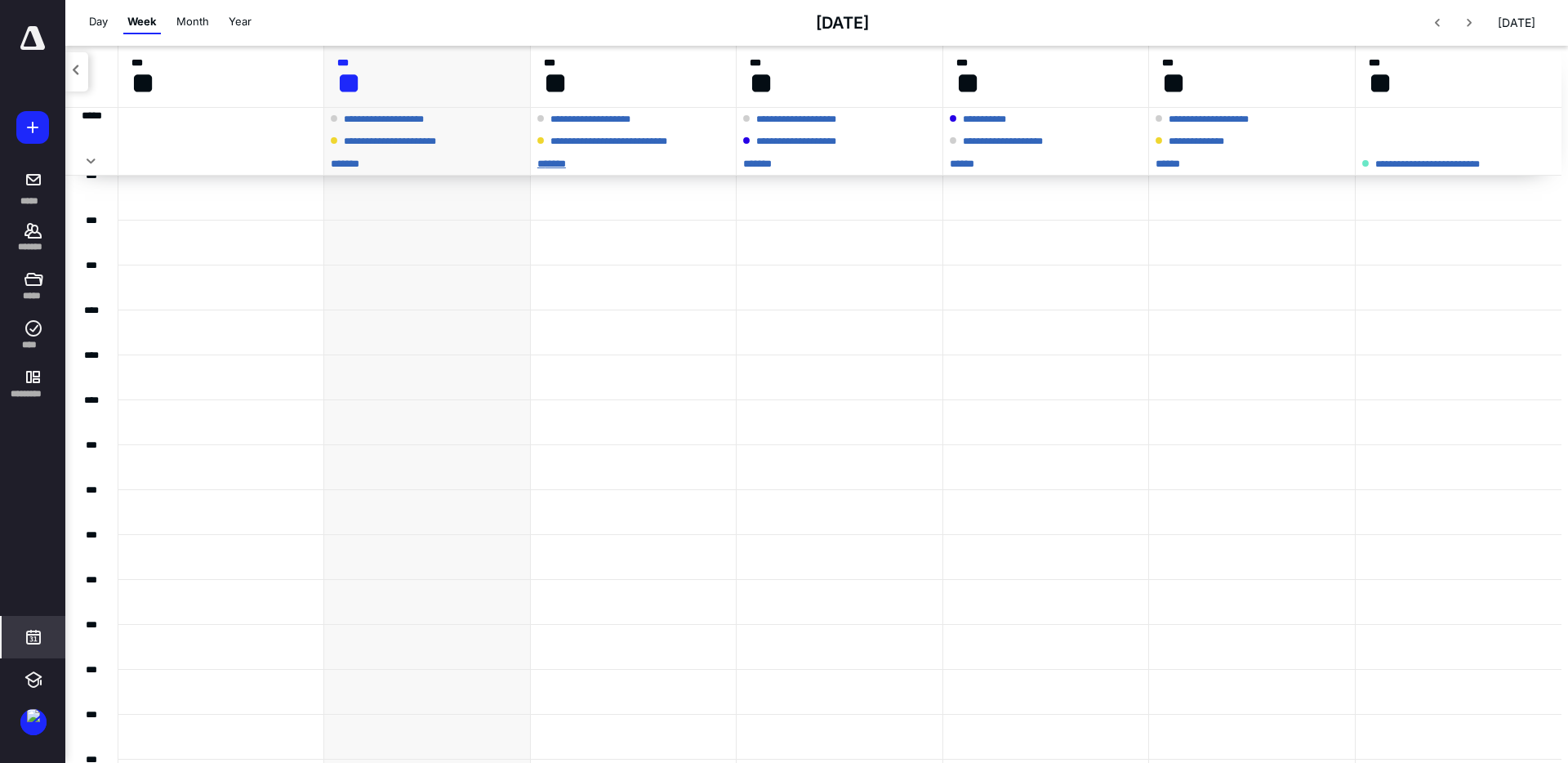 click on "** ****" at bounding box center [633, 163] 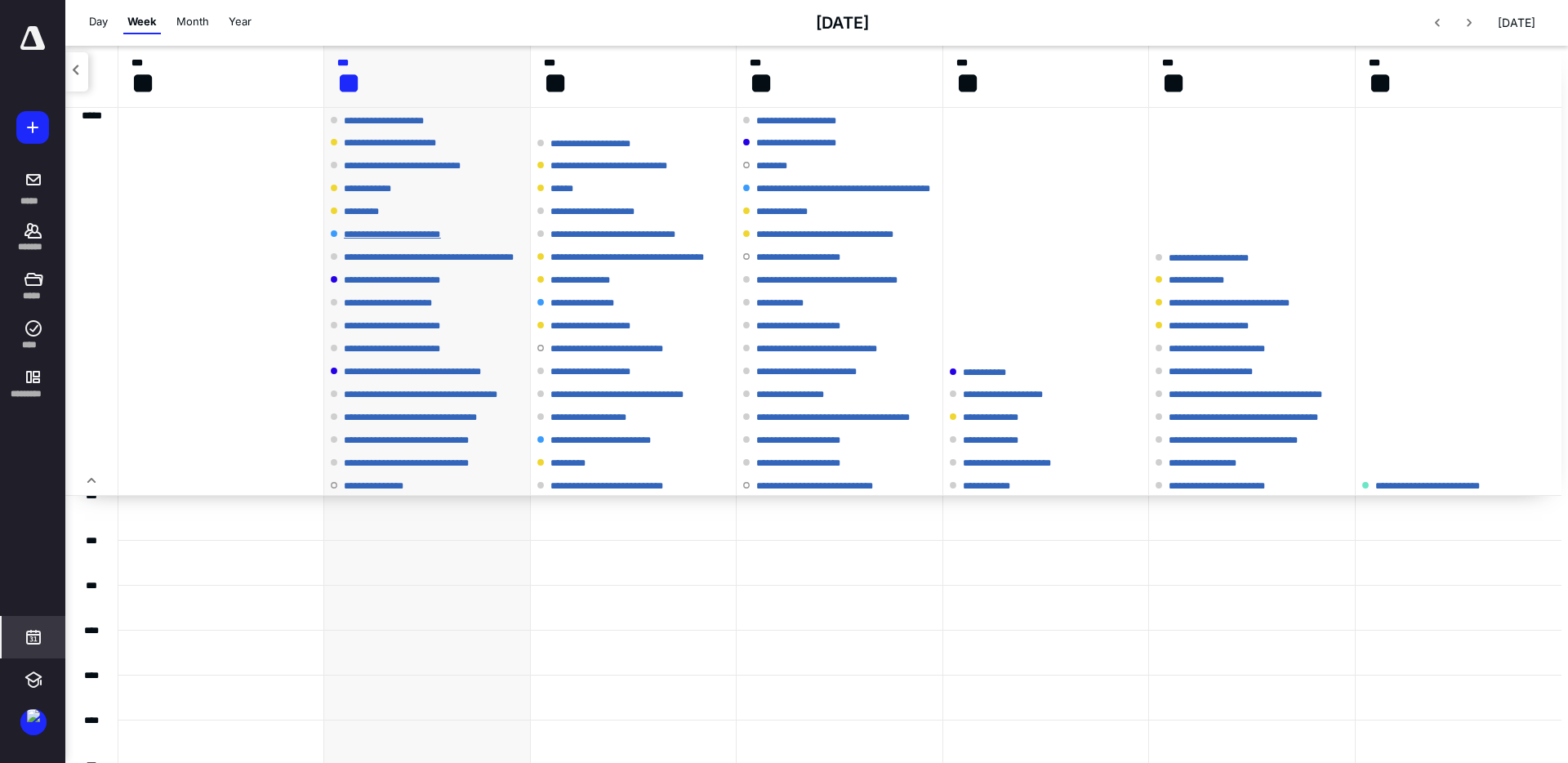 click on "**********" at bounding box center [403, 234] 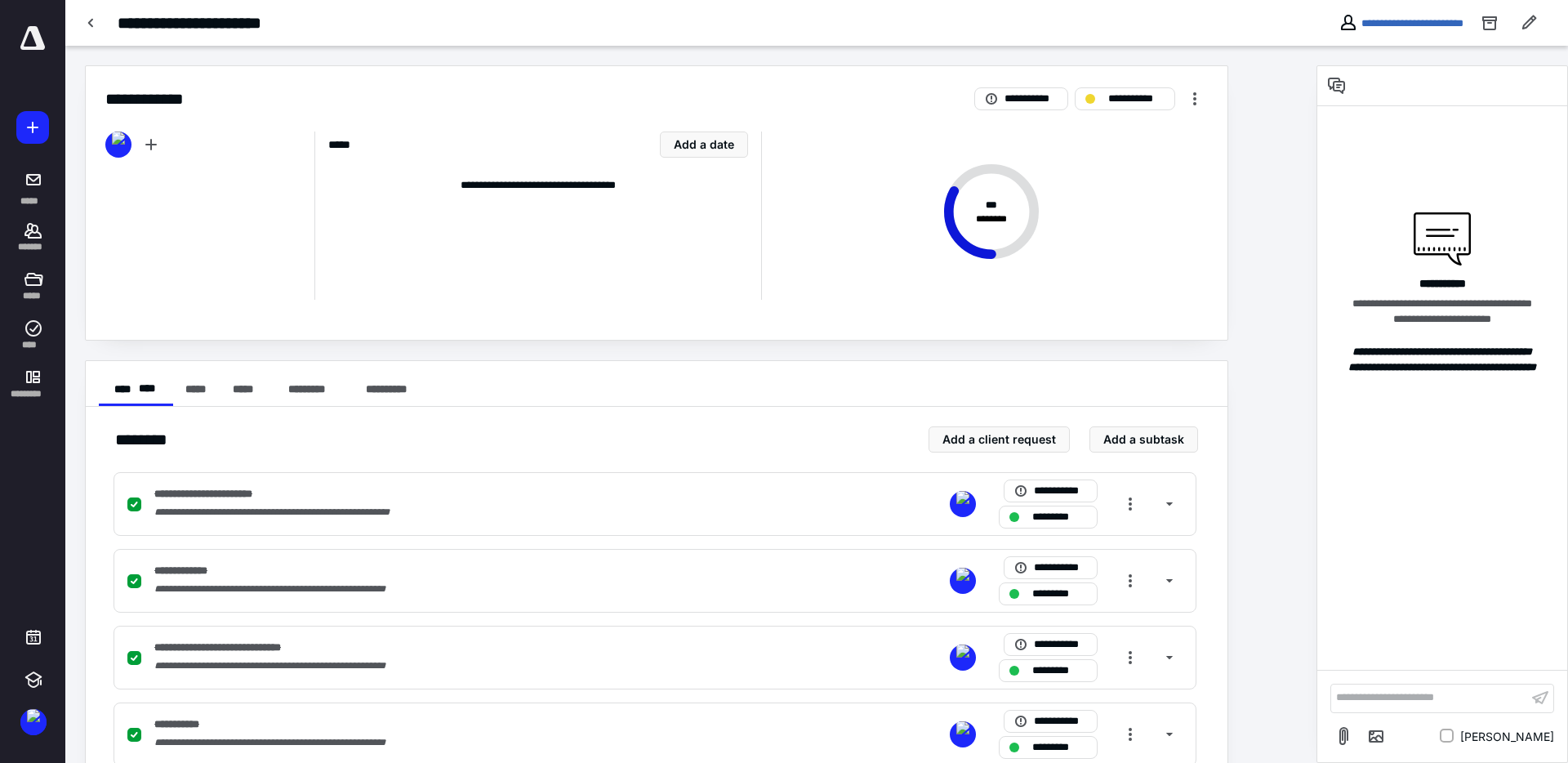 click on "**********" at bounding box center (537, 216) 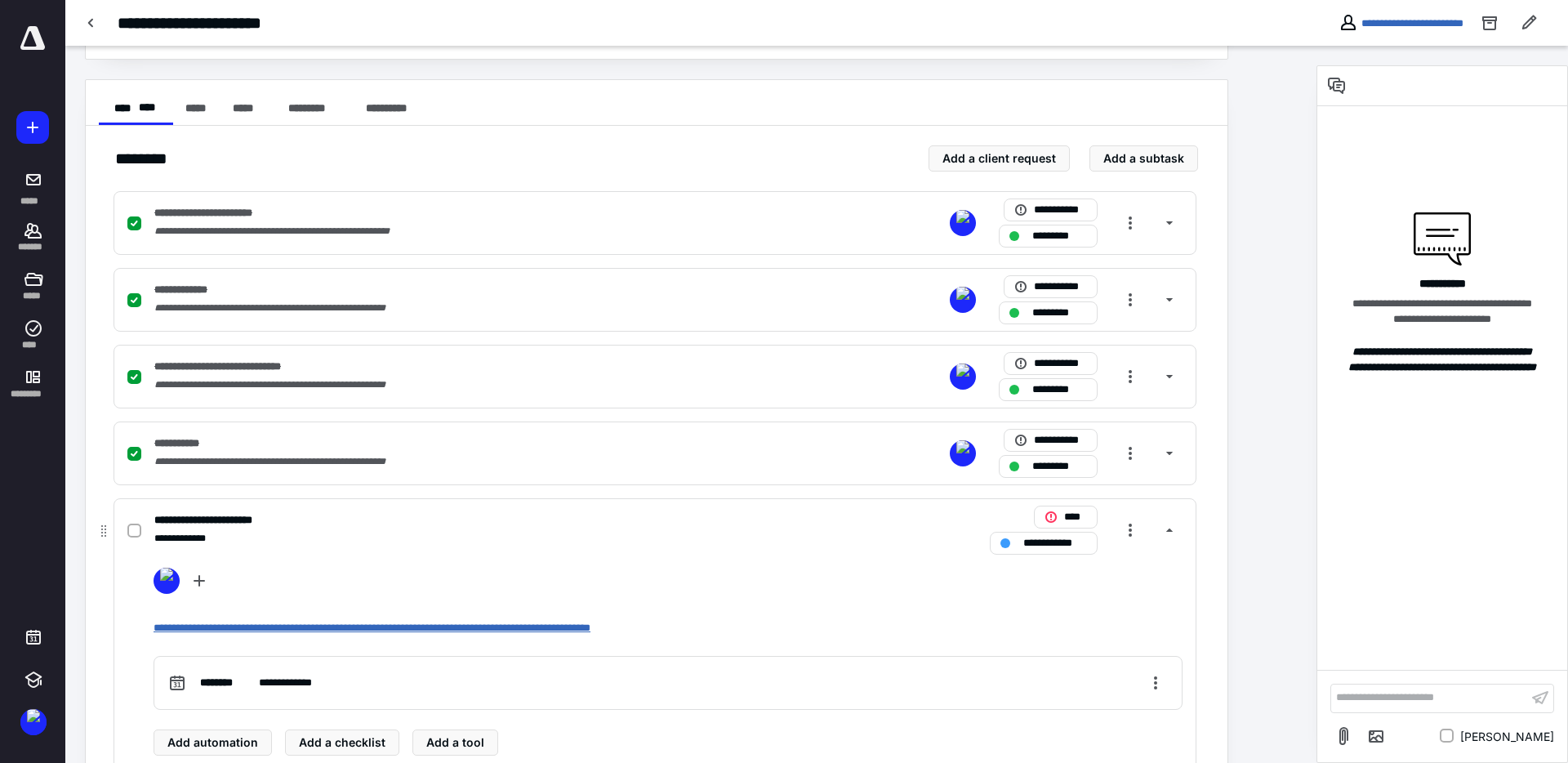 scroll, scrollTop: 612, scrollLeft: 0, axis: vertical 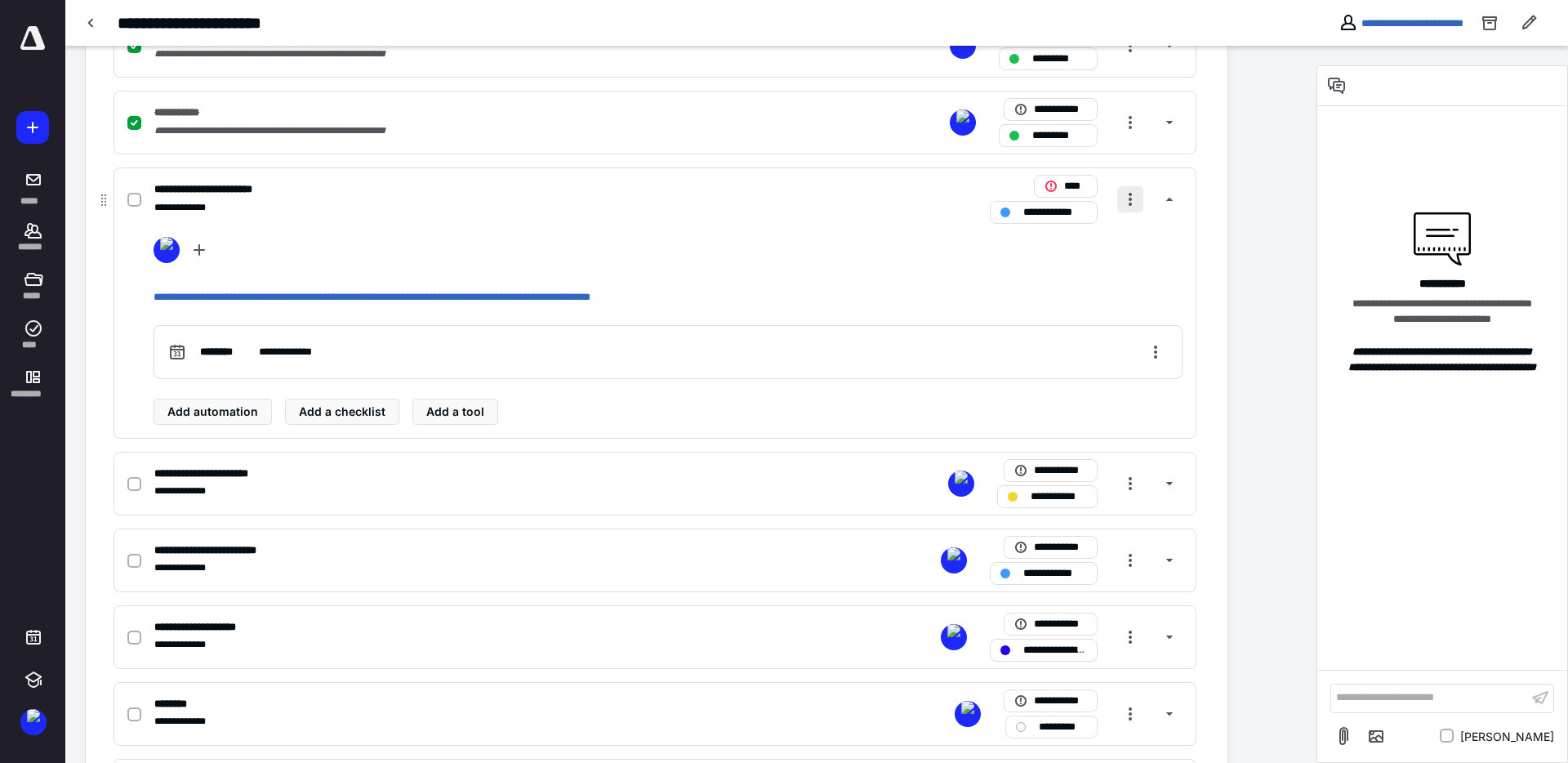 drag, startPoint x: 1131, startPoint y: 203, endPoint x: 1138, endPoint y: 210, distance: 9.899495 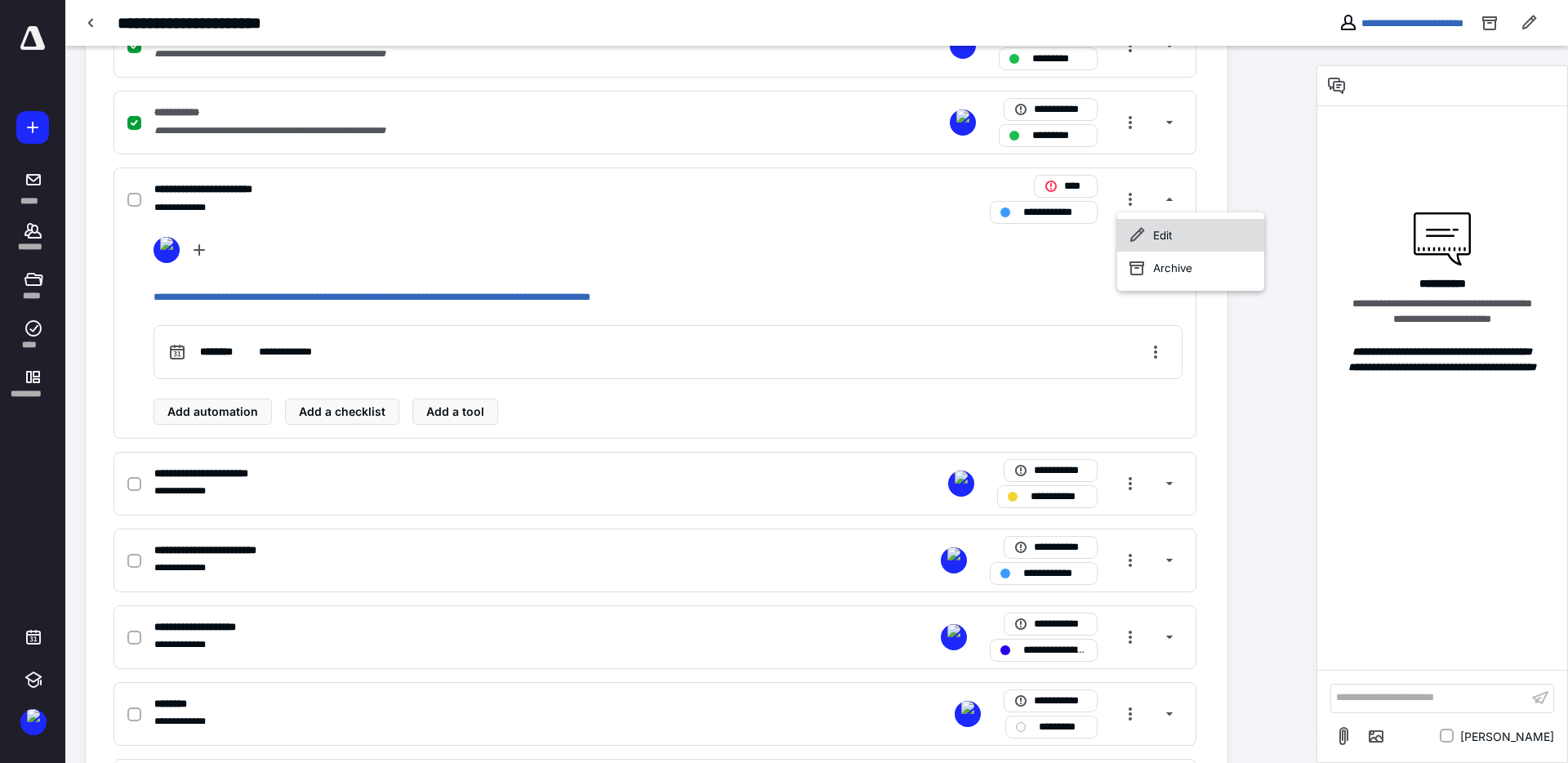 click on "Edit" at bounding box center (1191, 235) 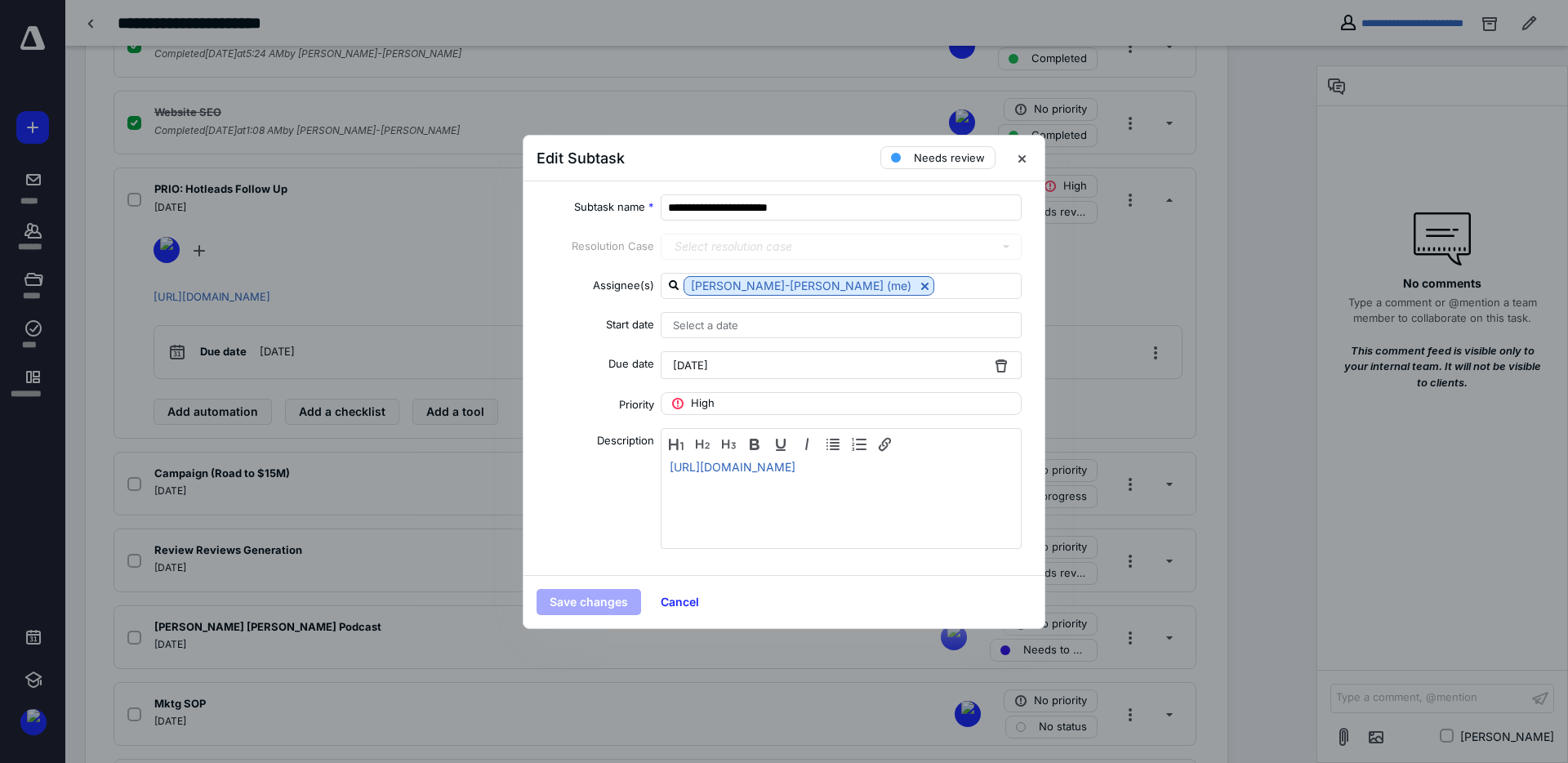click on "[DATE]" at bounding box center [690, 365] 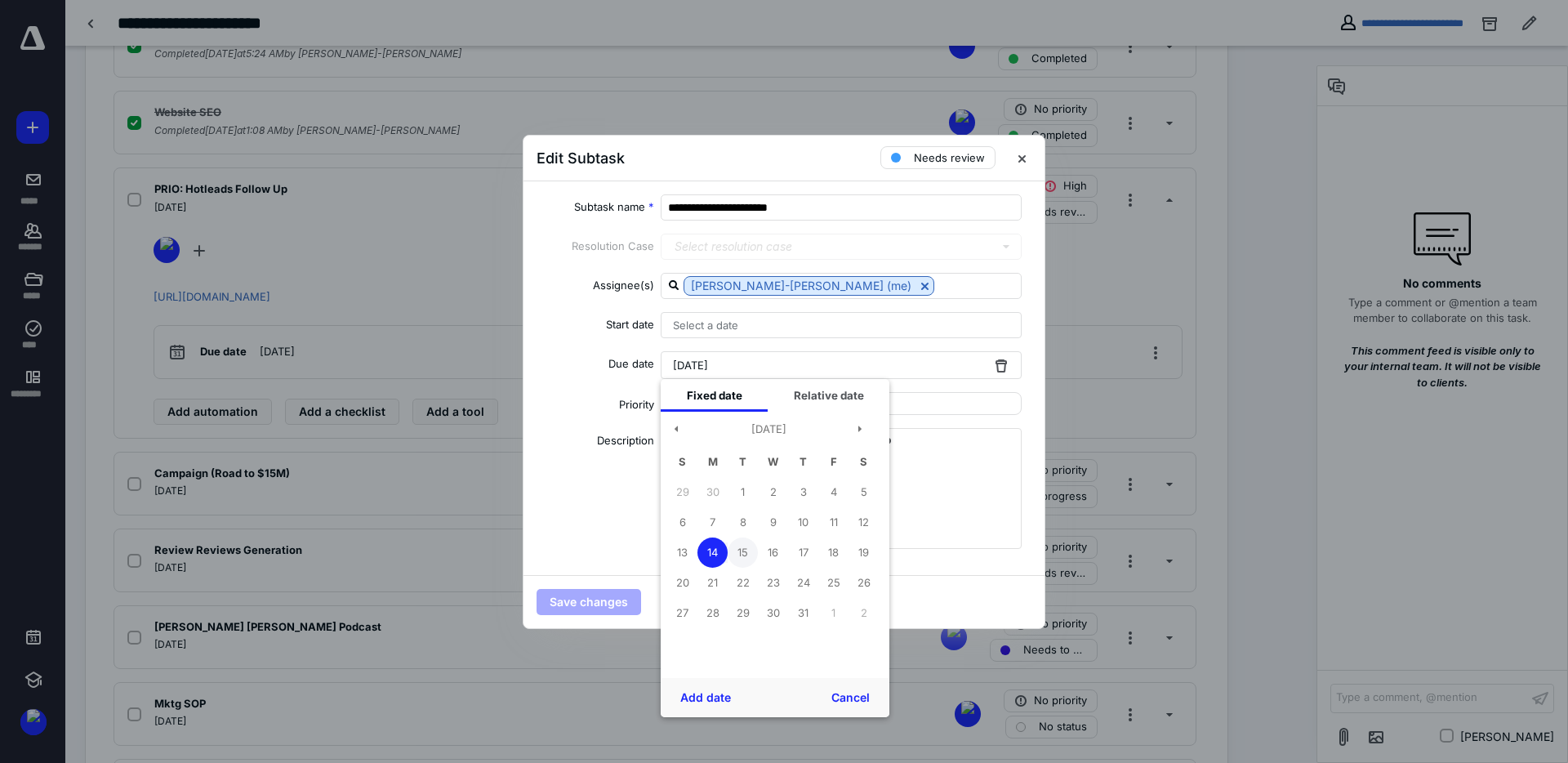 click on "15" at bounding box center [742, 552] 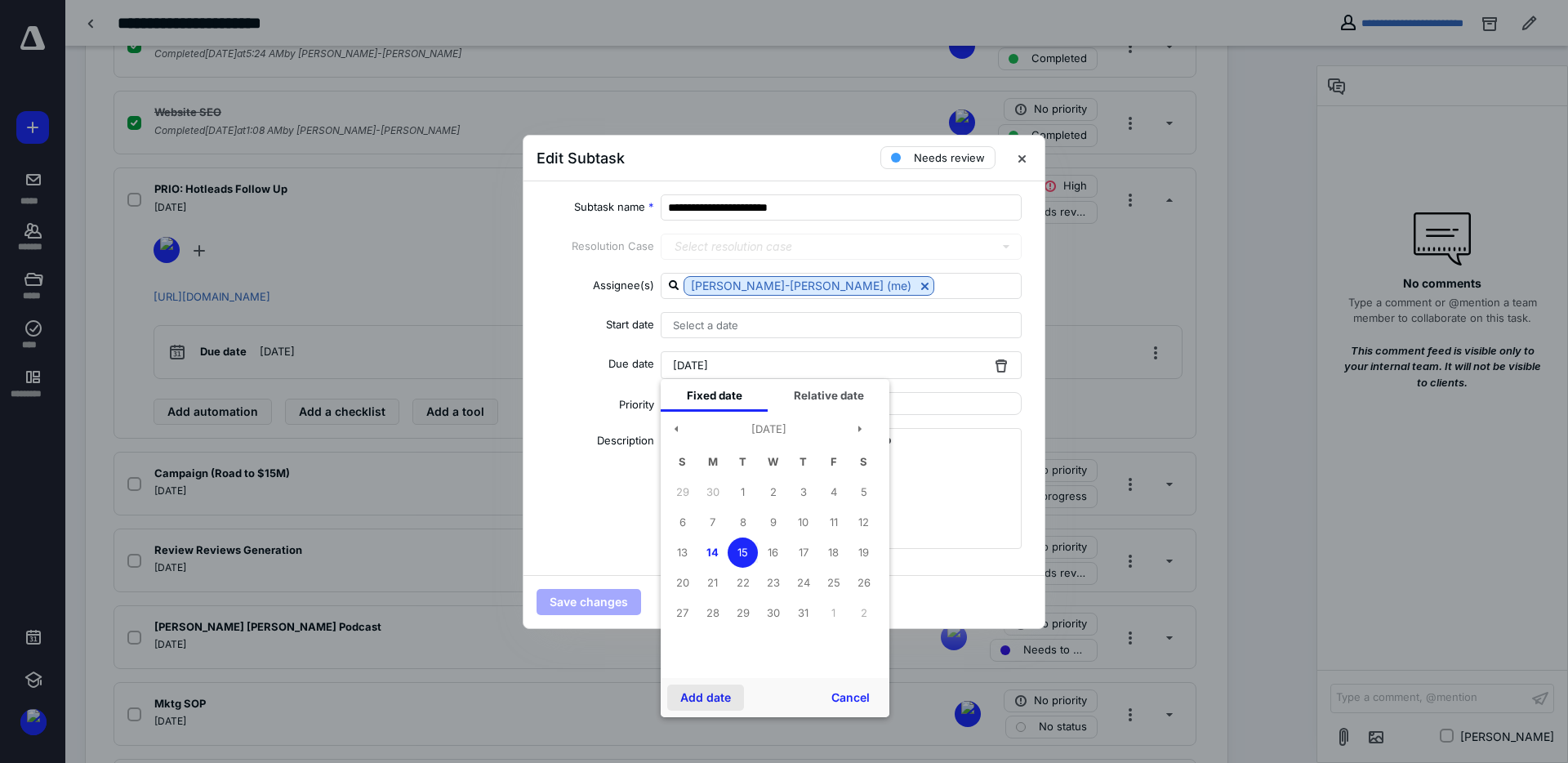 click on "Add date" at bounding box center [706, 698] 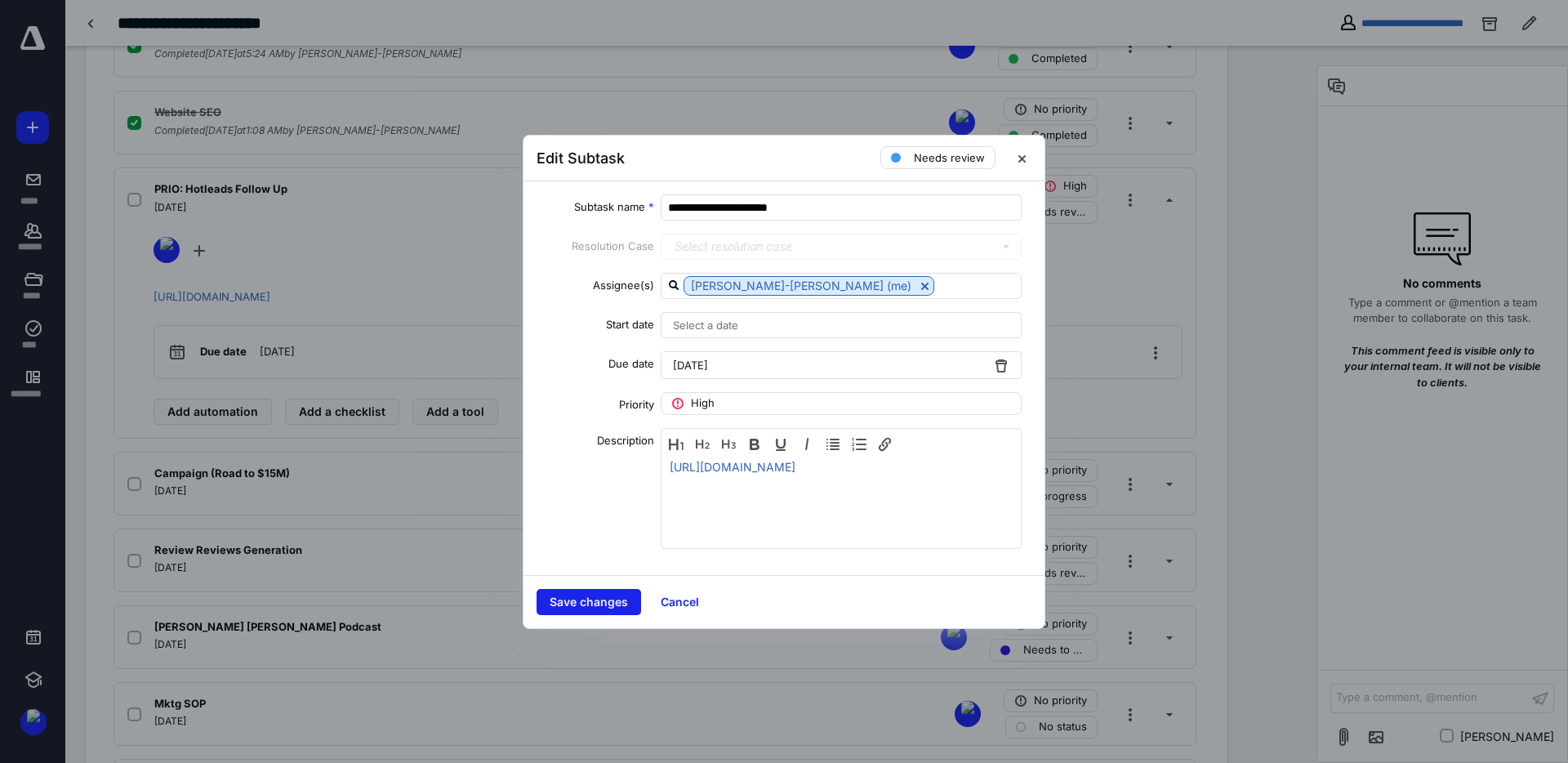 click on "Save changes" at bounding box center (589, 602) 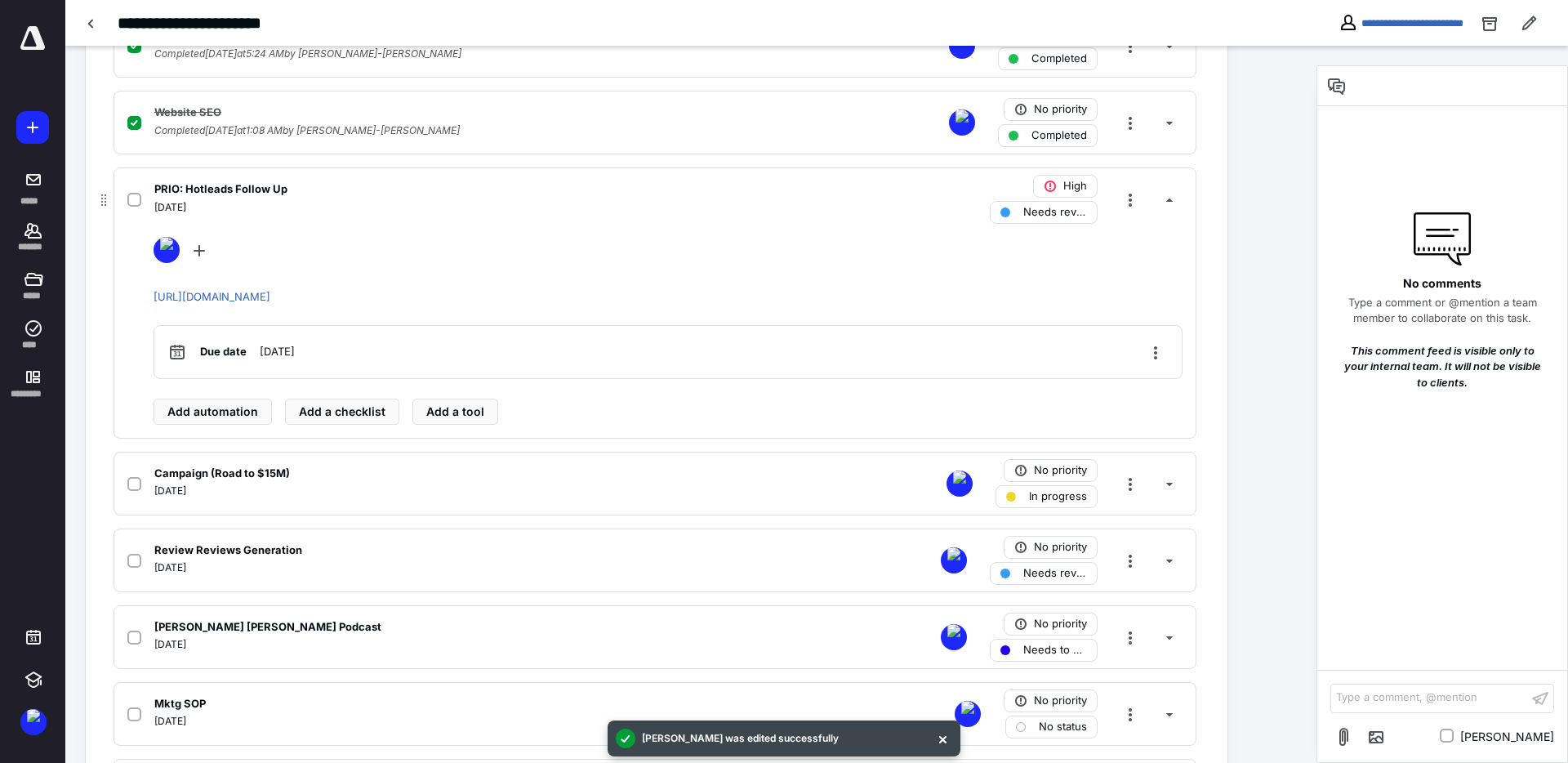 click on "PRIO: Hotleads Follow Up" at bounding box center [220, 190] 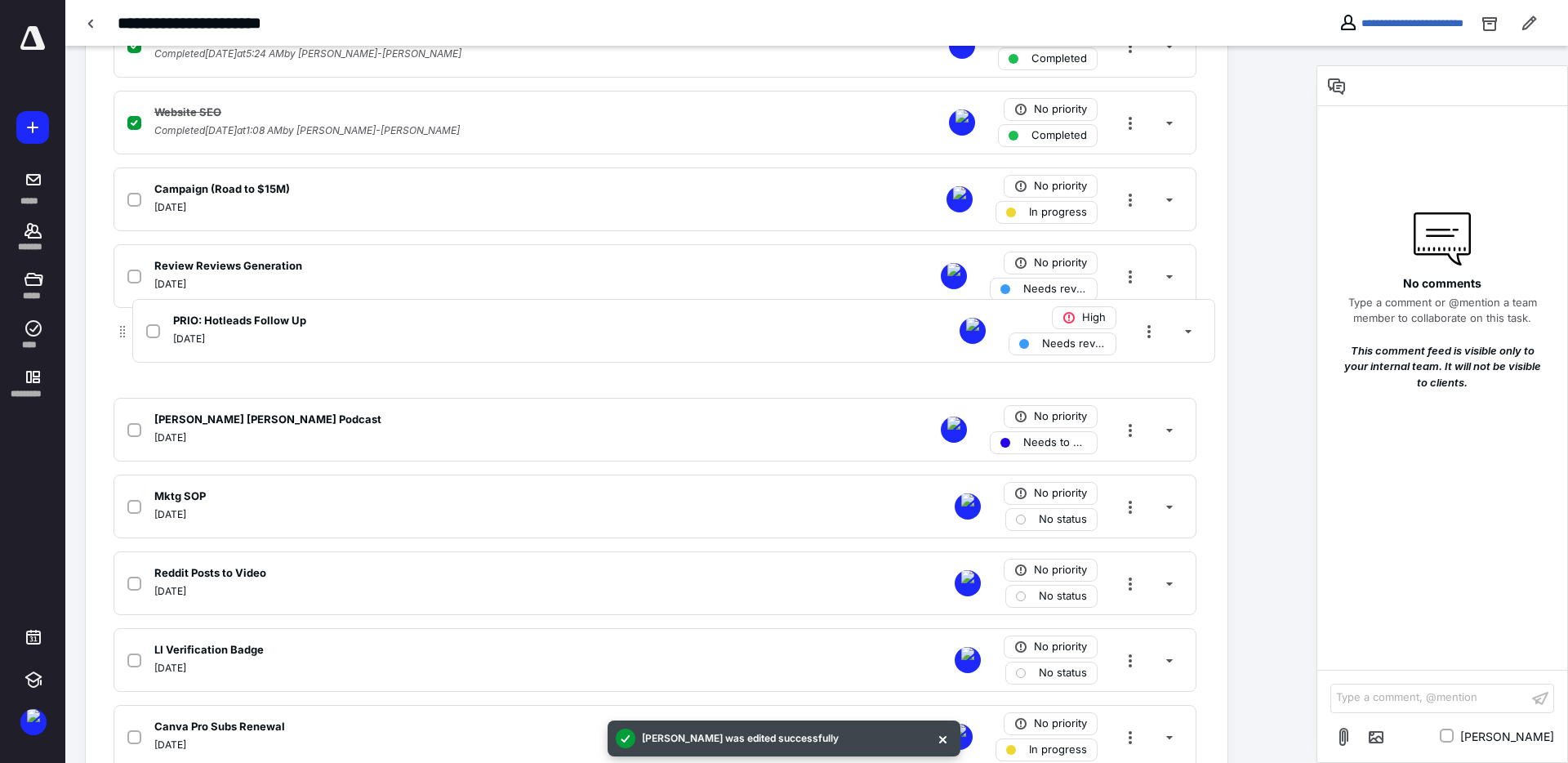 drag, startPoint x: 98, startPoint y: 199, endPoint x: 117, endPoint y: 334, distance: 136.3305 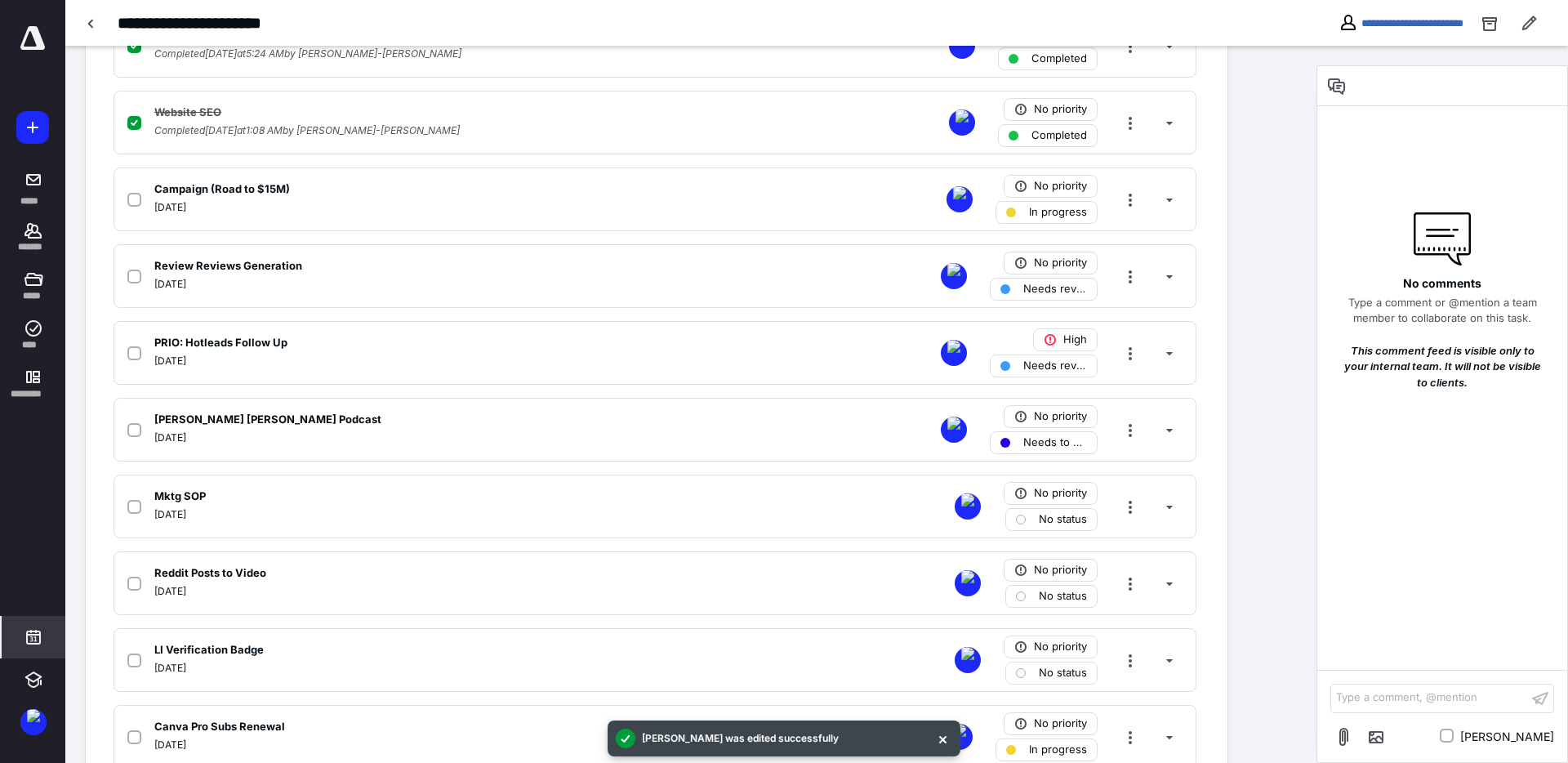 scroll, scrollTop: 613, scrollLeft: 0, axis: vertical 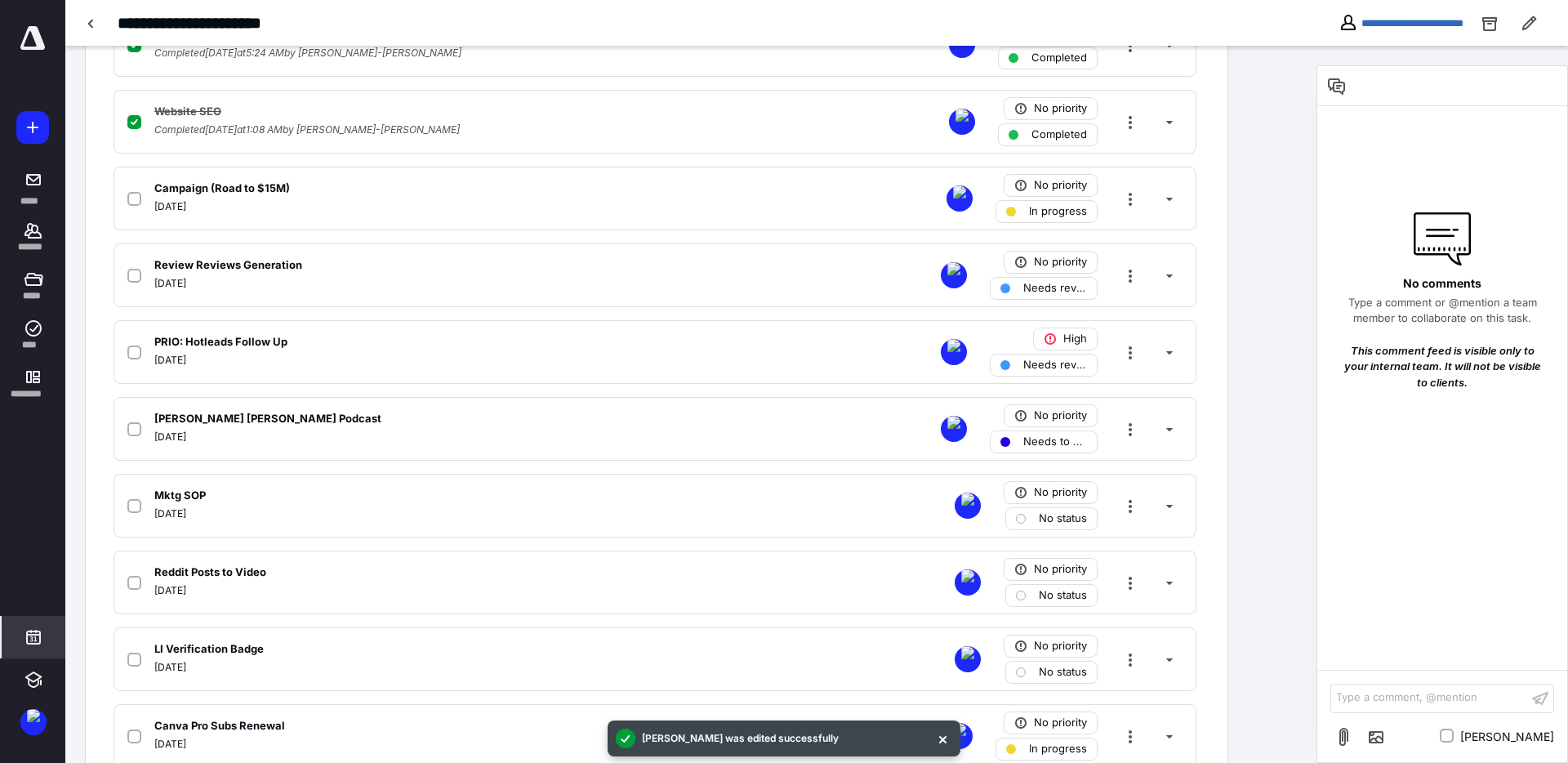 click 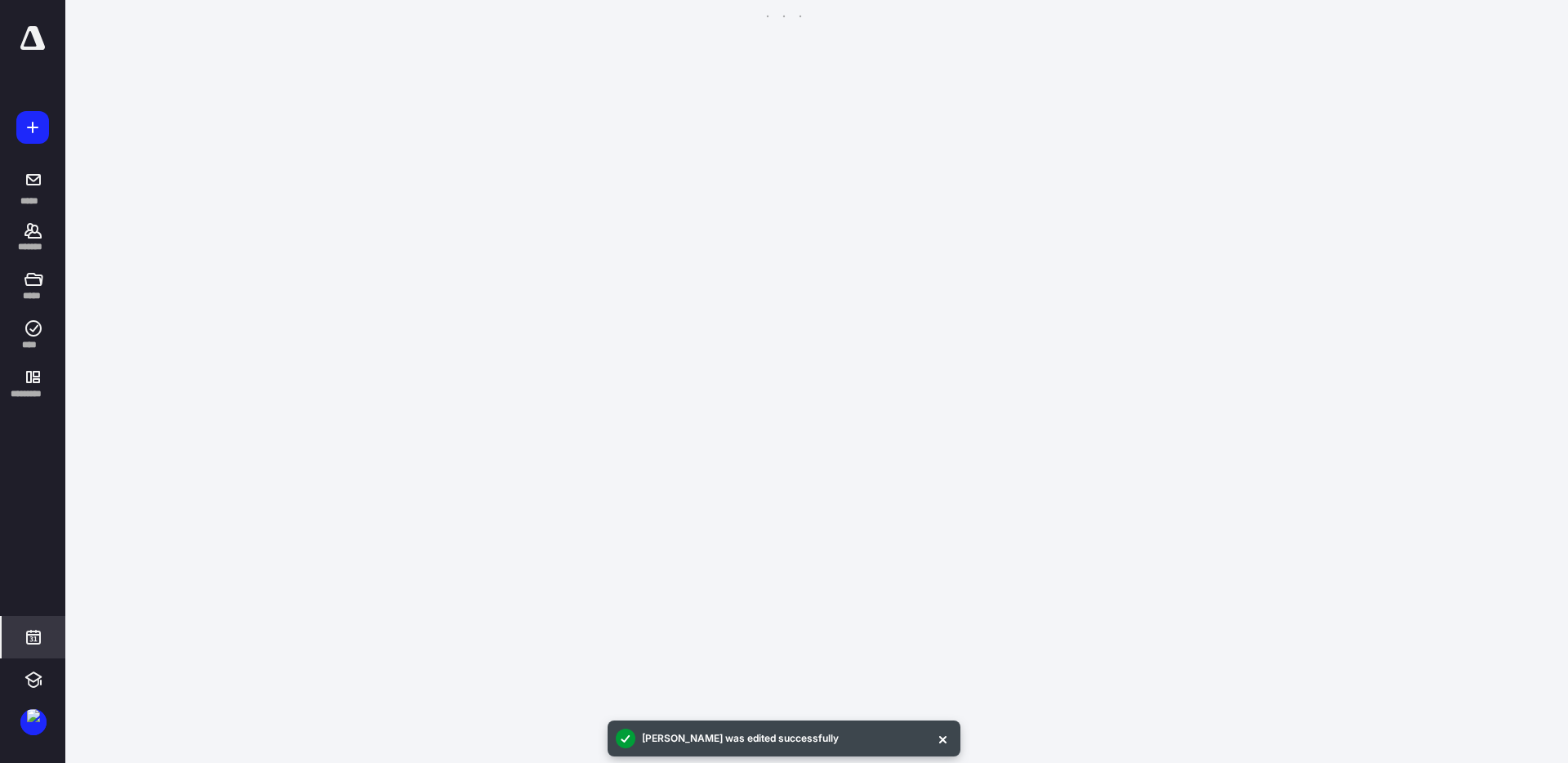 scroll, scrollTop: 315, scrollLeft: 0, axis: vertical 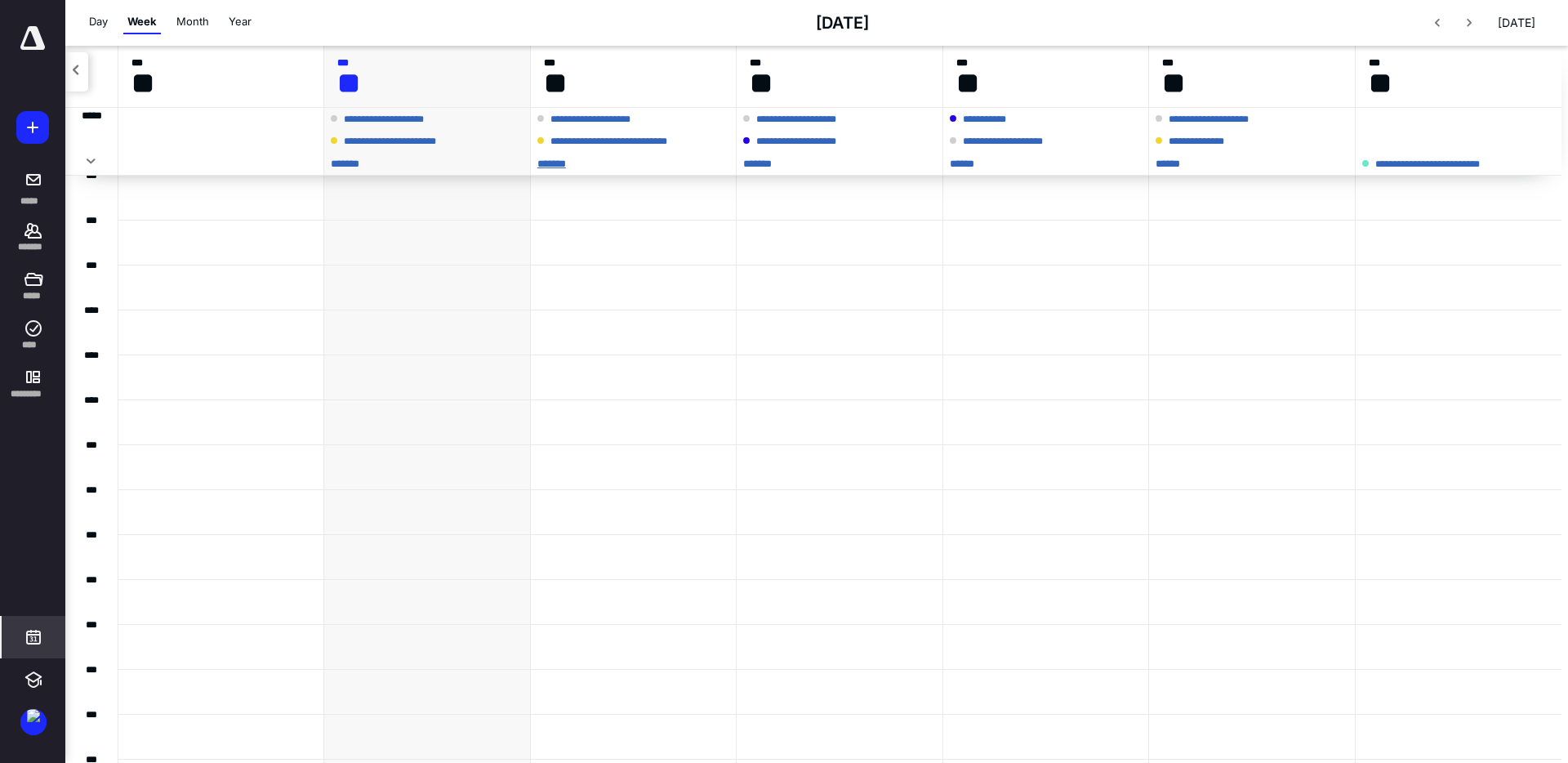 click on "** ****" at bounding box center [633, 163] 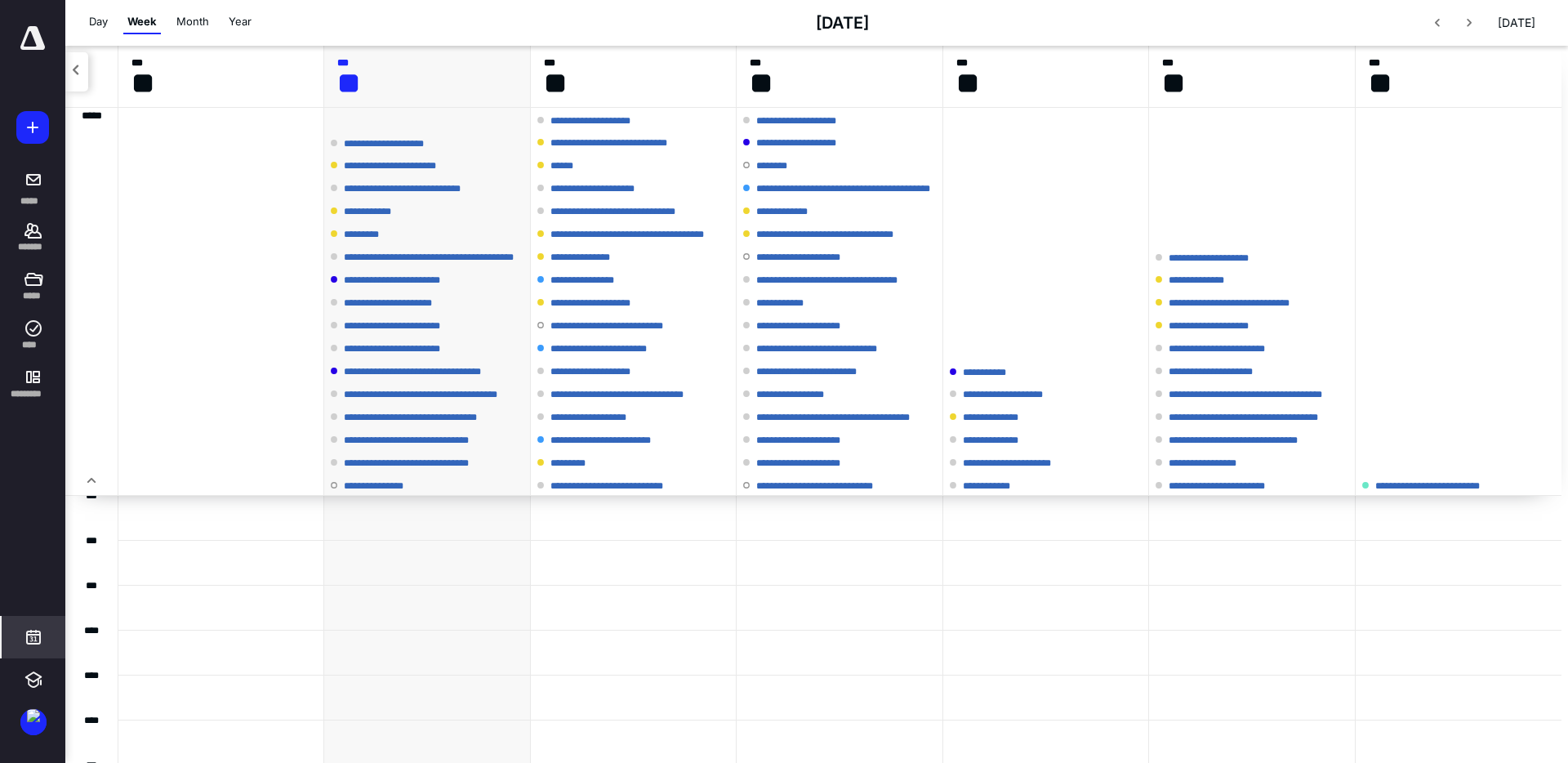 scroll, scrollTop: 314, scrollLeft: 0, axis: vertical 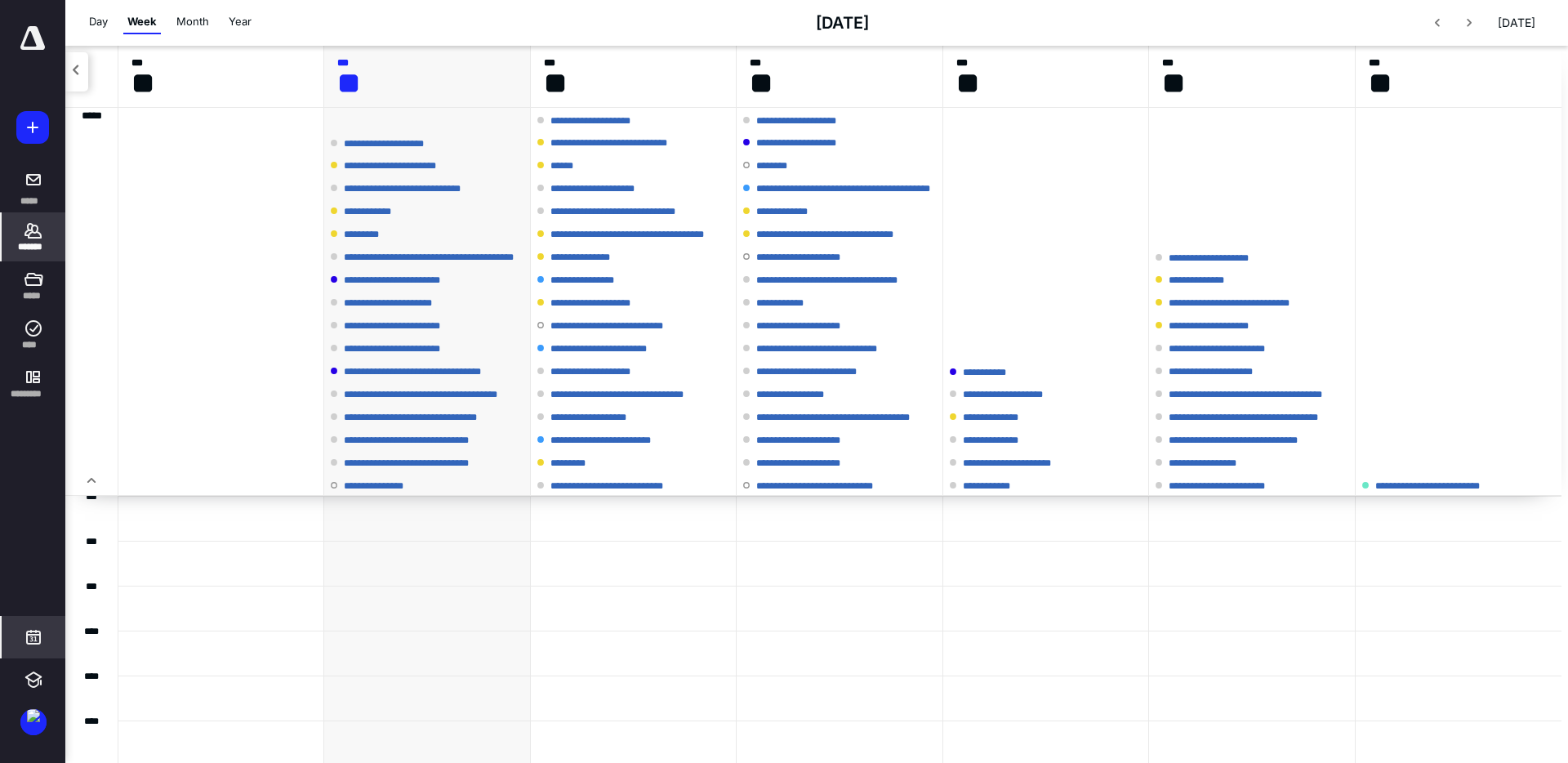 click on "*******" at bounding box center (33, 247) 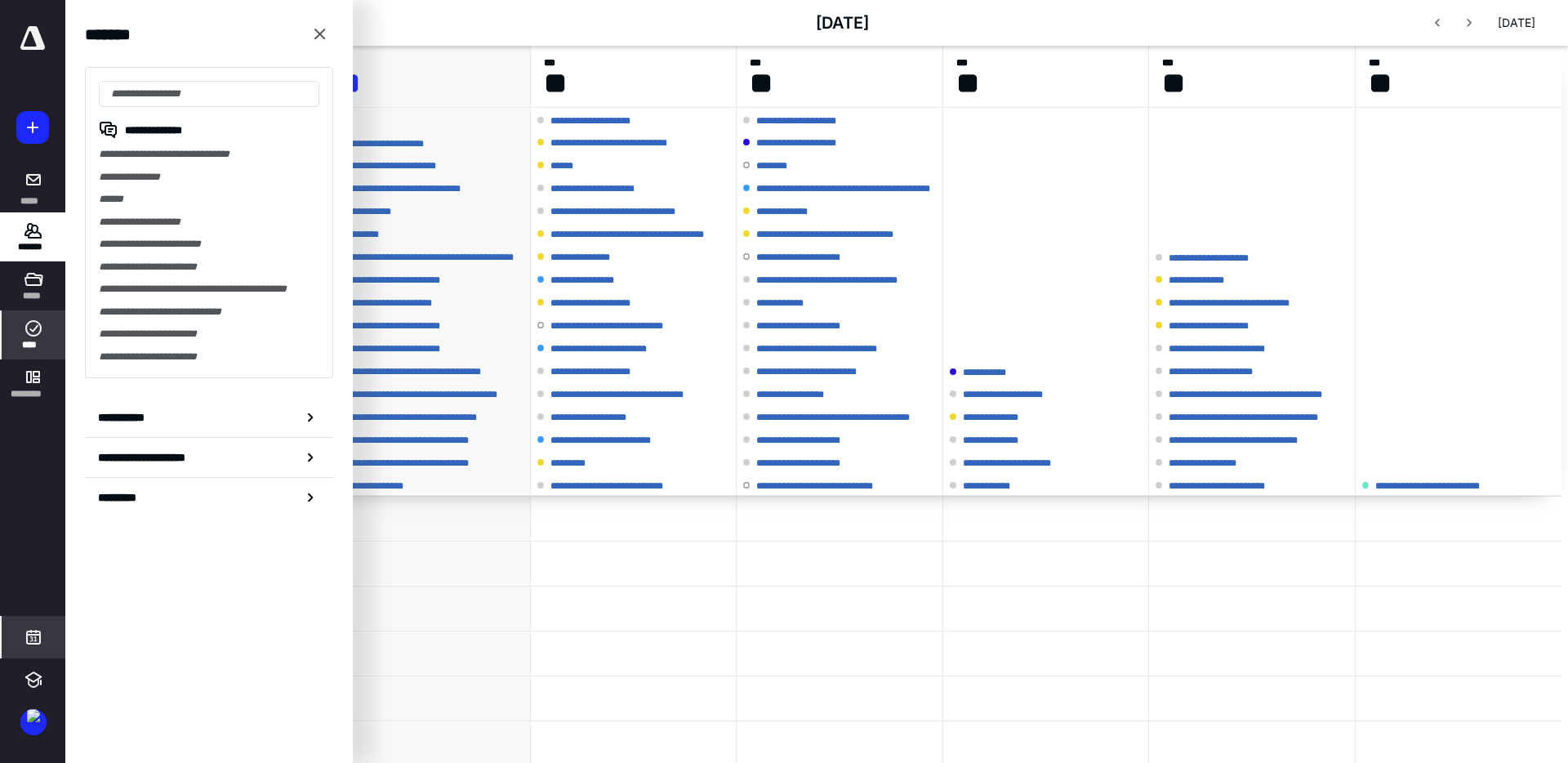 click on "****" at bounding box center [33, 335] 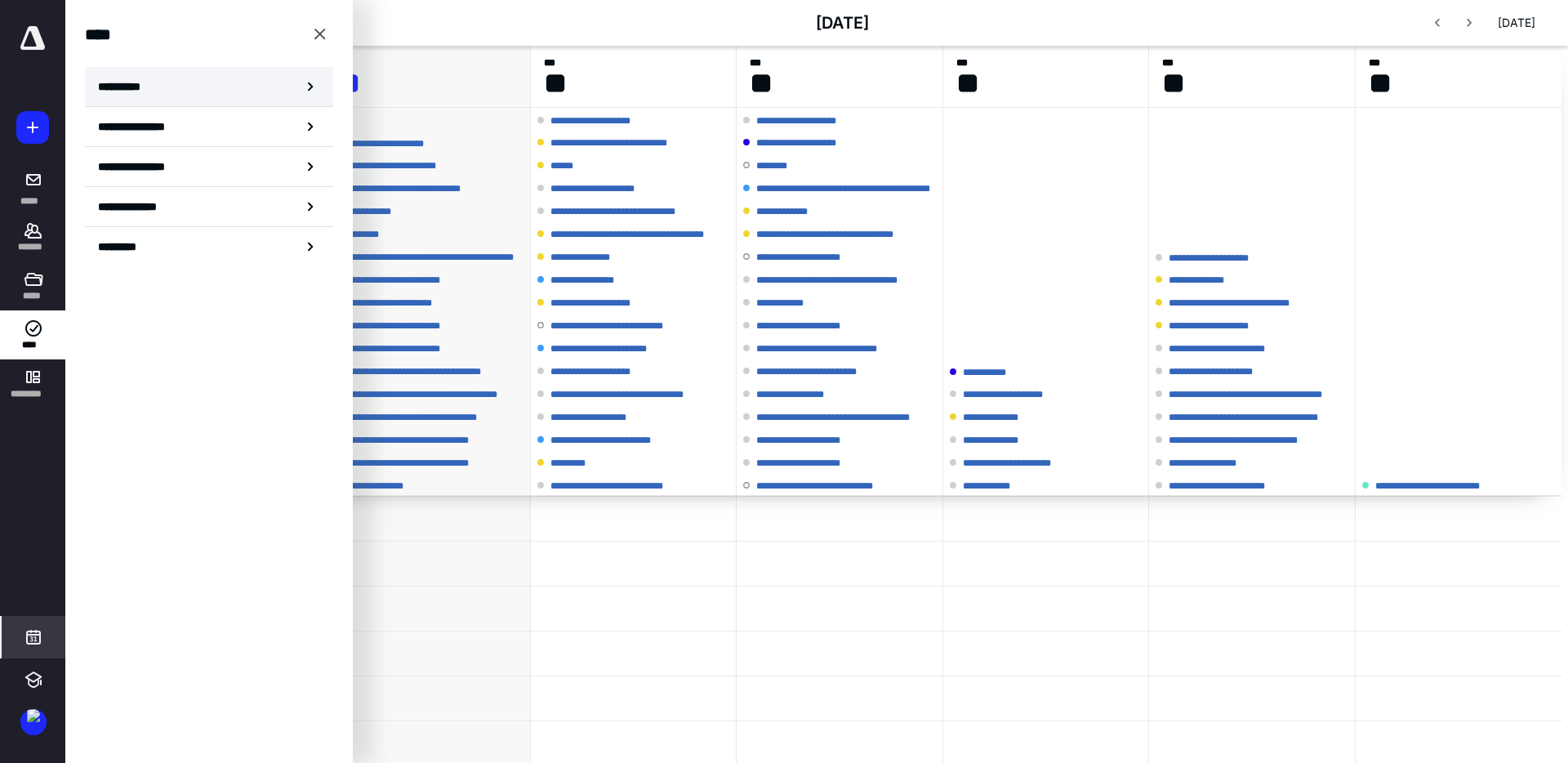 click on "**********" at bounding box center (209, 87) 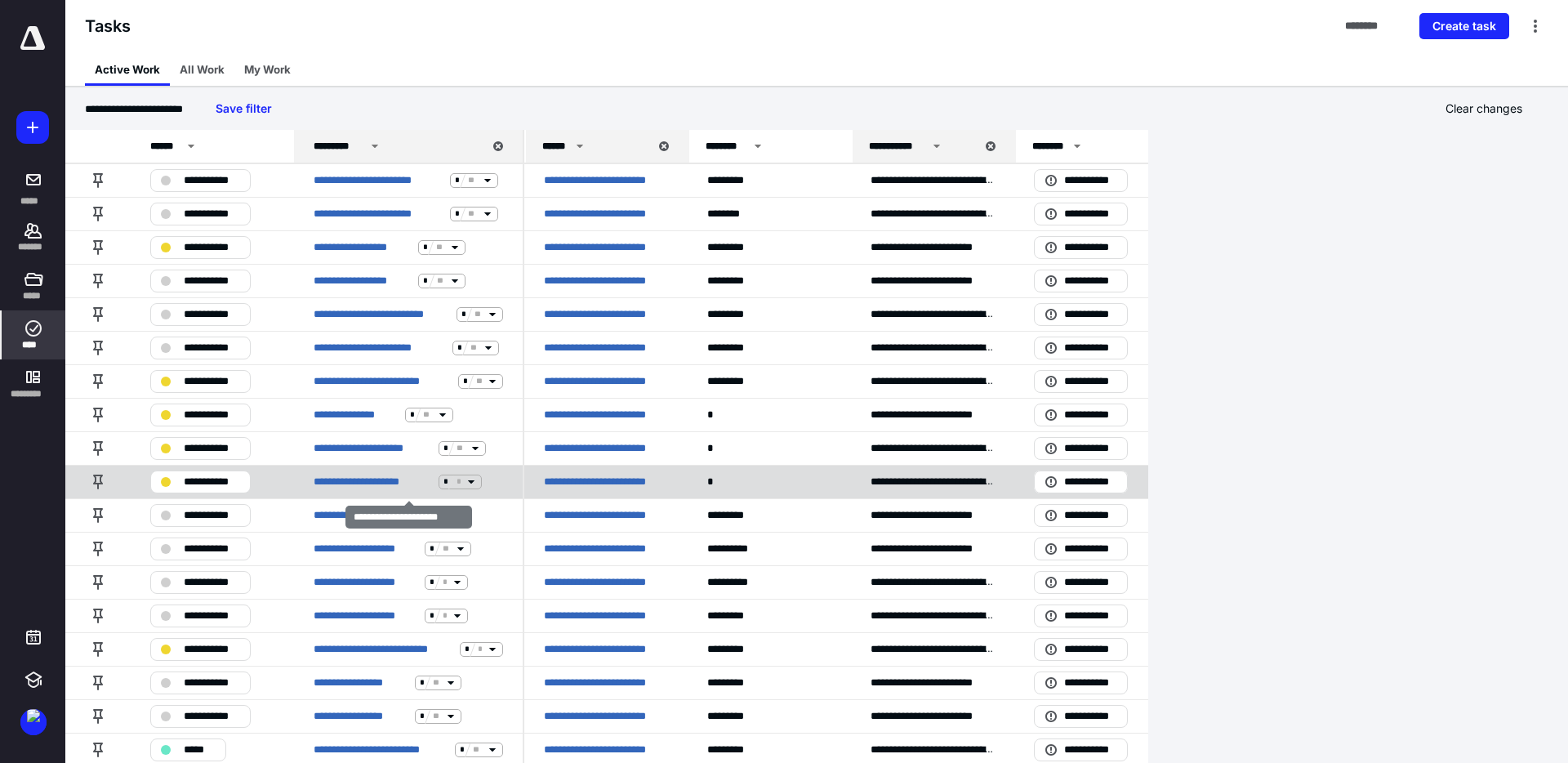 click 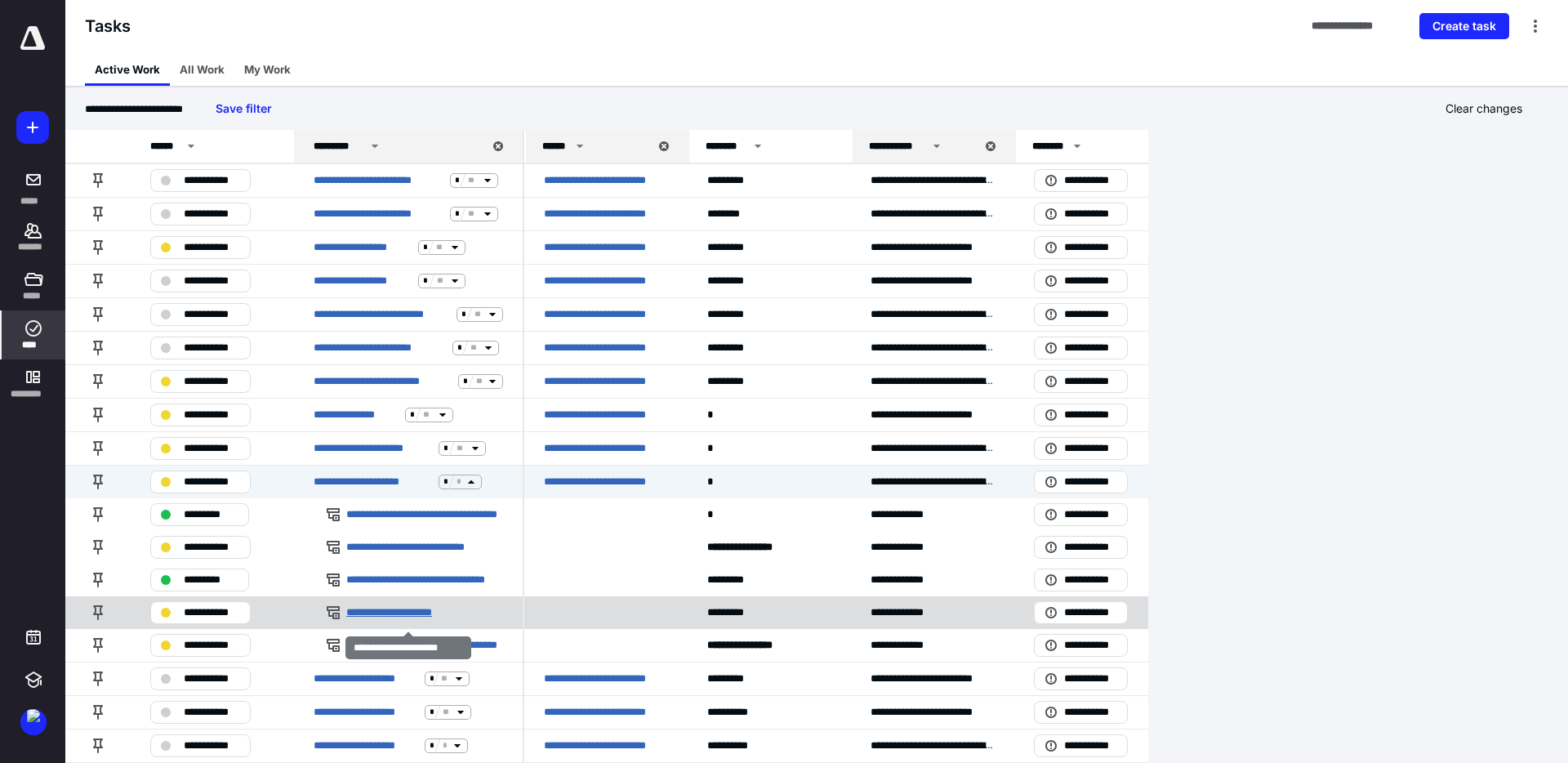click on "**********" at bounding box center [405, 613] 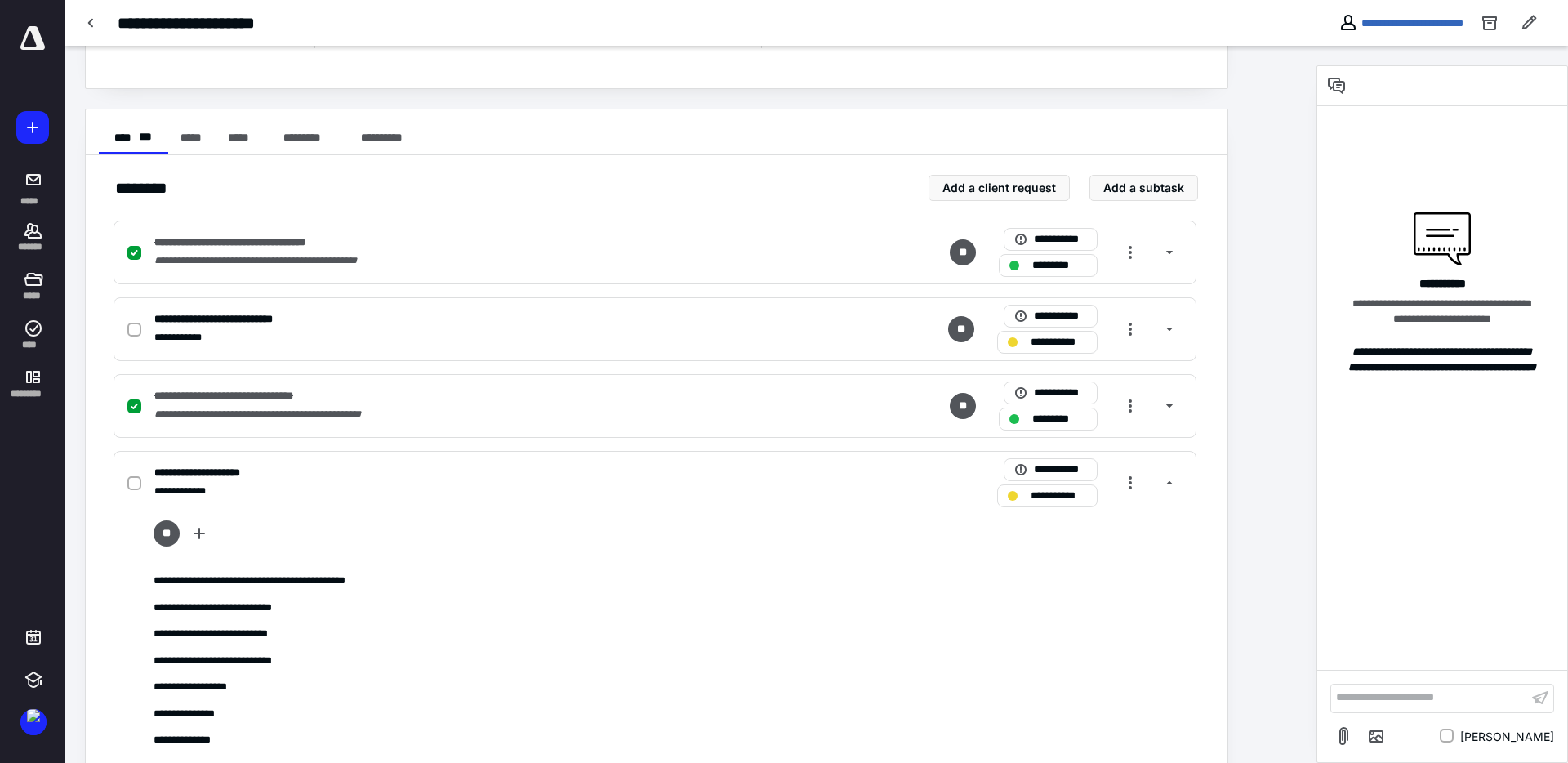 scroll, scrollTop: 271, scrollLeft: 0, axis: vertical 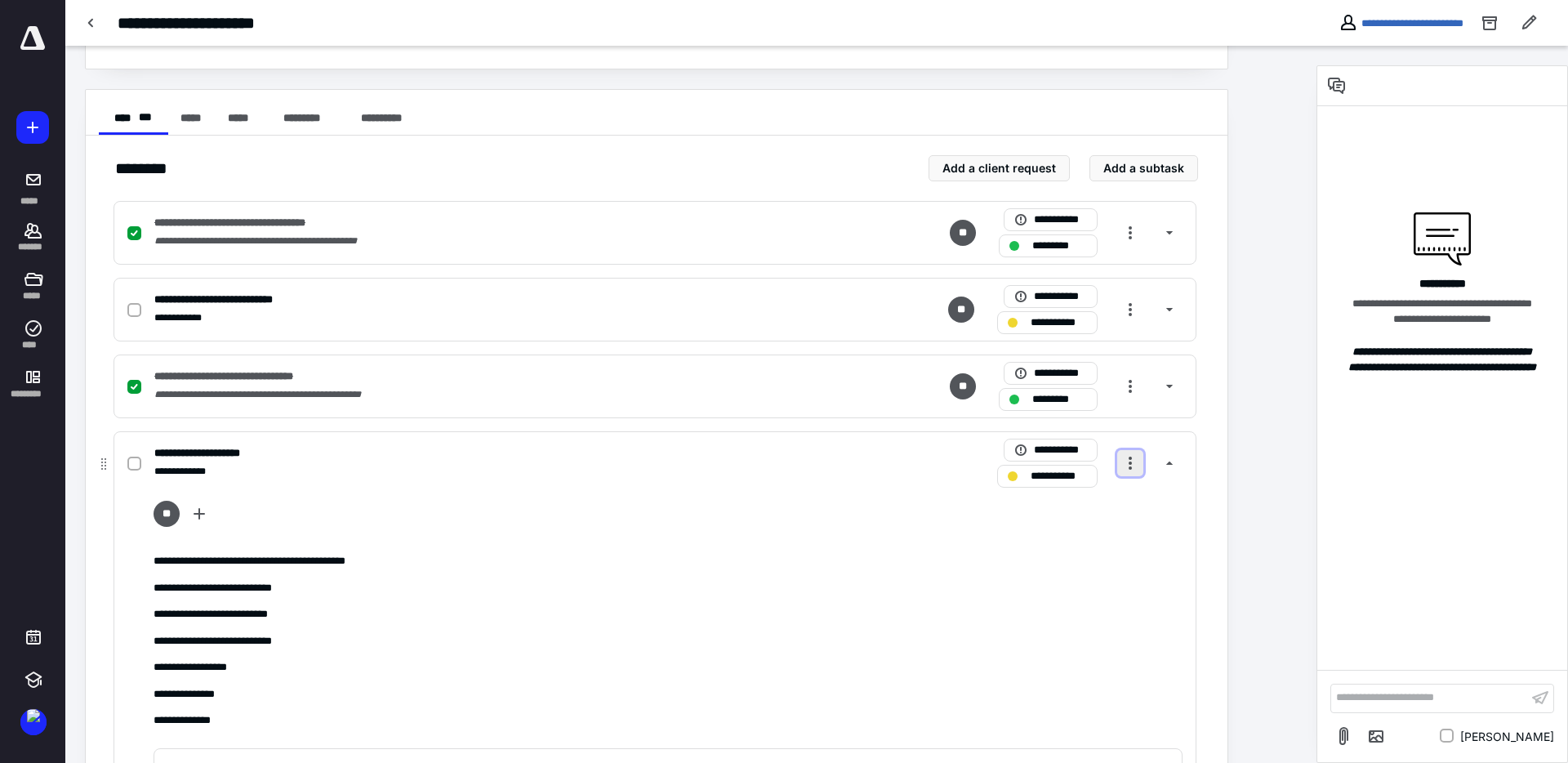 click at bounding box center [1130, 463] 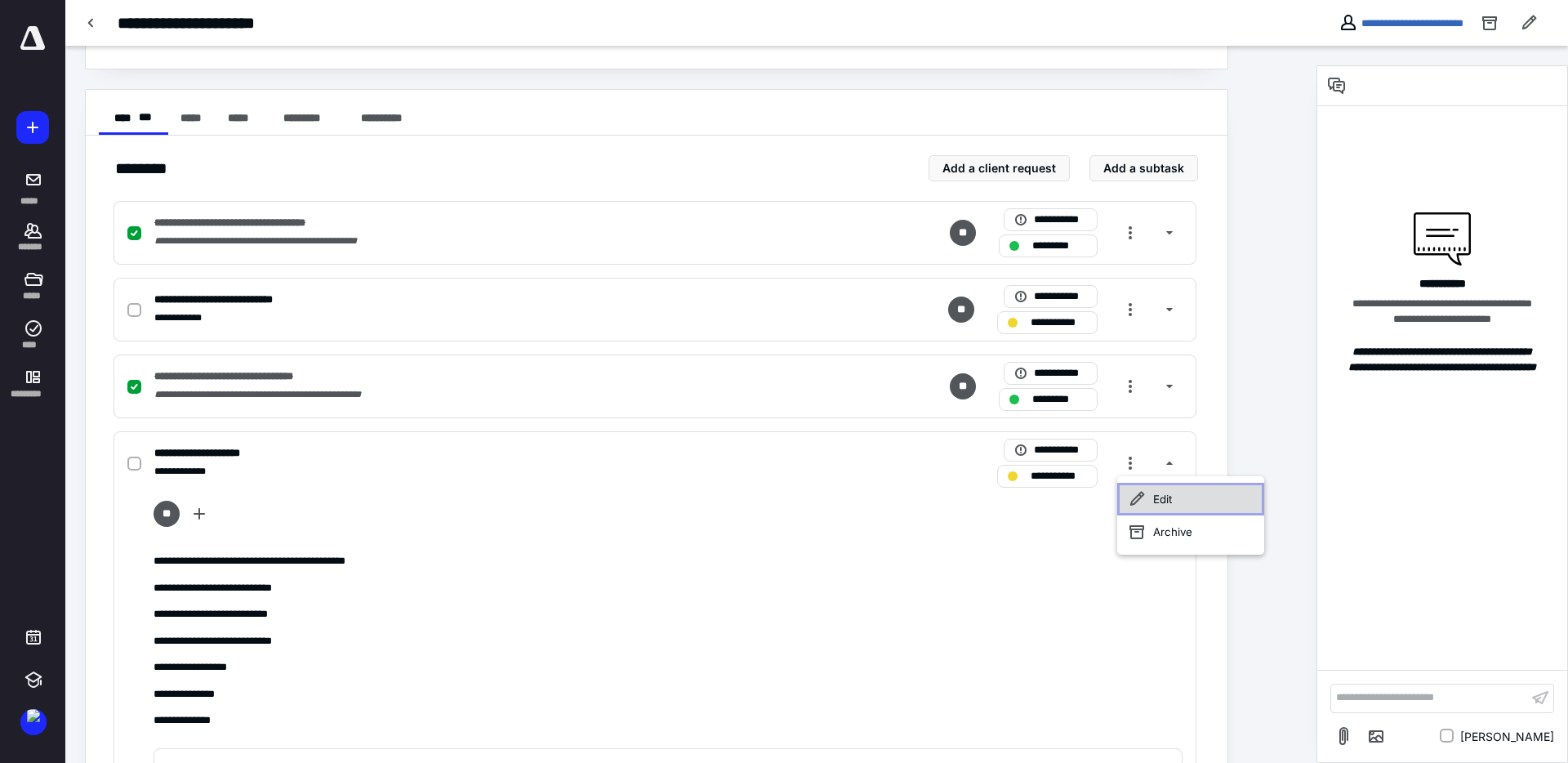 click on "Edit" at bounding box center [1191, 499] 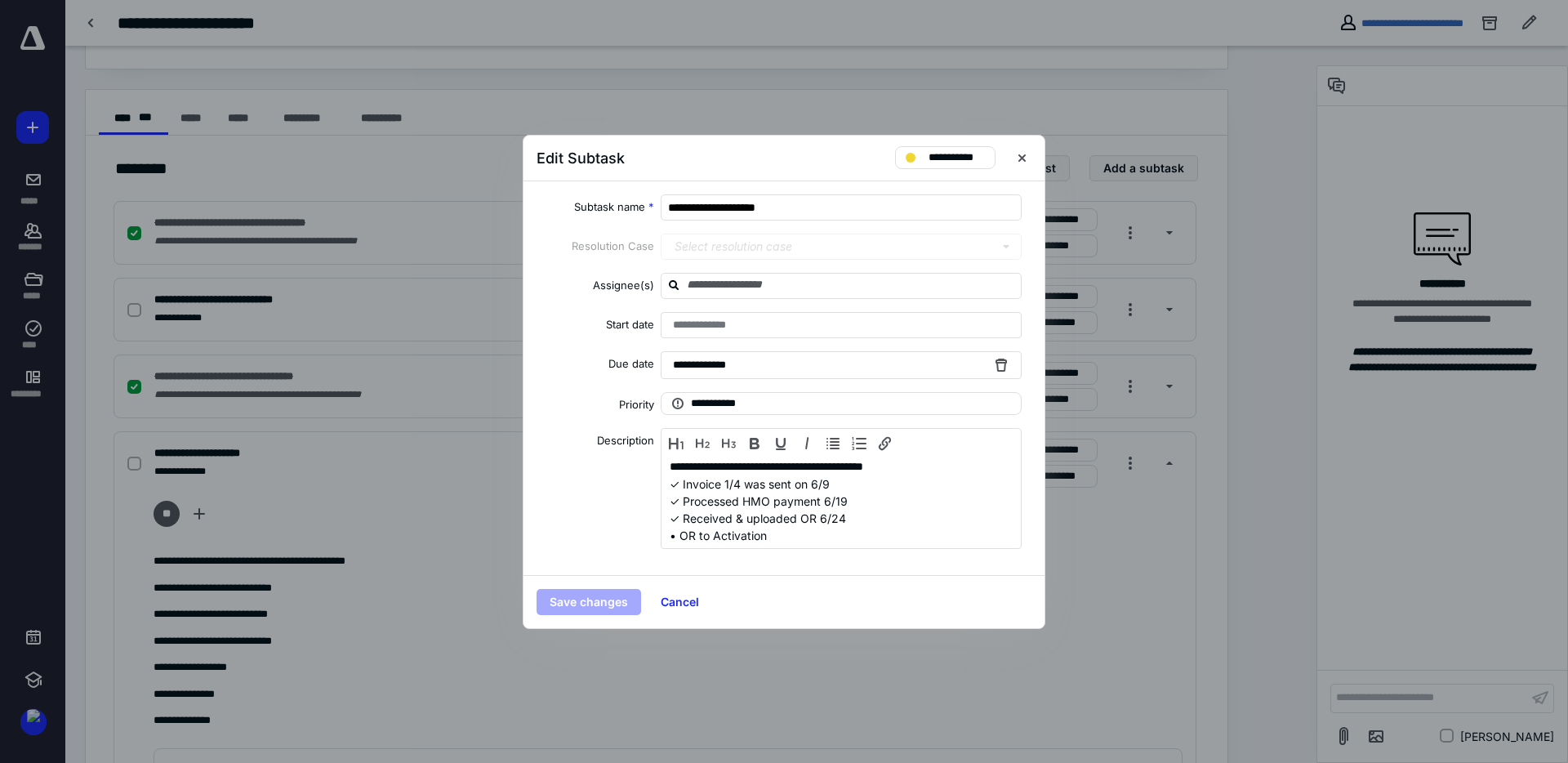 drag, startPoint x: 706, startPoint y: 362, endPoint x: 717, endPoint y: 372, distance: 14.866069 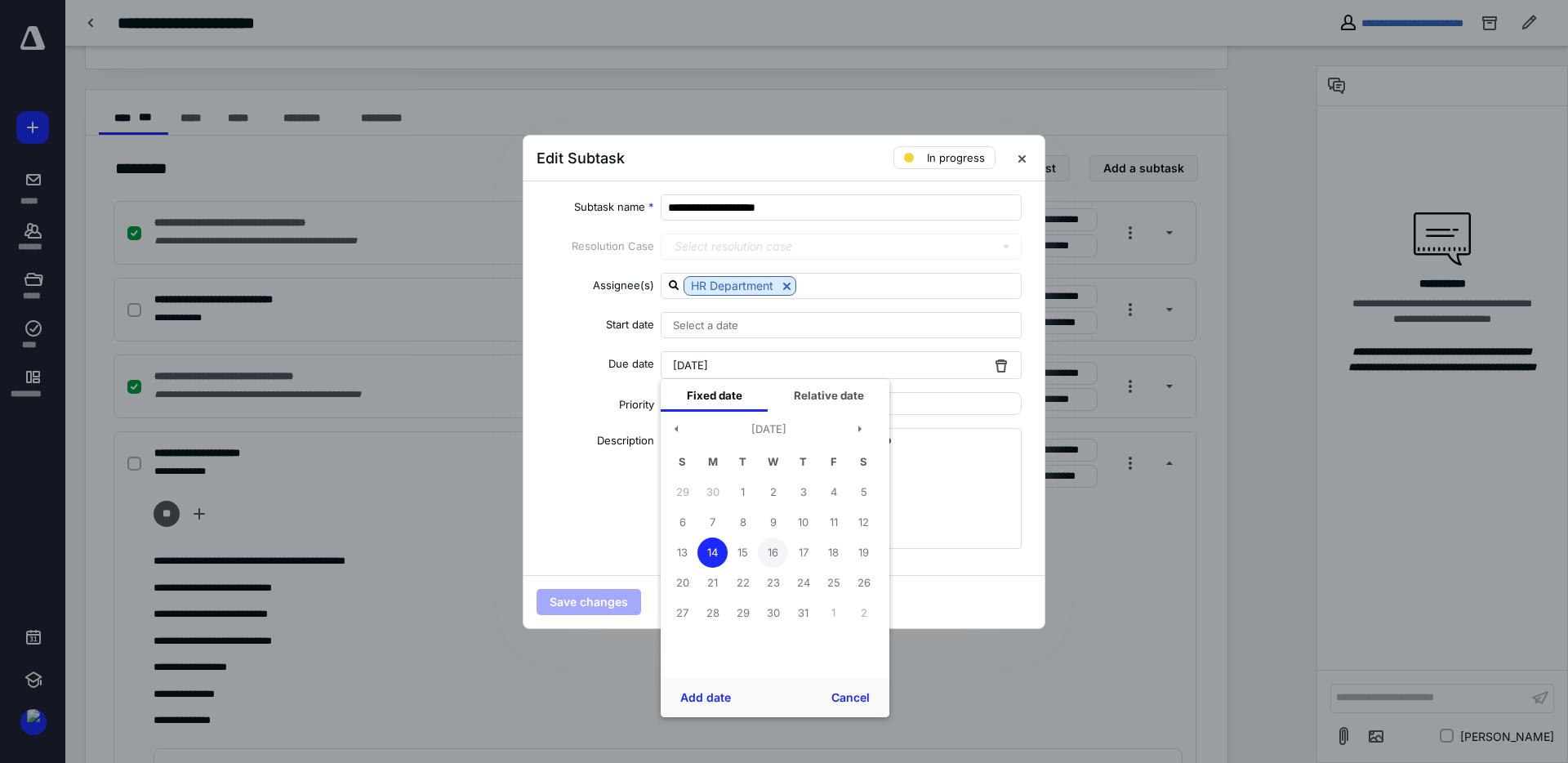 click on "16" at bounding box center (773, 552) 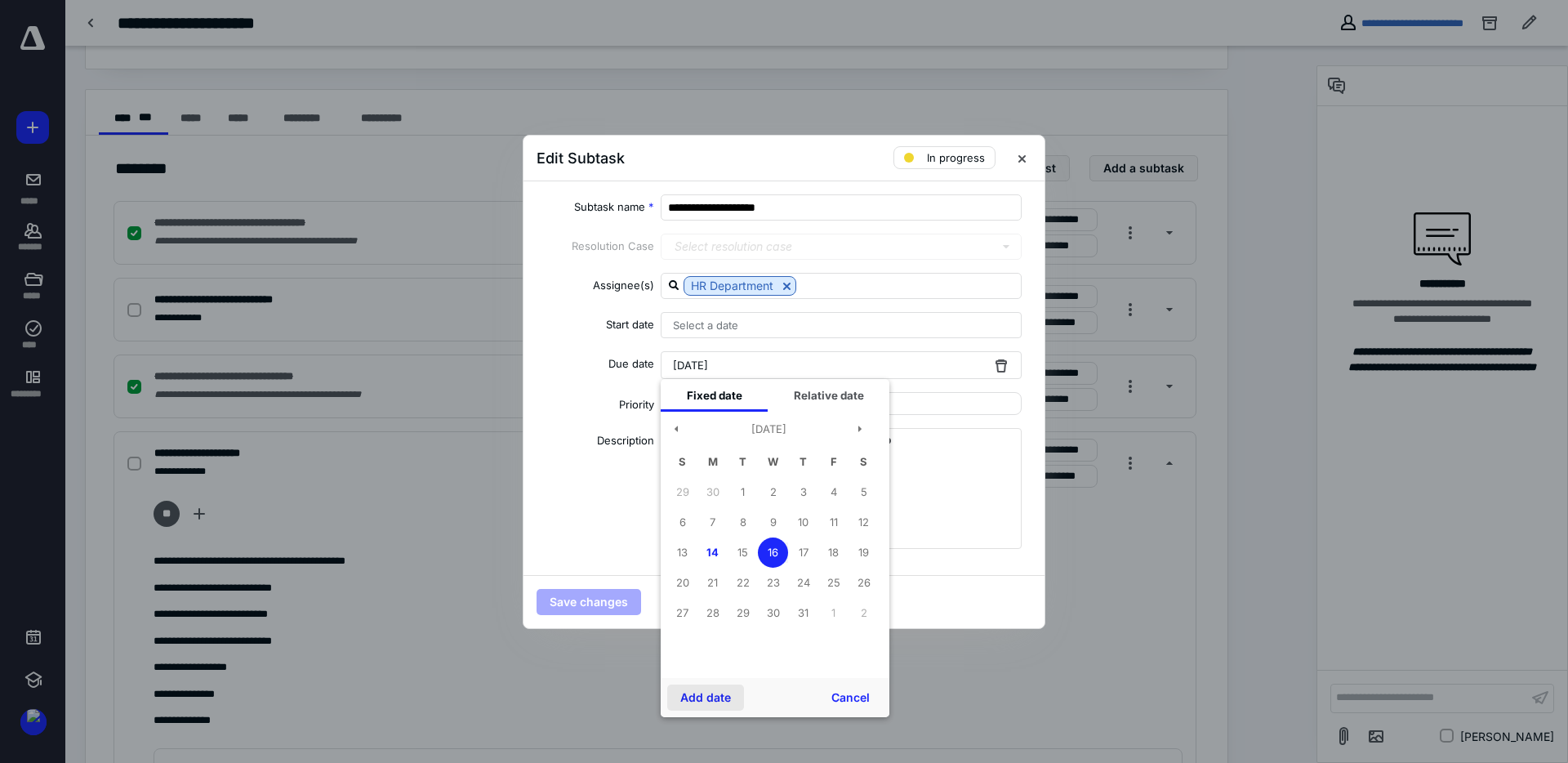 click on "Add date" at bounding box center (706, 698) 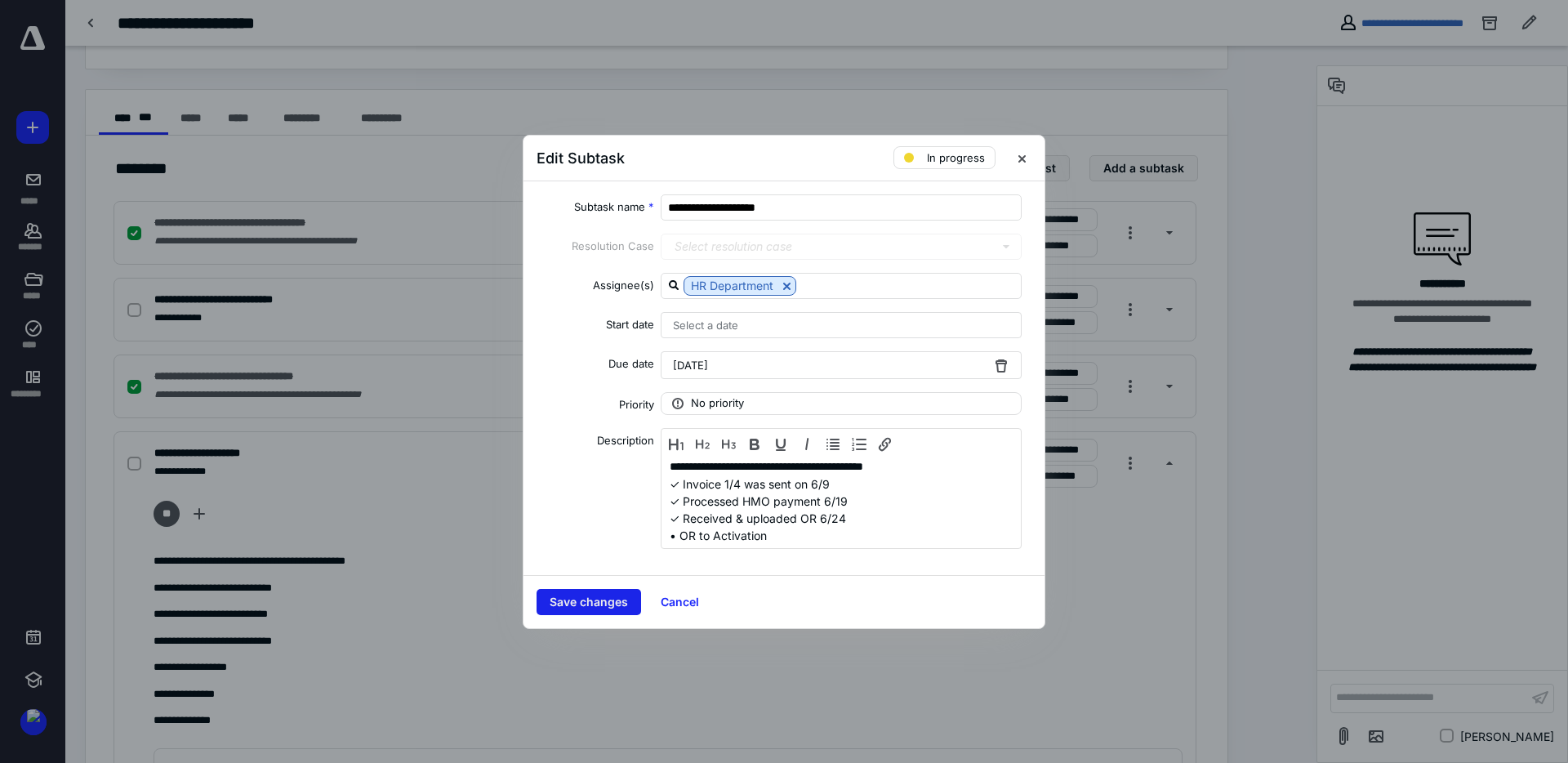 click on "Save changes" at bounding box center [589, 602] 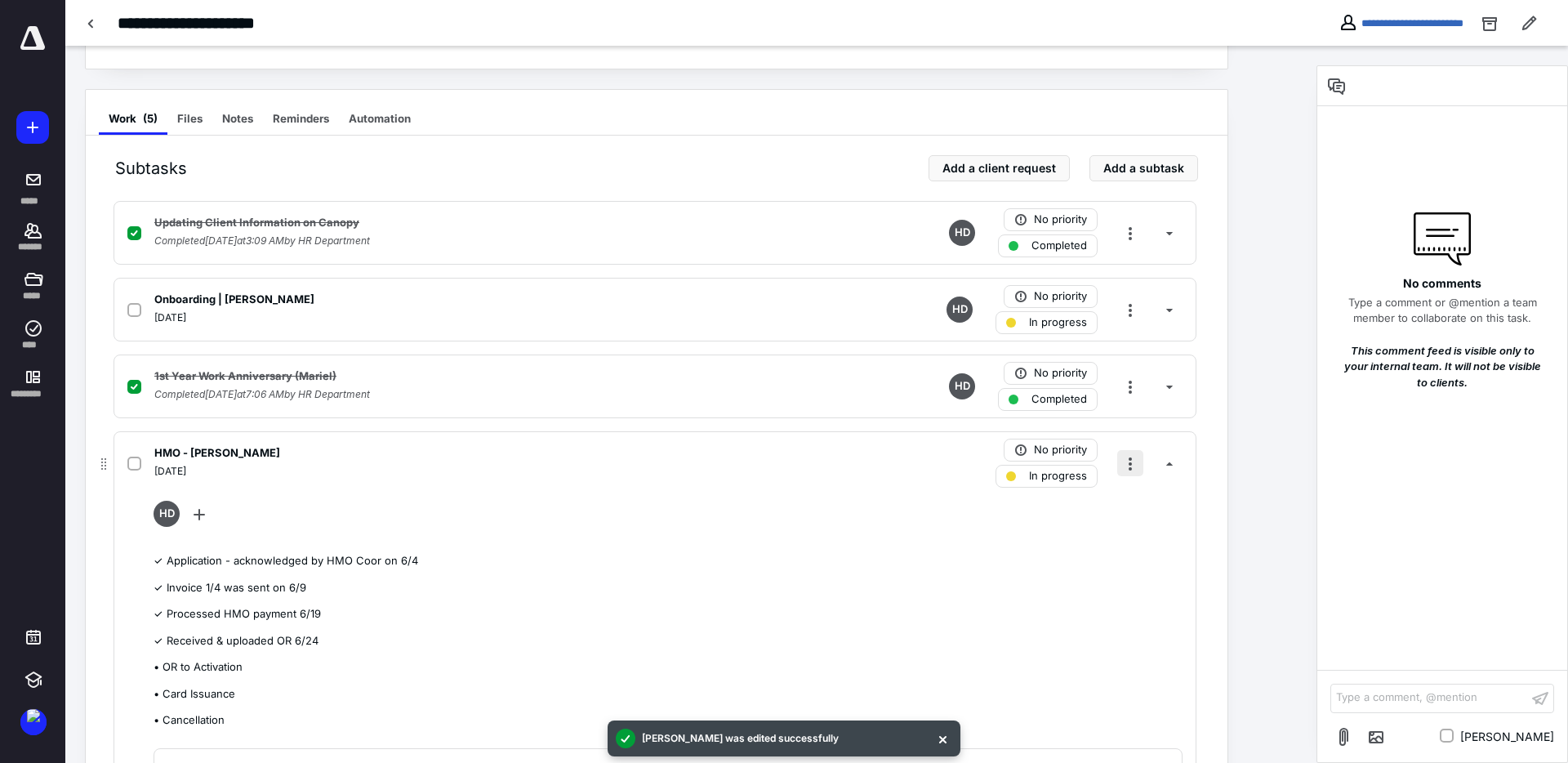 click at bounding box center (1130, 463) 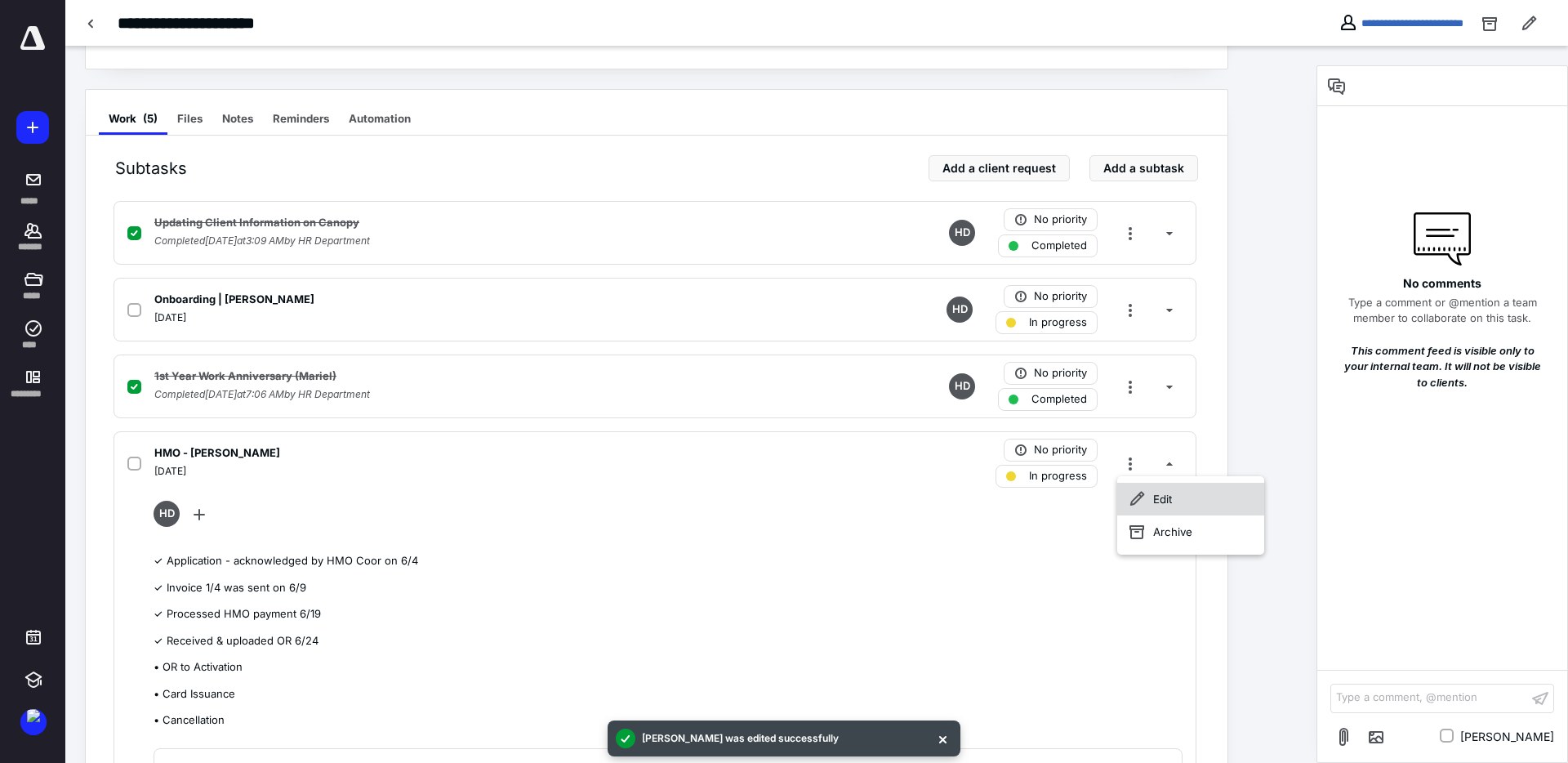 click on "Edit" at bounding box center (1191, 499) 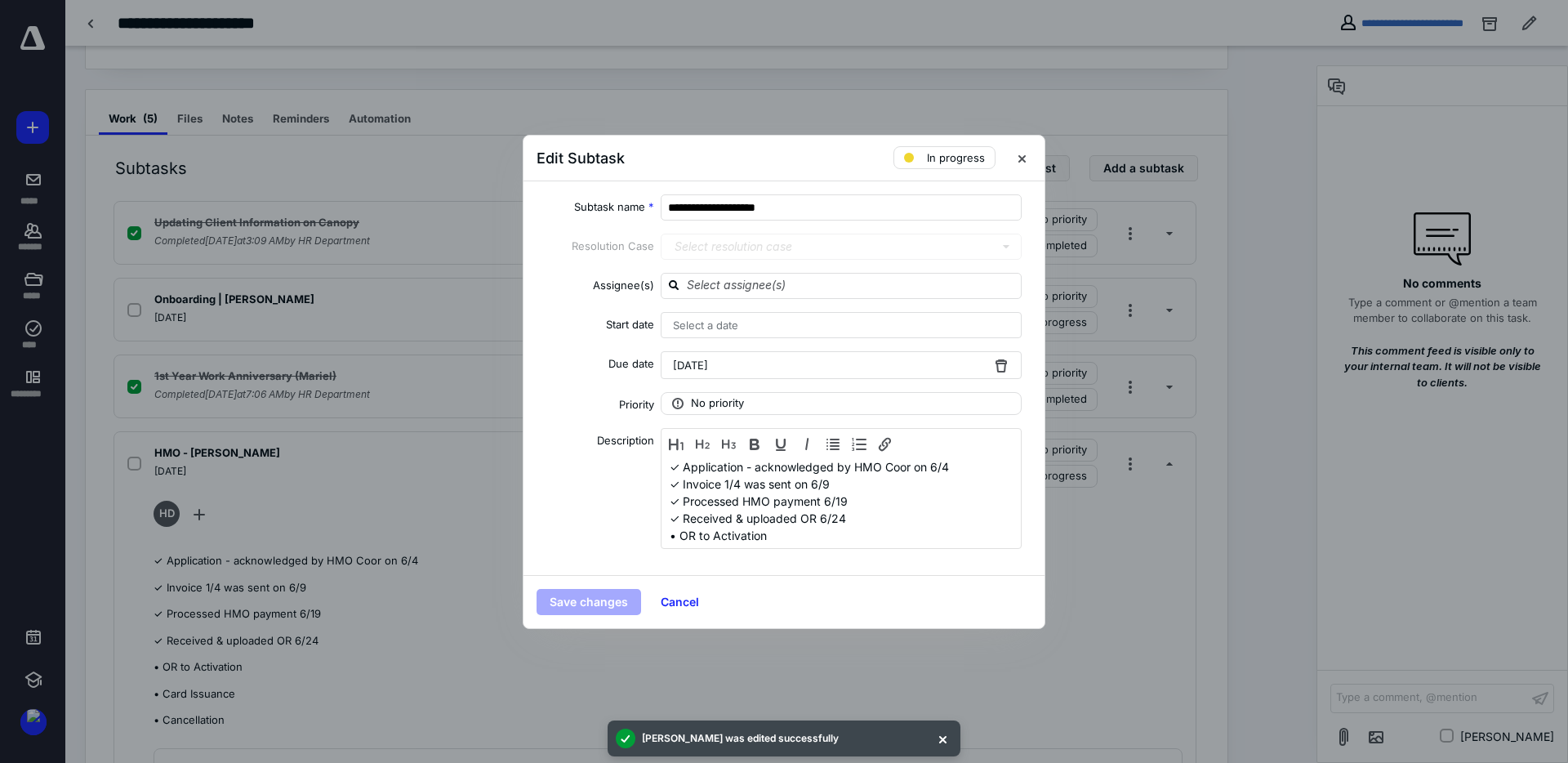 click on "[DATE]" at bounding box center (690, 365) 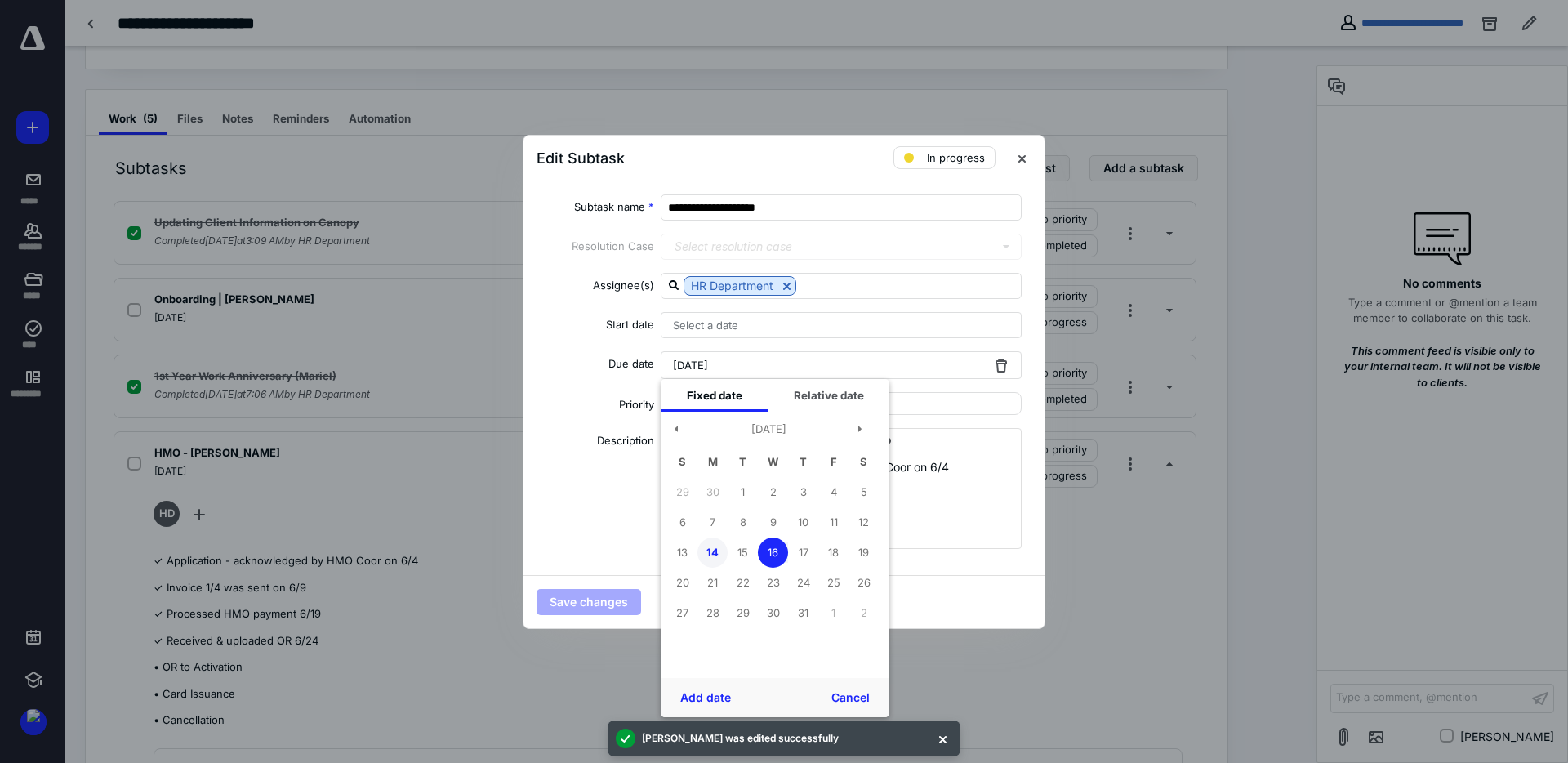 click on "14" at bounding box center [712, 552] 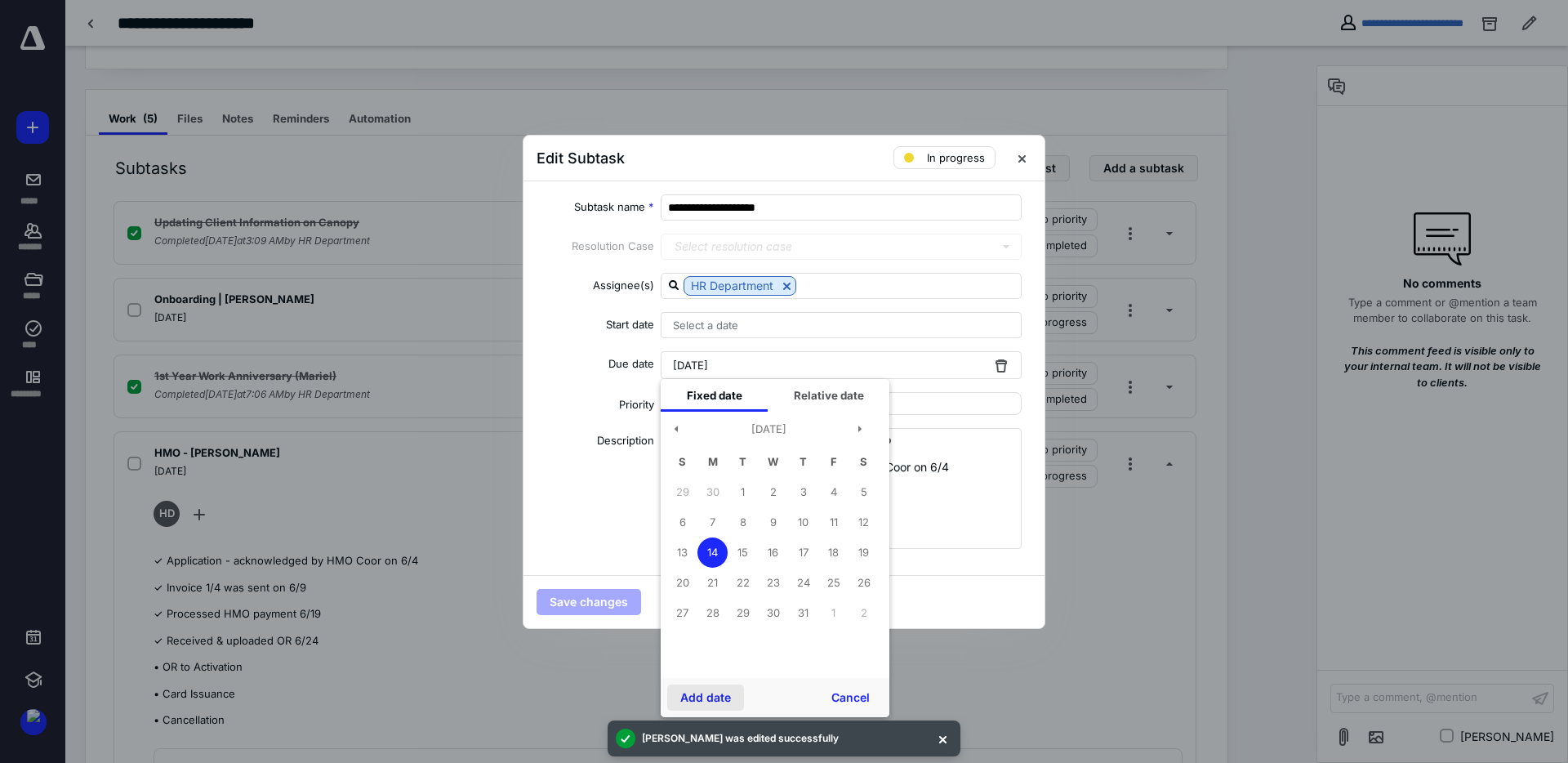 click on "Add date" at bounding box center [706, 698] 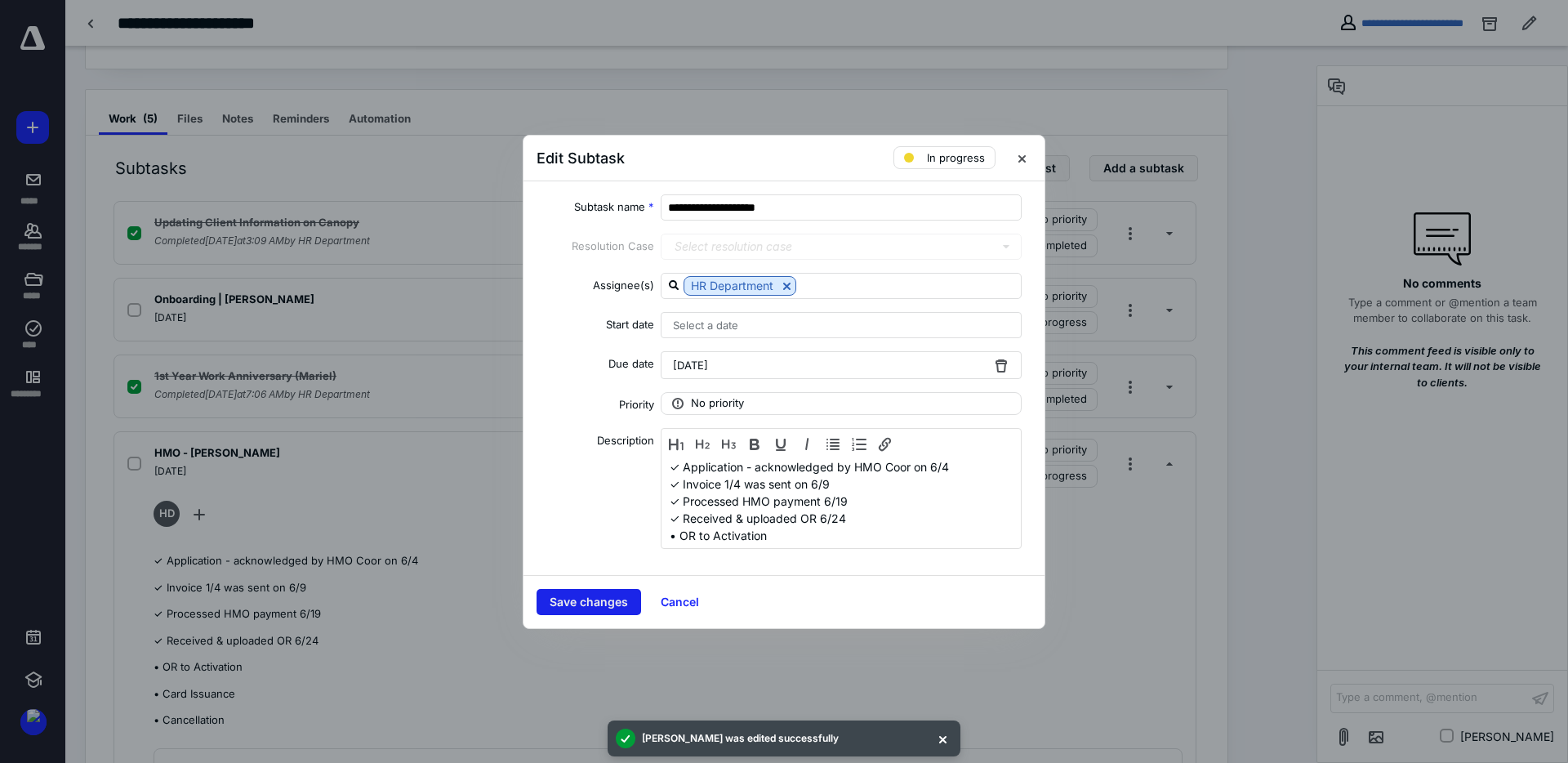 click on "Save changes" at bounding box center (589, 602) 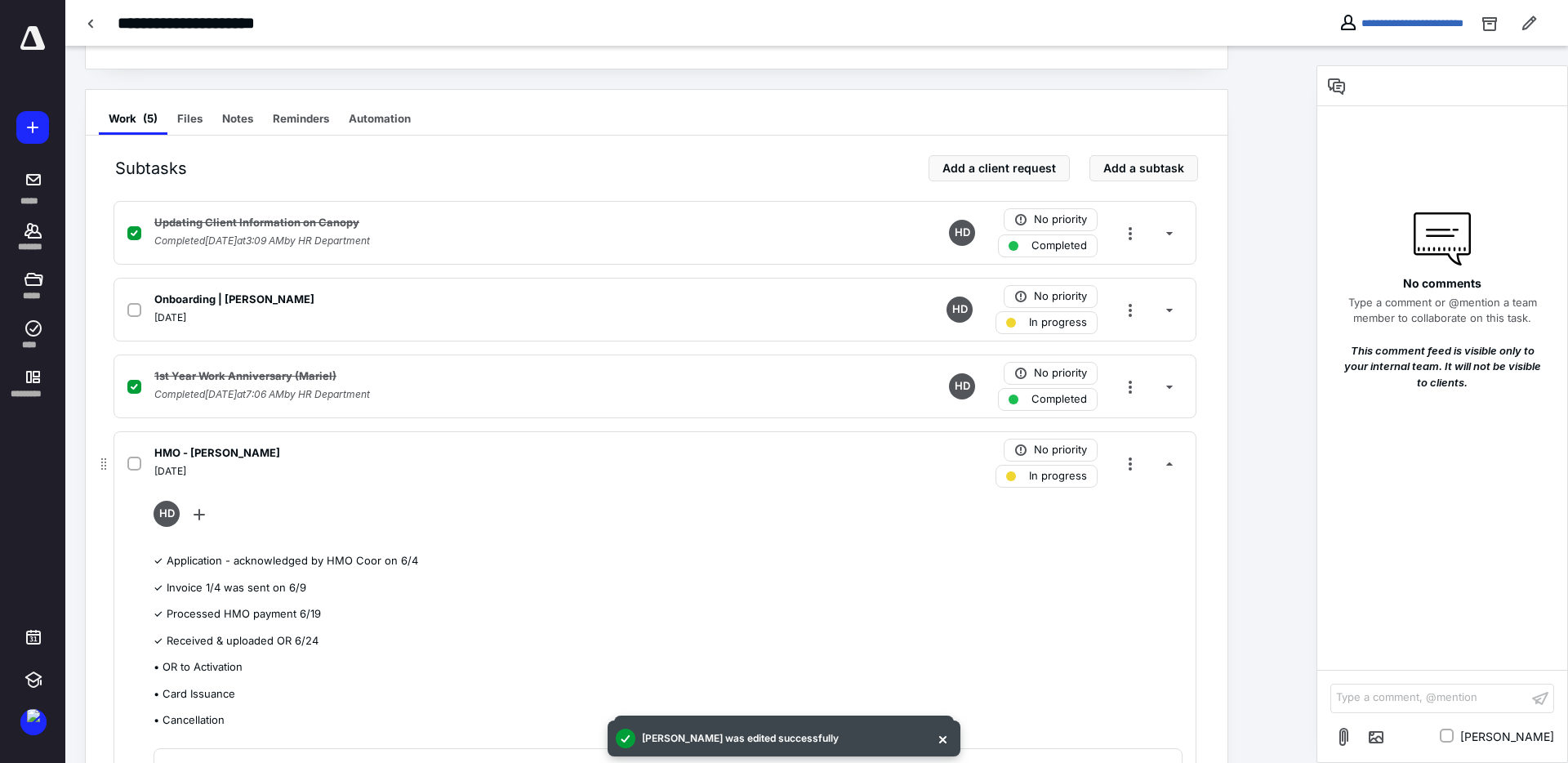 click on "[DATE]" at bounding box center [440, 471] 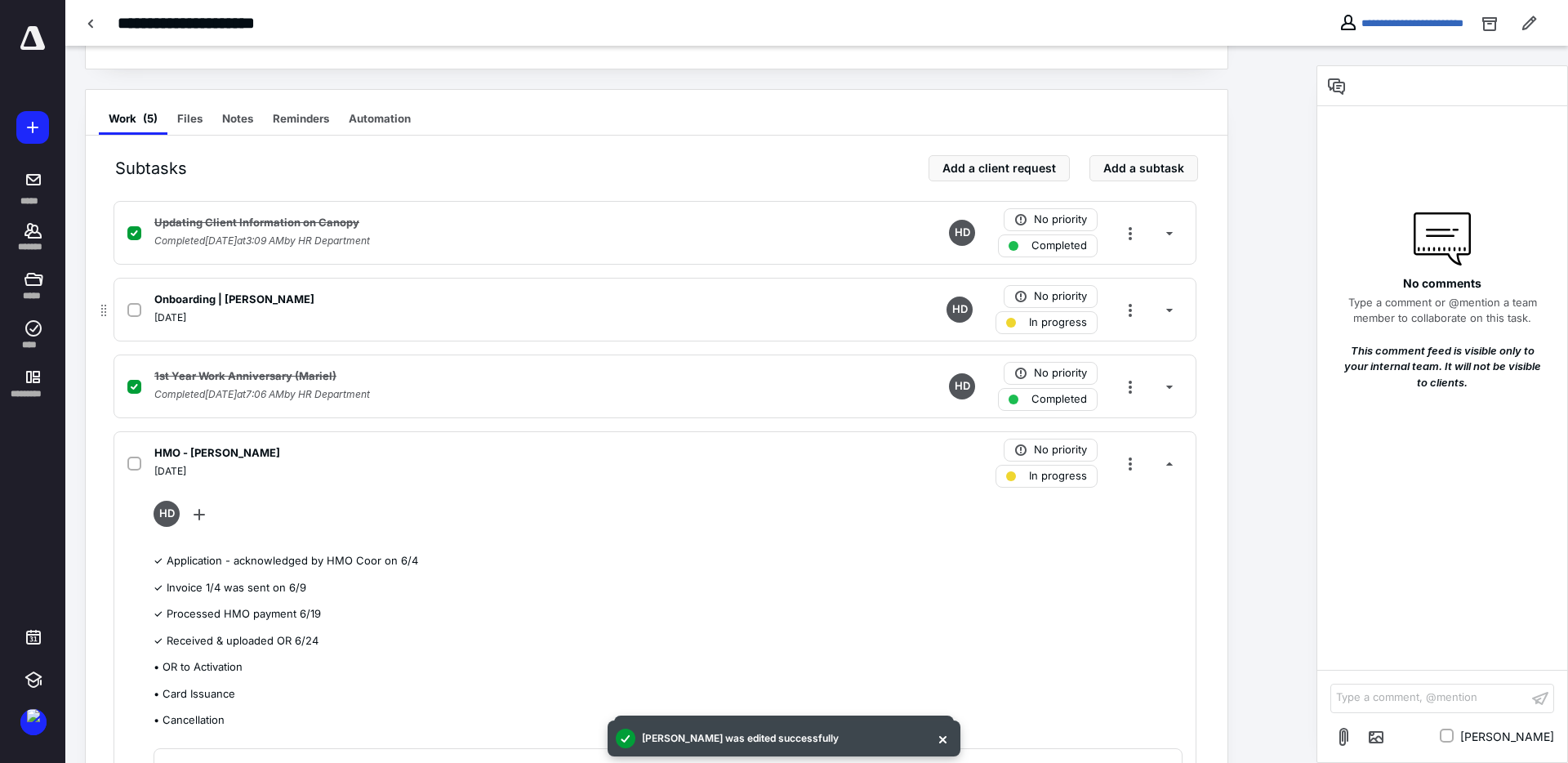 scroll, scrollTop: 120, scrollLeft: 0, axis: vertical 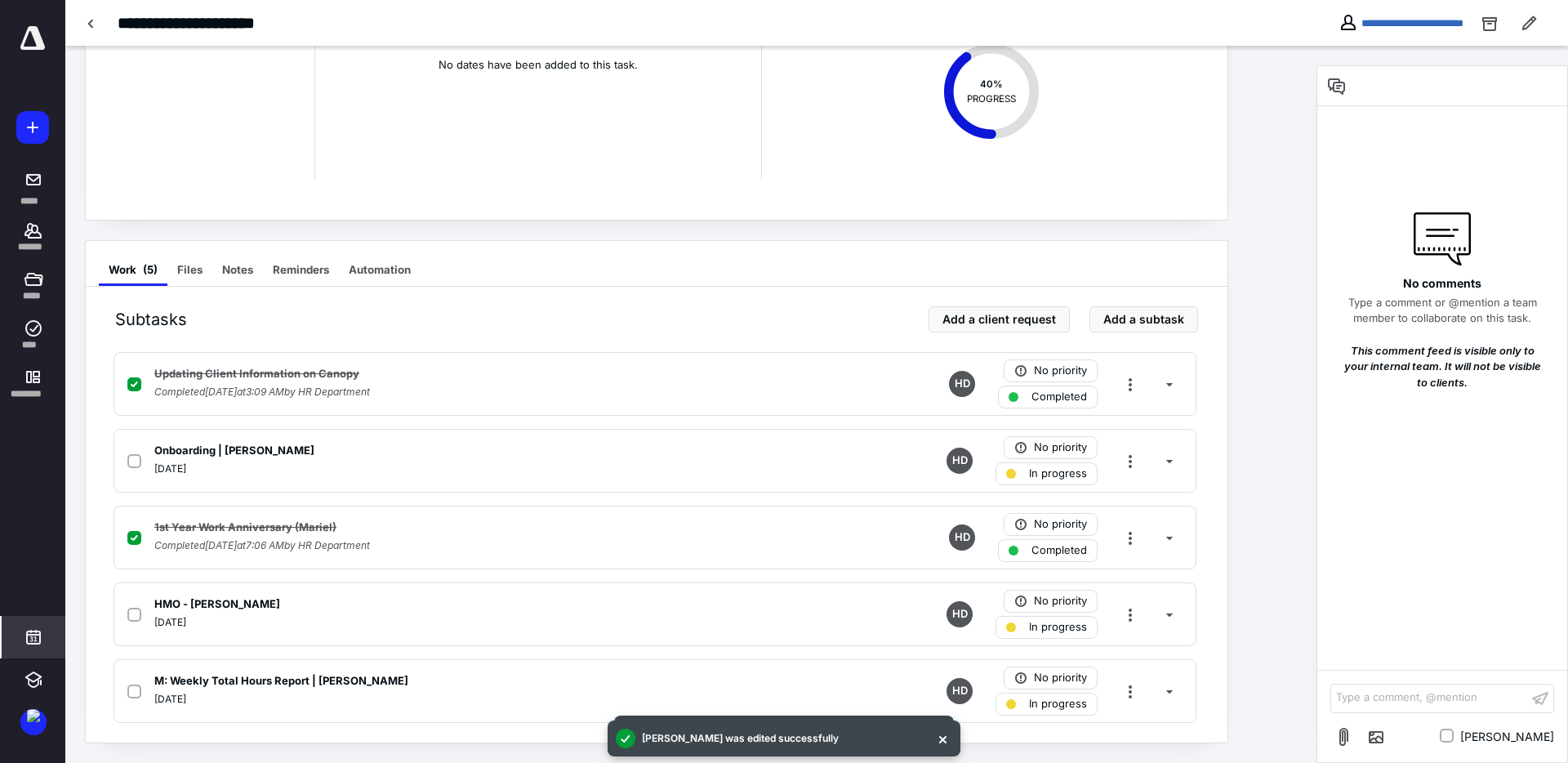 click at bounding box center (33, 637) 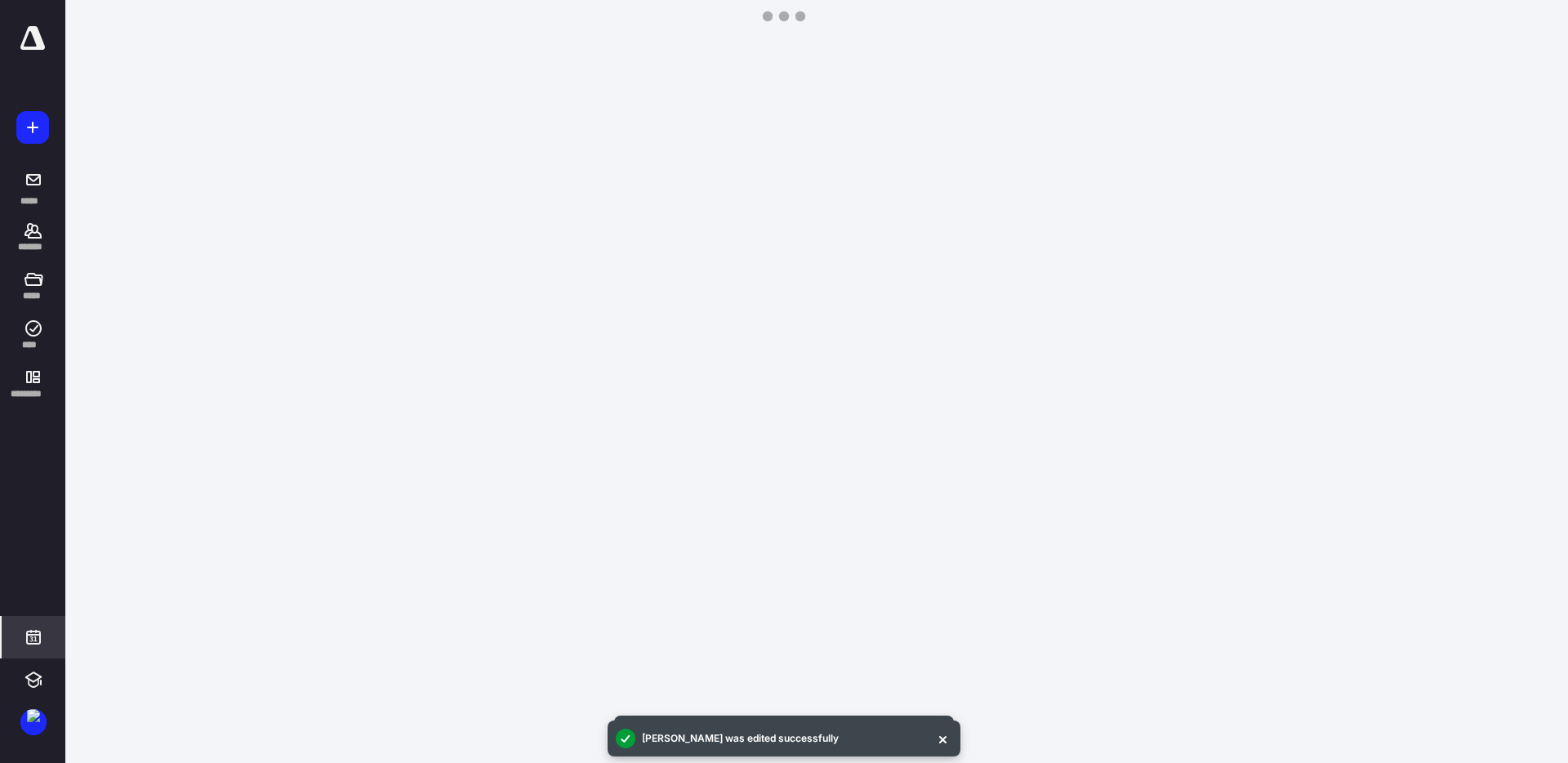 scroll, scrollTop: 315, scrollLeft: 0, axis: vertical 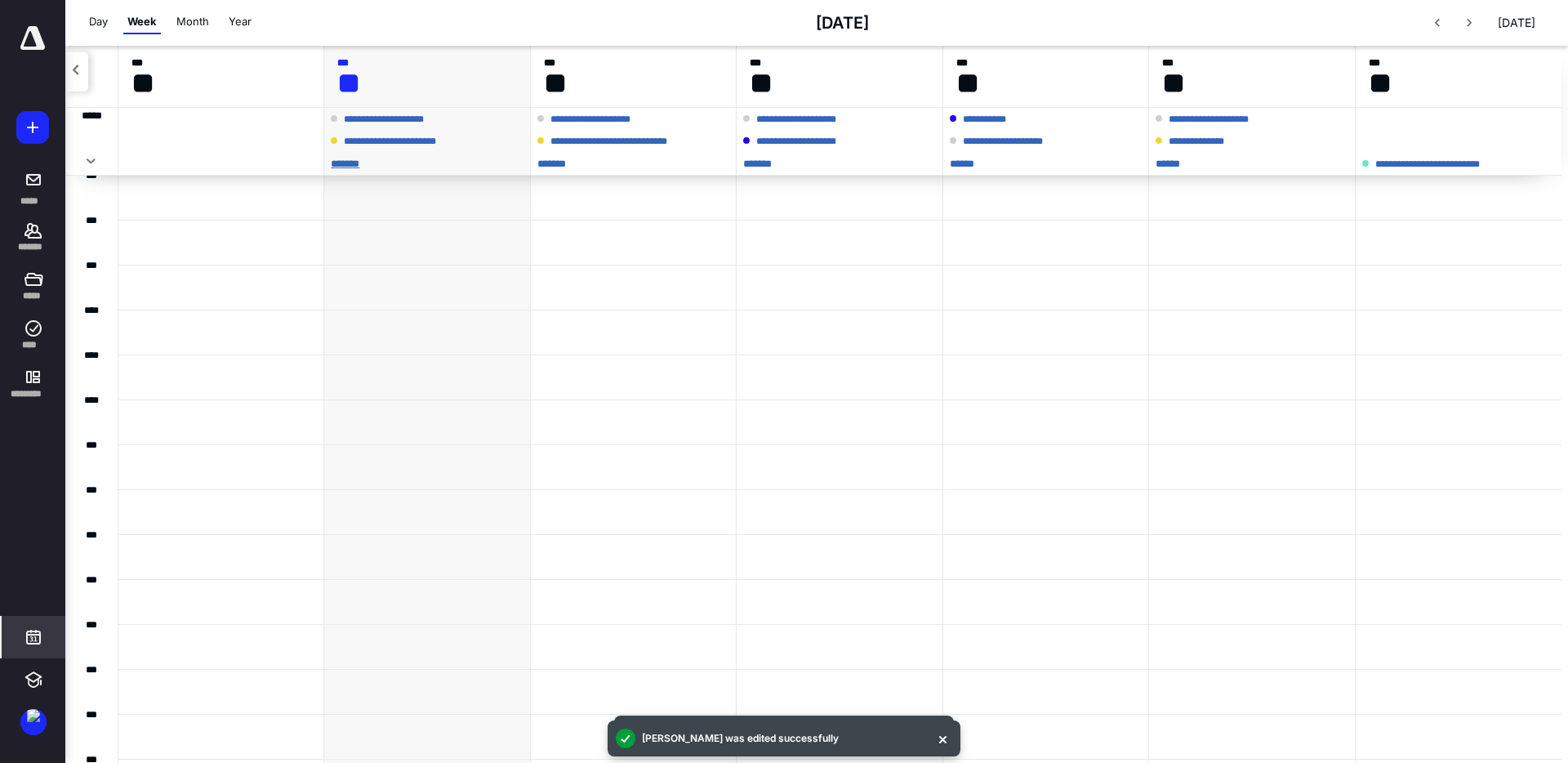 click on "** ****" at bounding box center (426, 163) 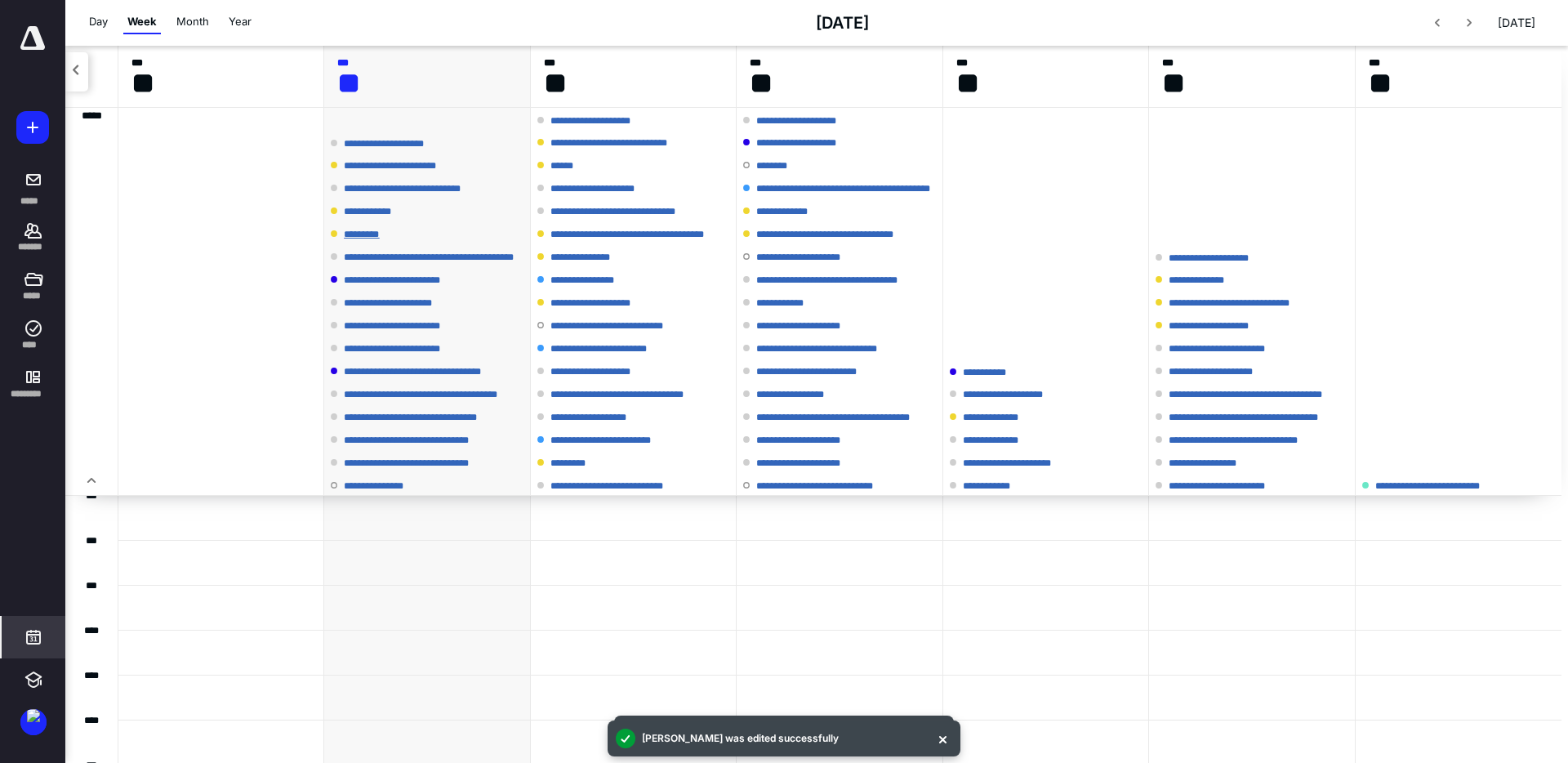 click on "*********" at bounding box center [370, 234] 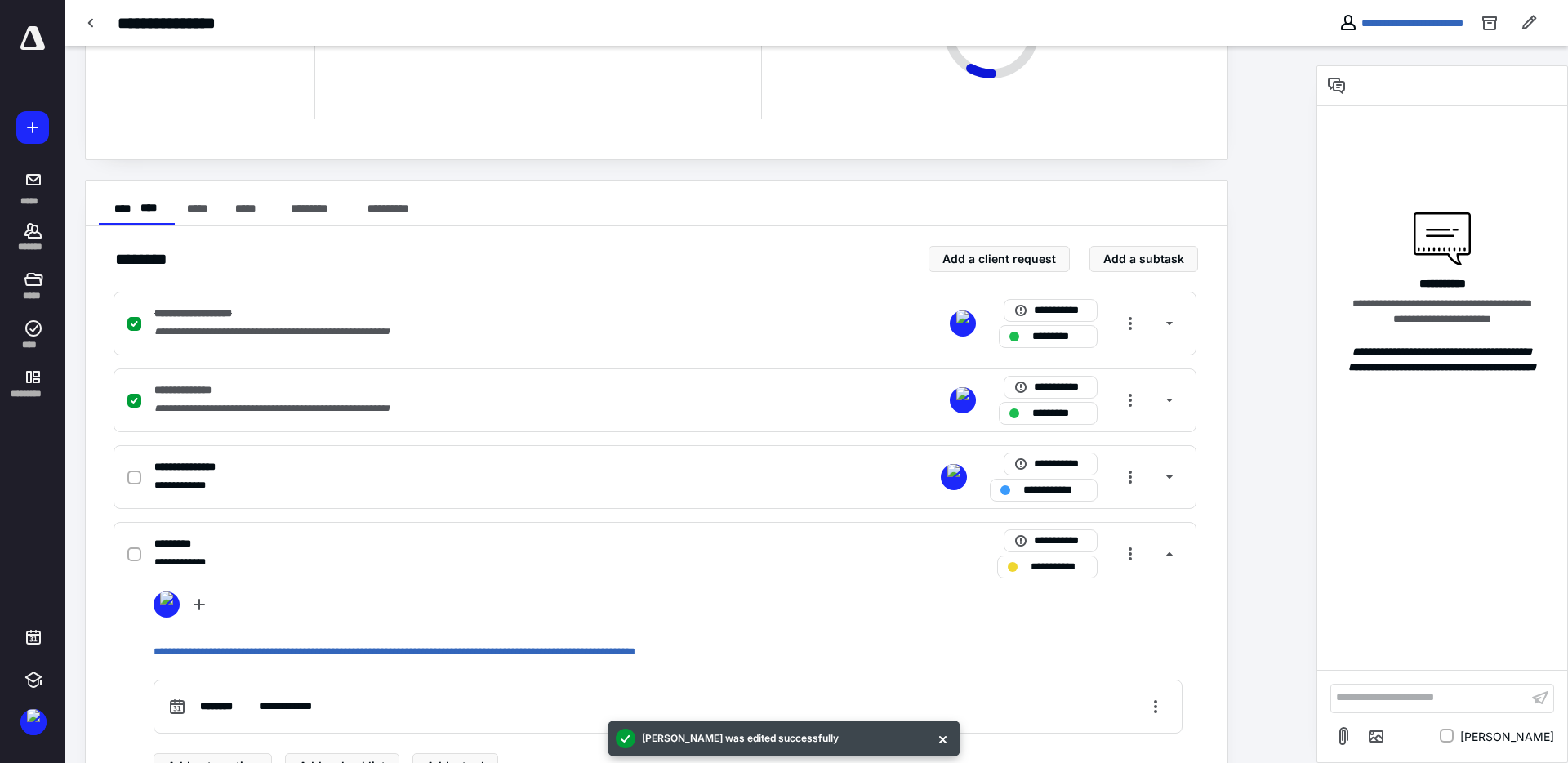 scroll, scrollTop: 261, scrollLeft: 0, axis: vertical 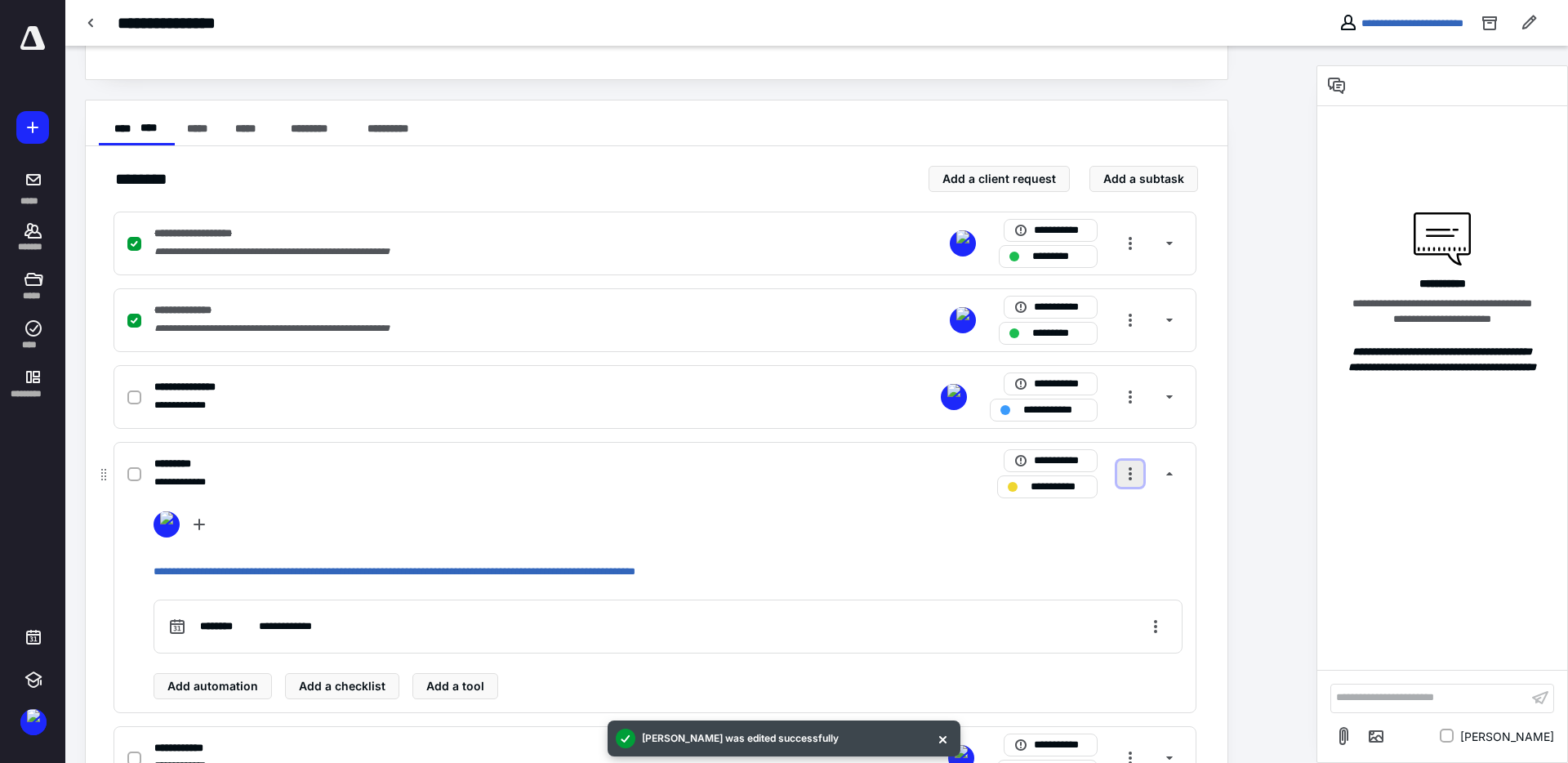 click at bounding box center [1130, 474] 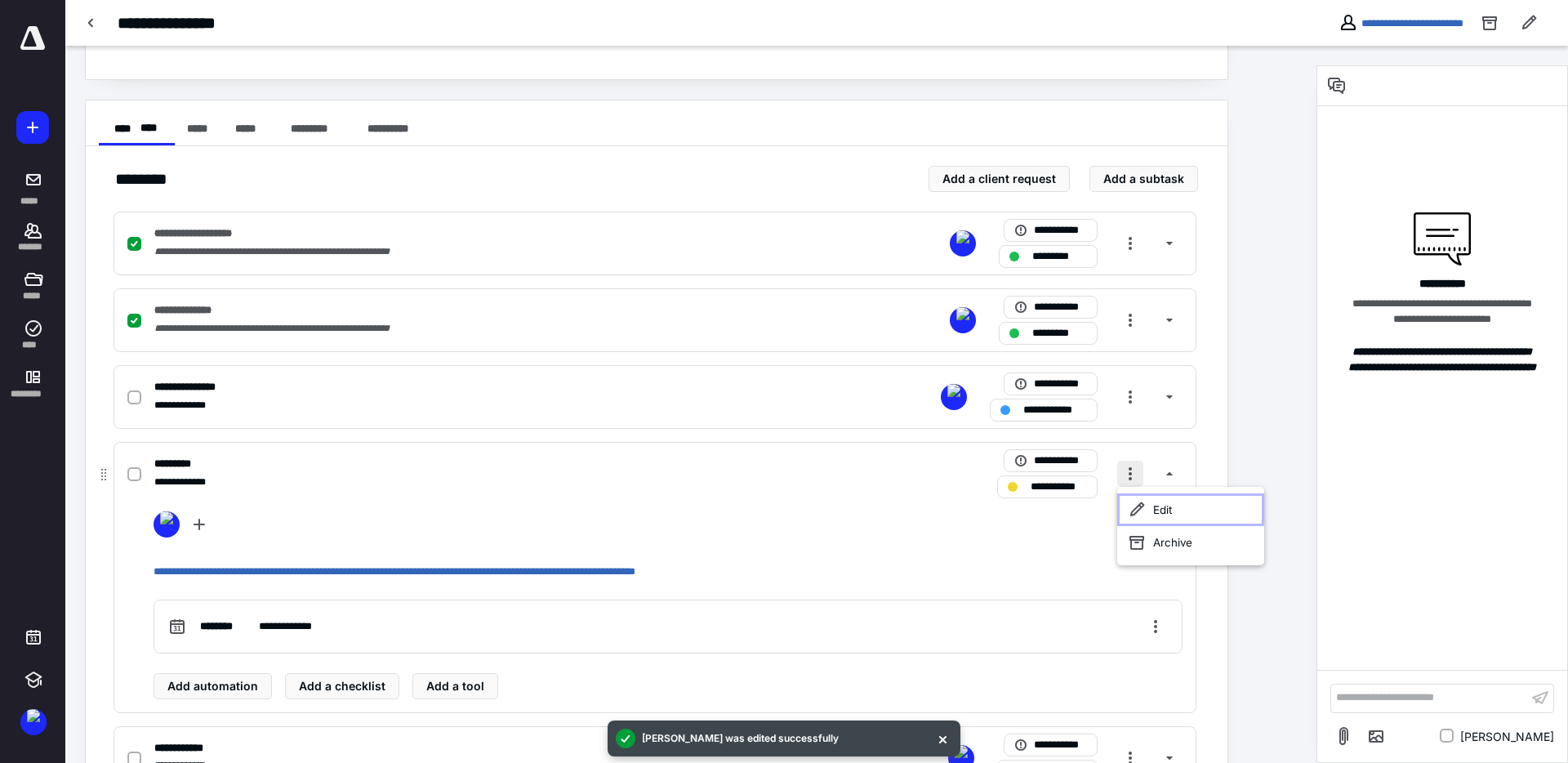 click on "Edit" at bounding box center (1191, 510) 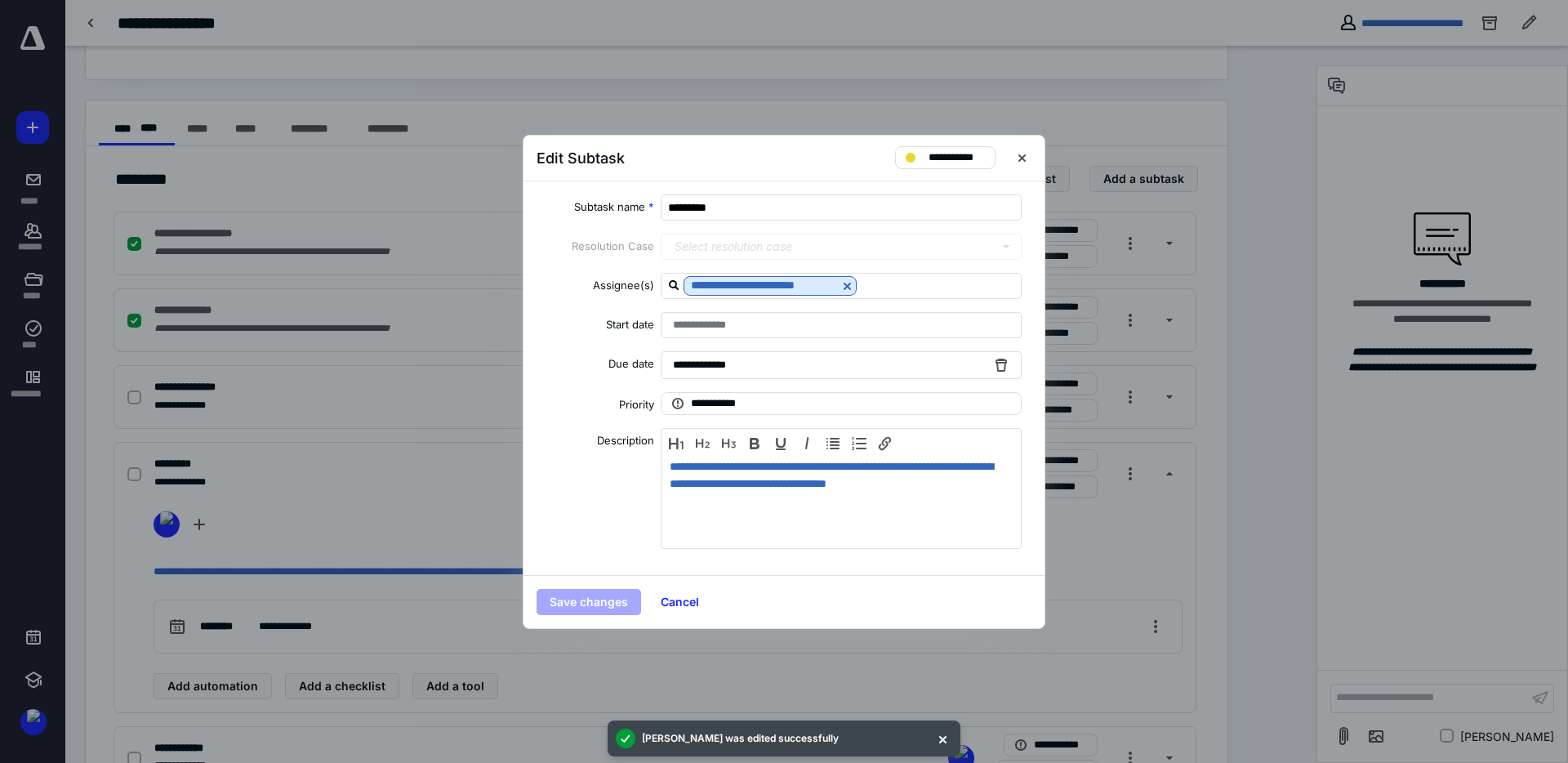 click on "**********" at bounding box center (706, 365) 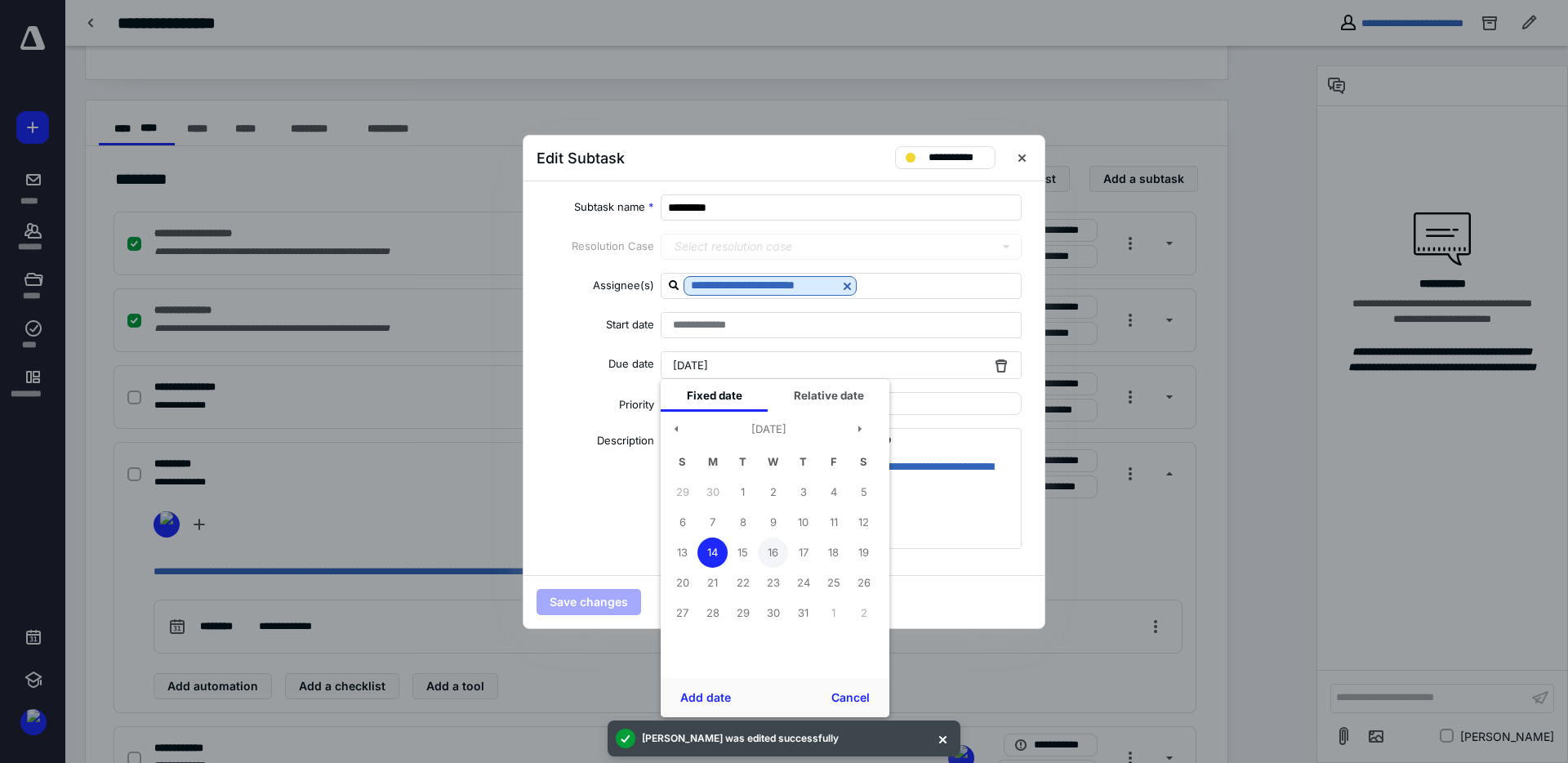 click on "16" at bounding box center (773, 552) 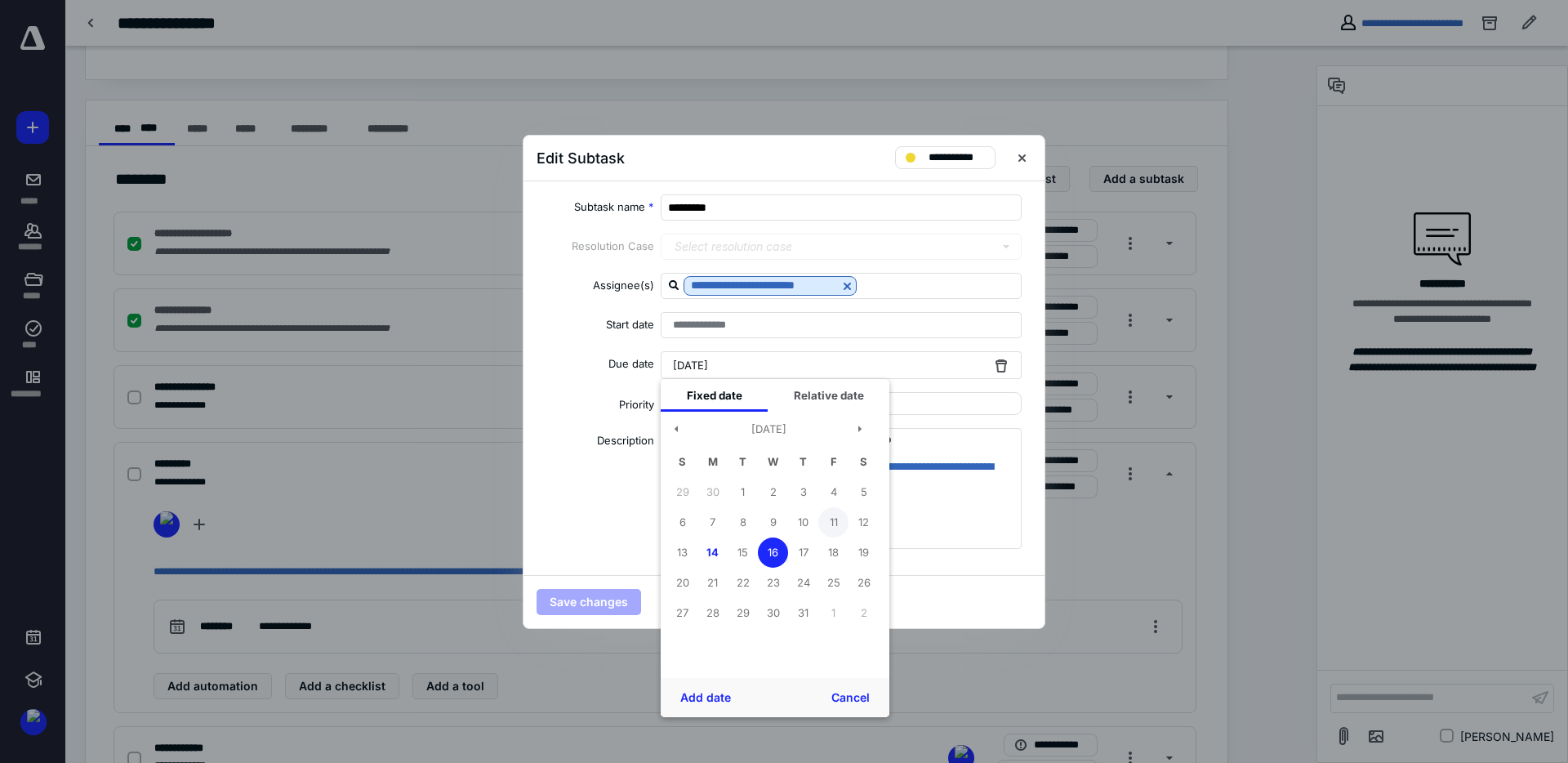 click on "11" at bounding box center [833, 522] 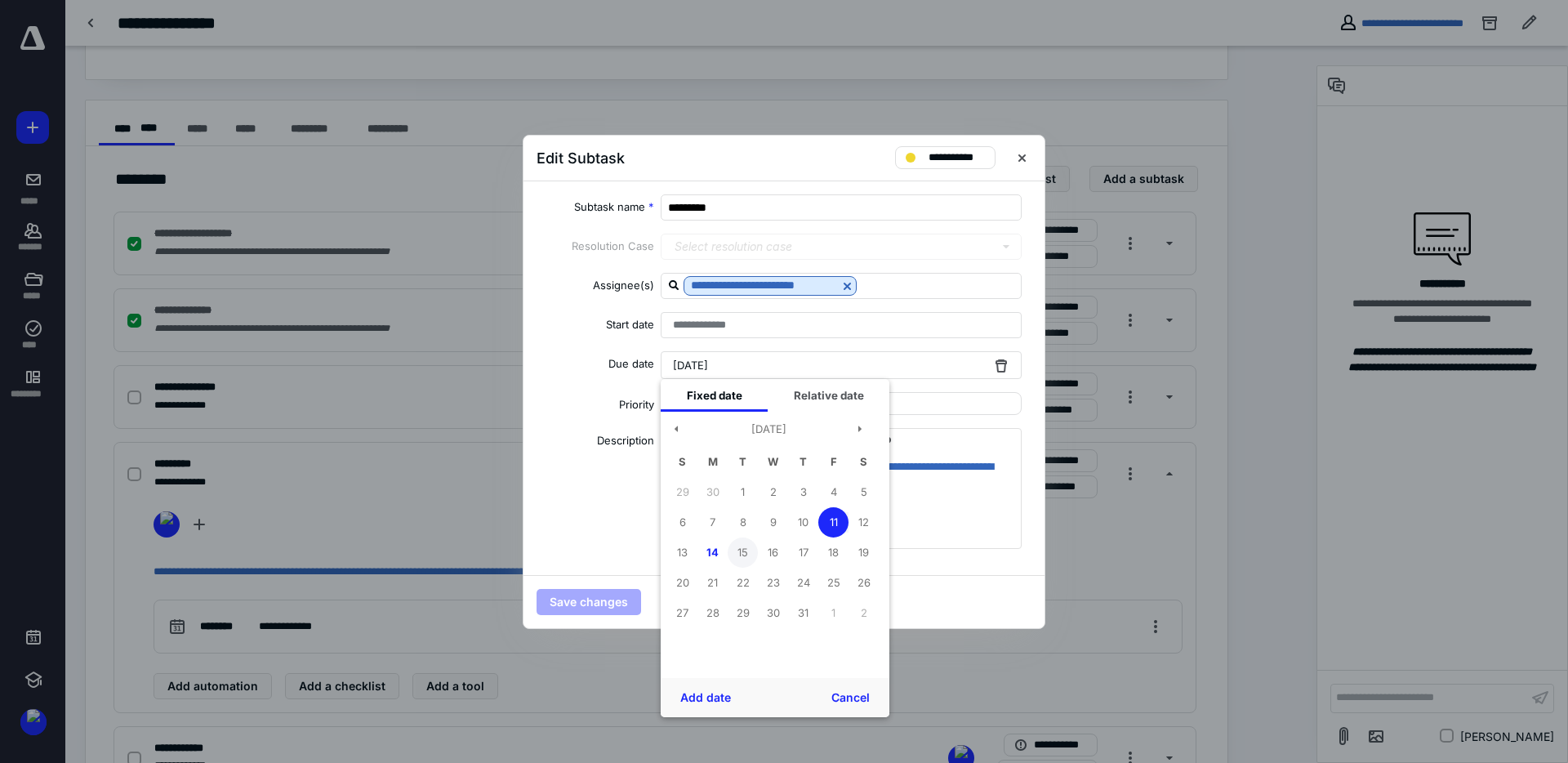 click on "15" at bounding box center [742, 552] 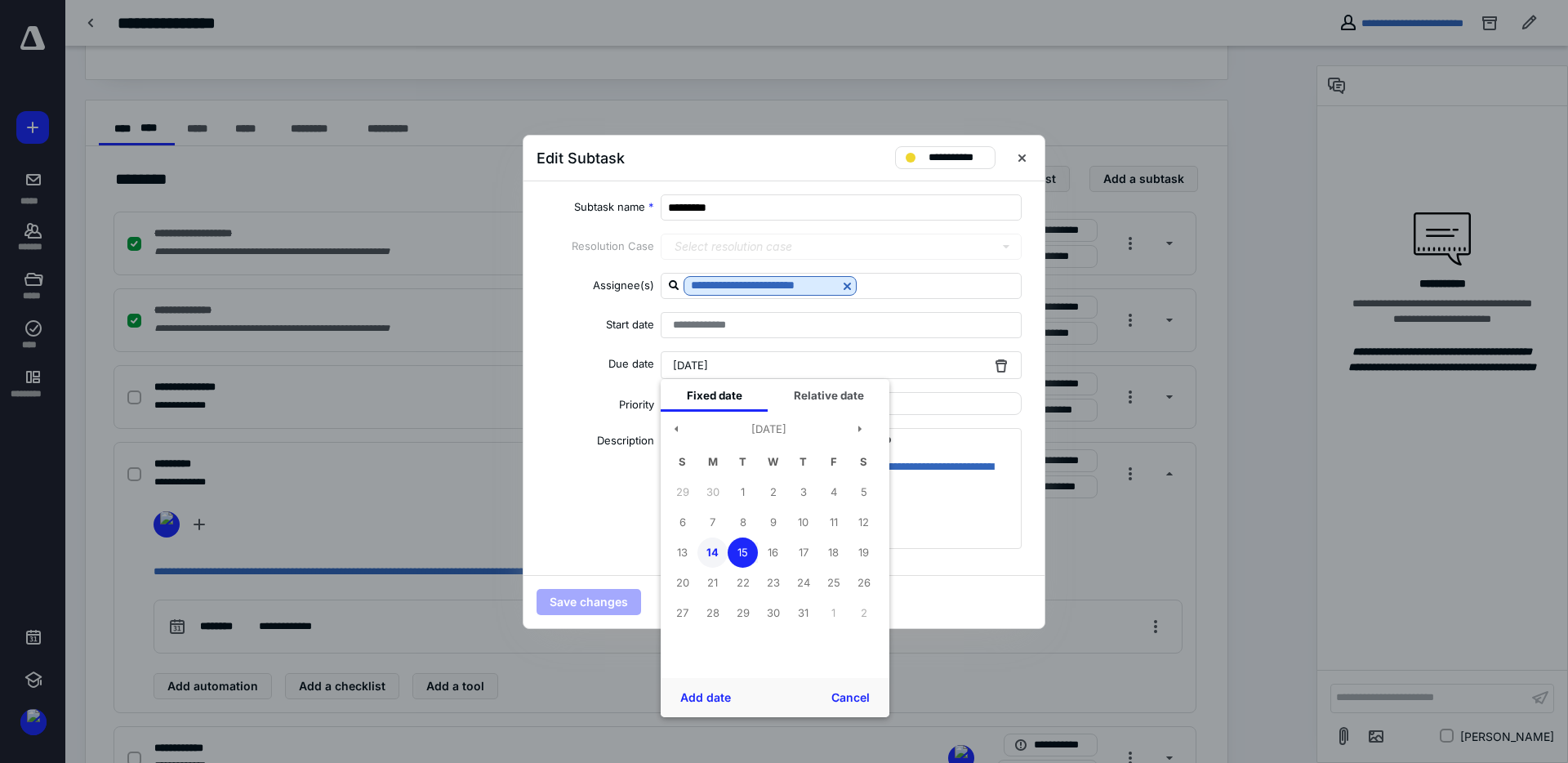 click on "14" at bounding box center (712, 552) 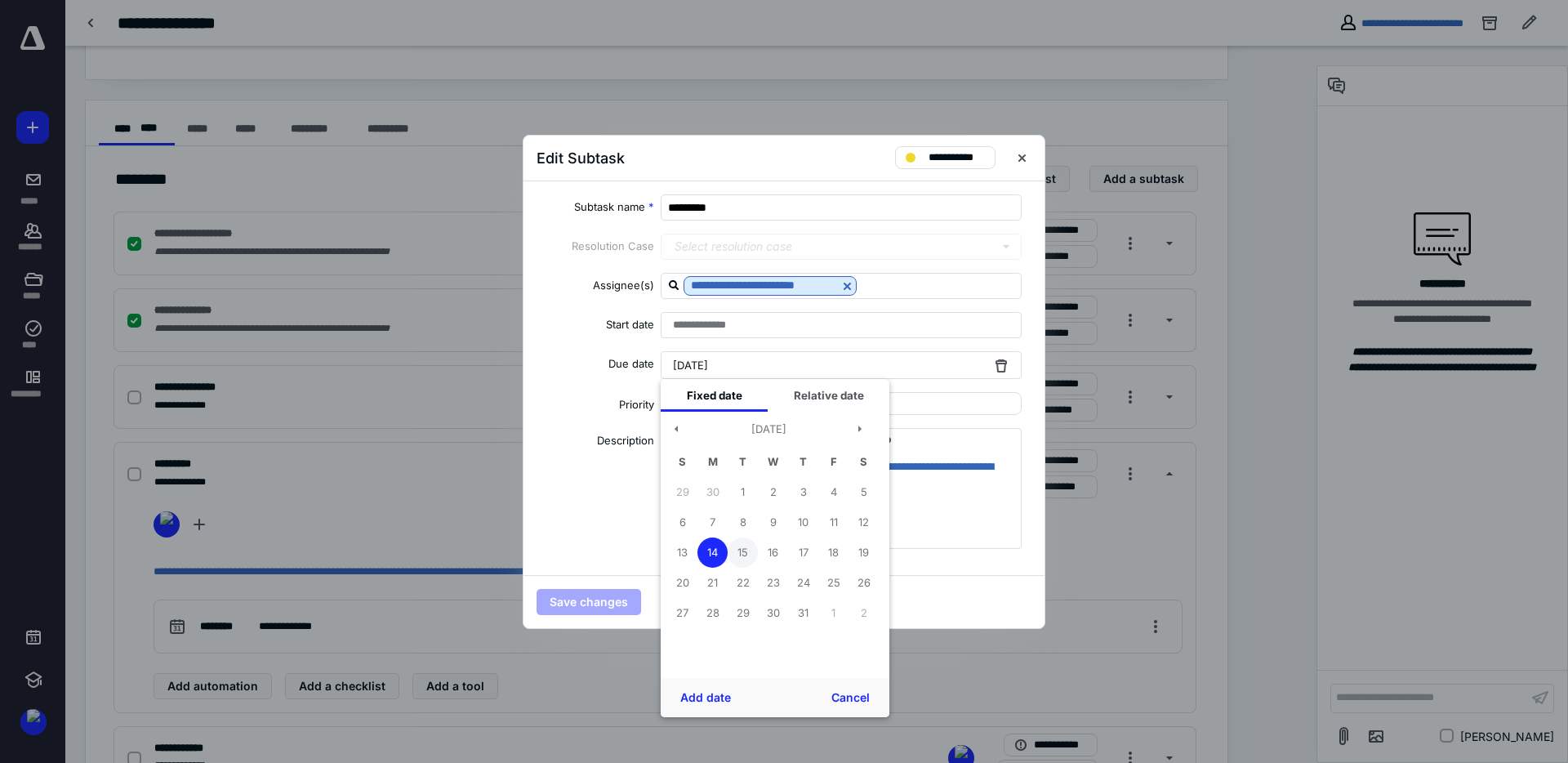 click on "15" at bounding box center [742, 552] 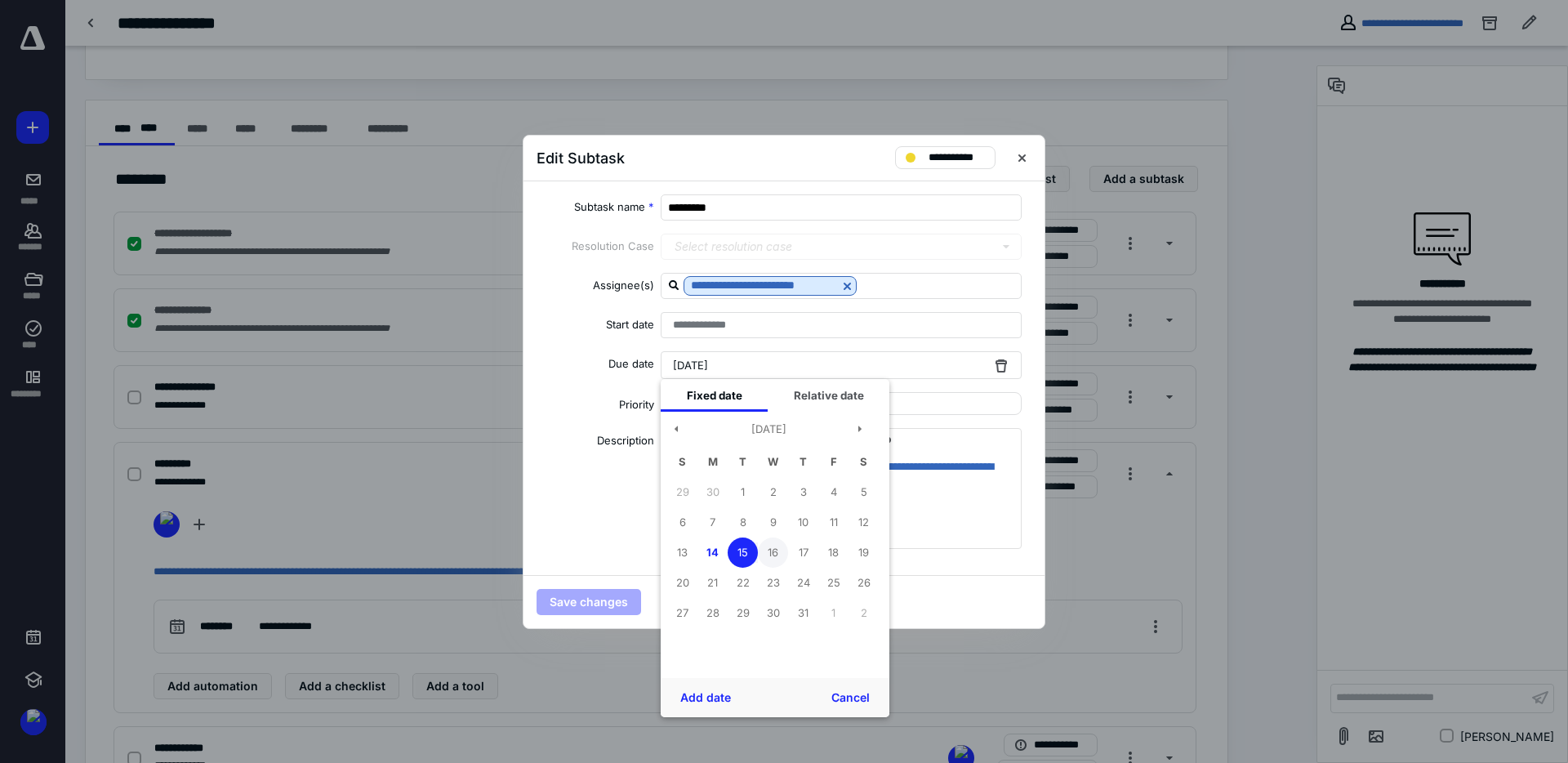 click on "16" at bounding box center [773, 552] 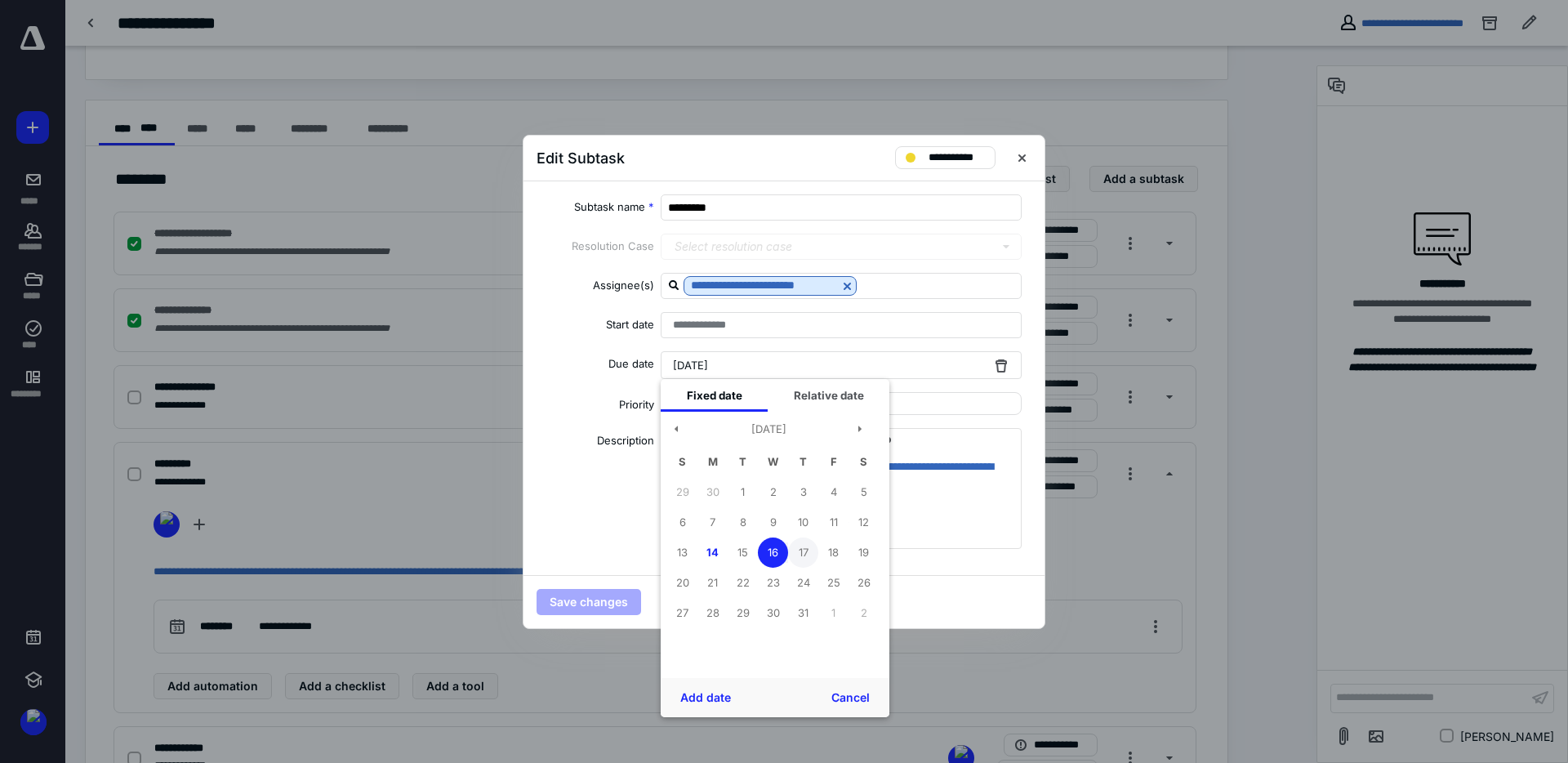 click on "17" at bounding box center [803, 552] 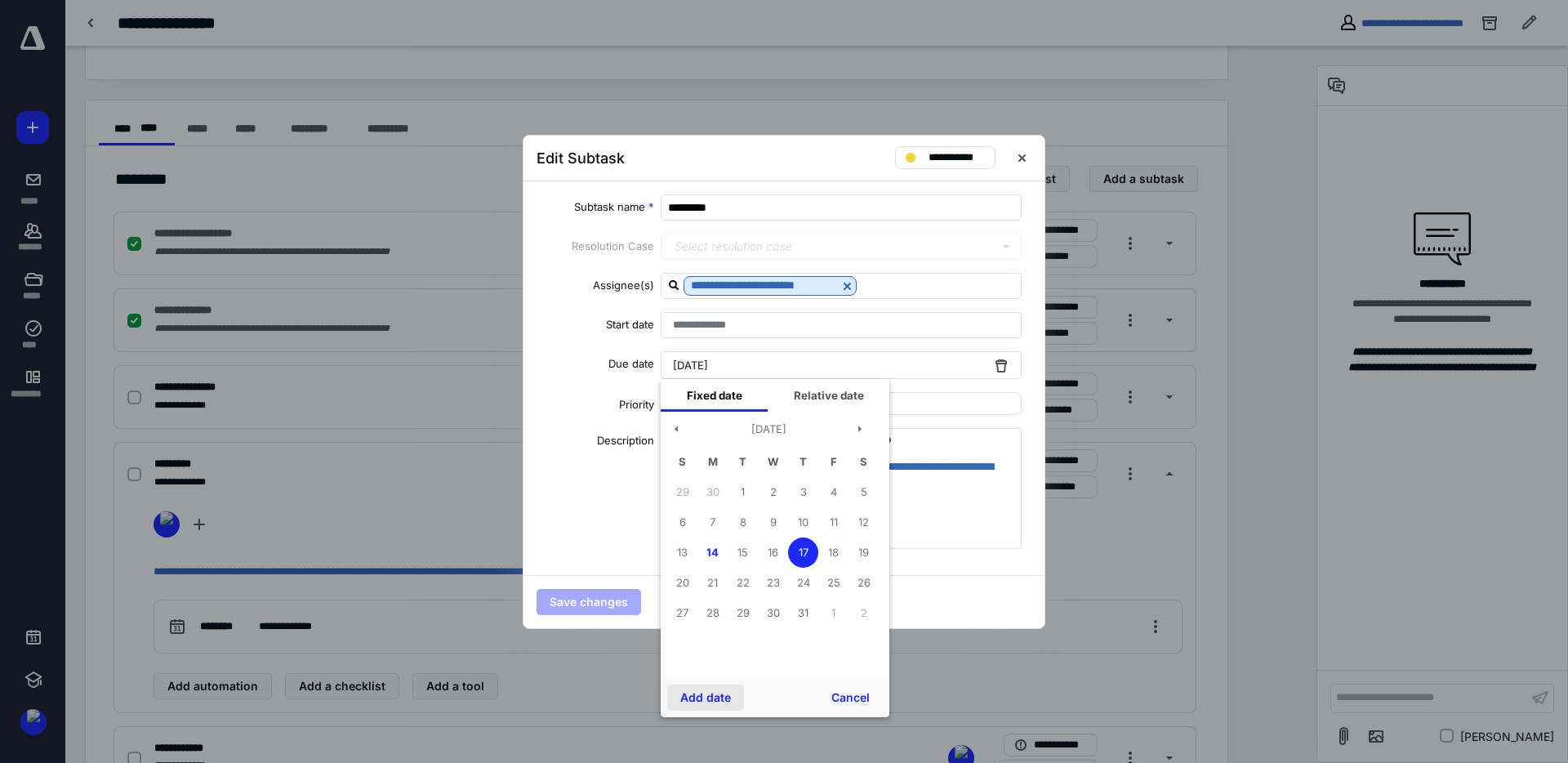 click on "Add date" at bounding box center (706, 698) 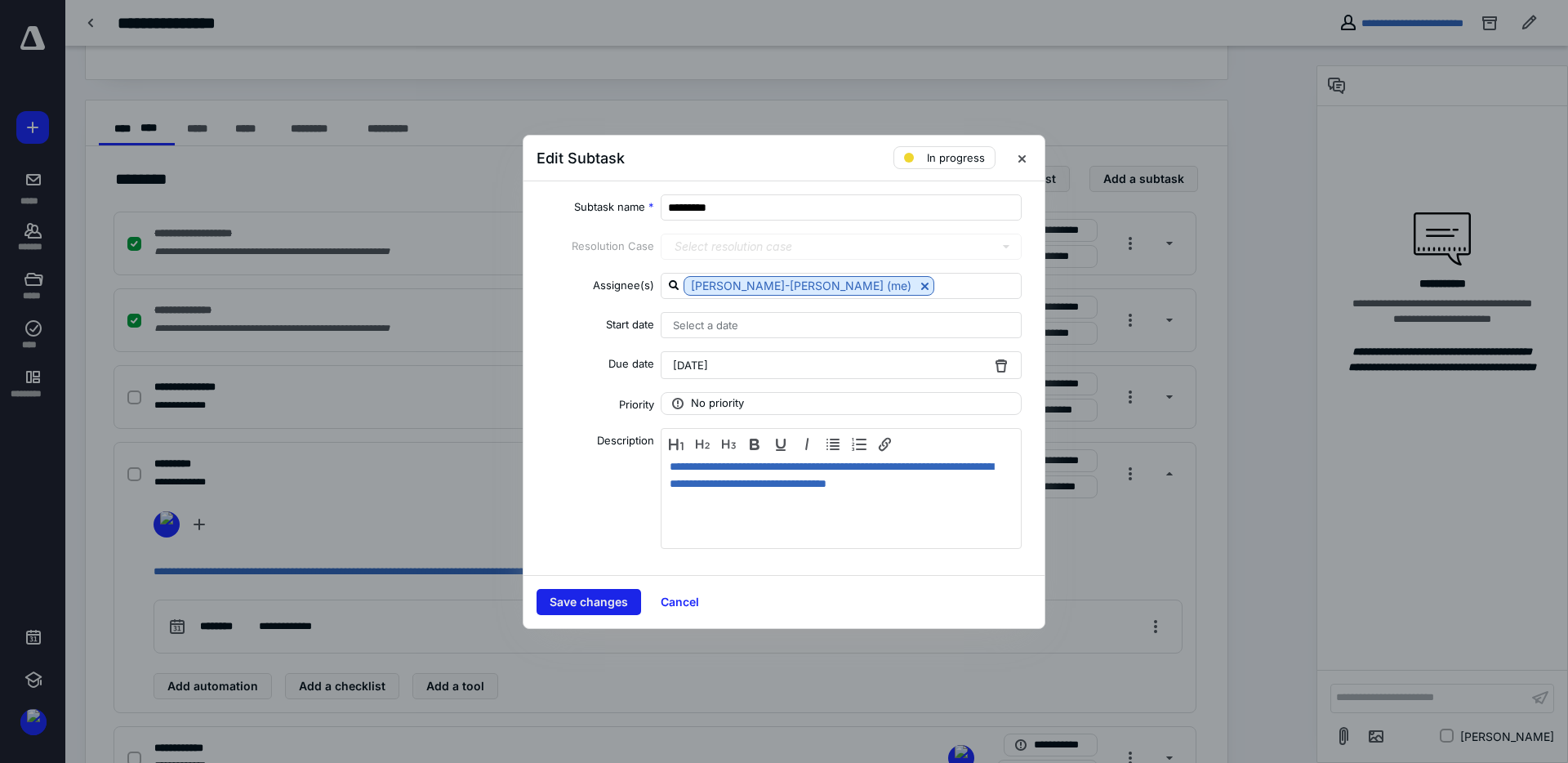 click on "Save changes" at bounding box center (589, 602) 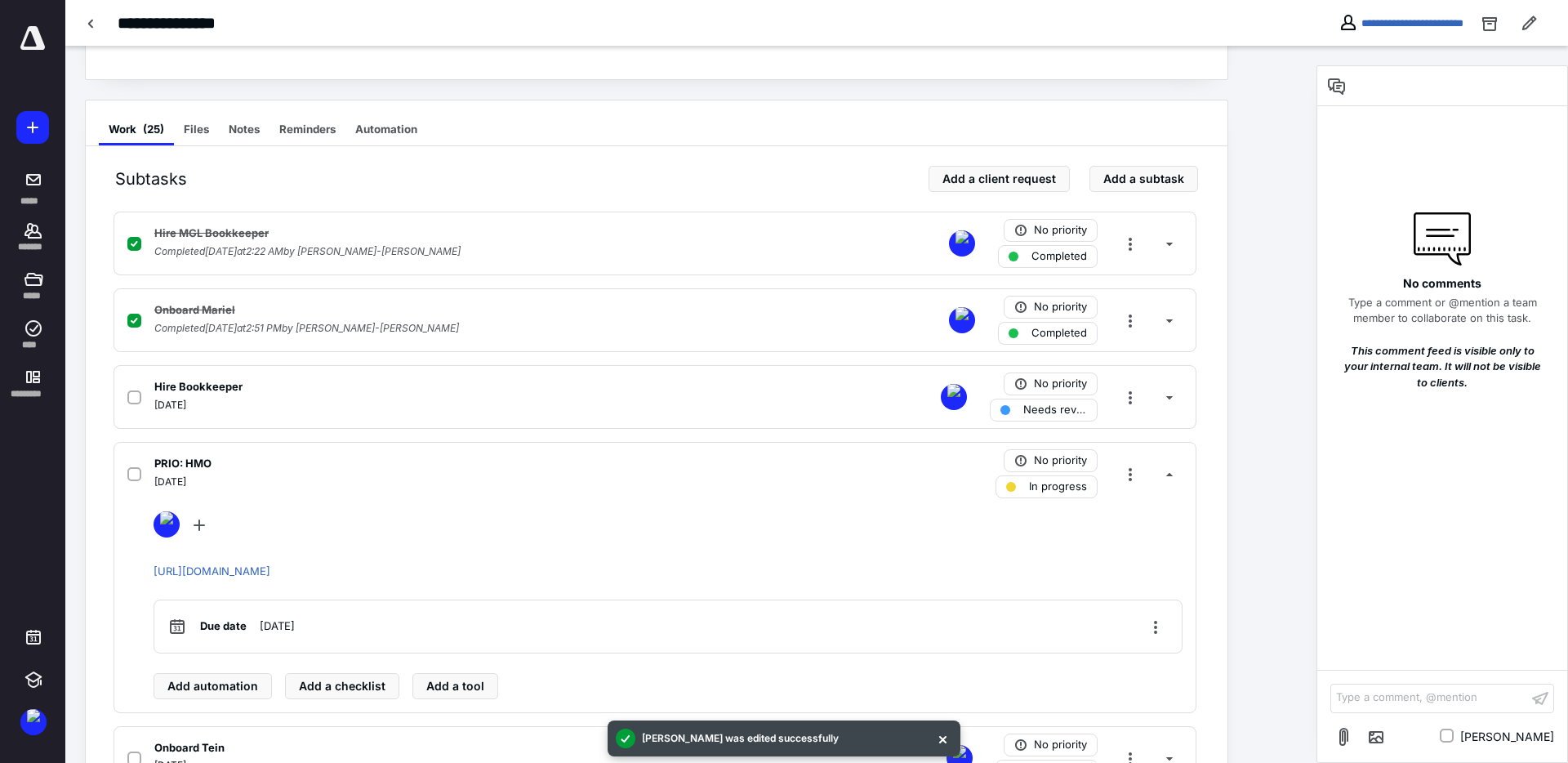click on "[DATE]" at bounding box center (440, 482) 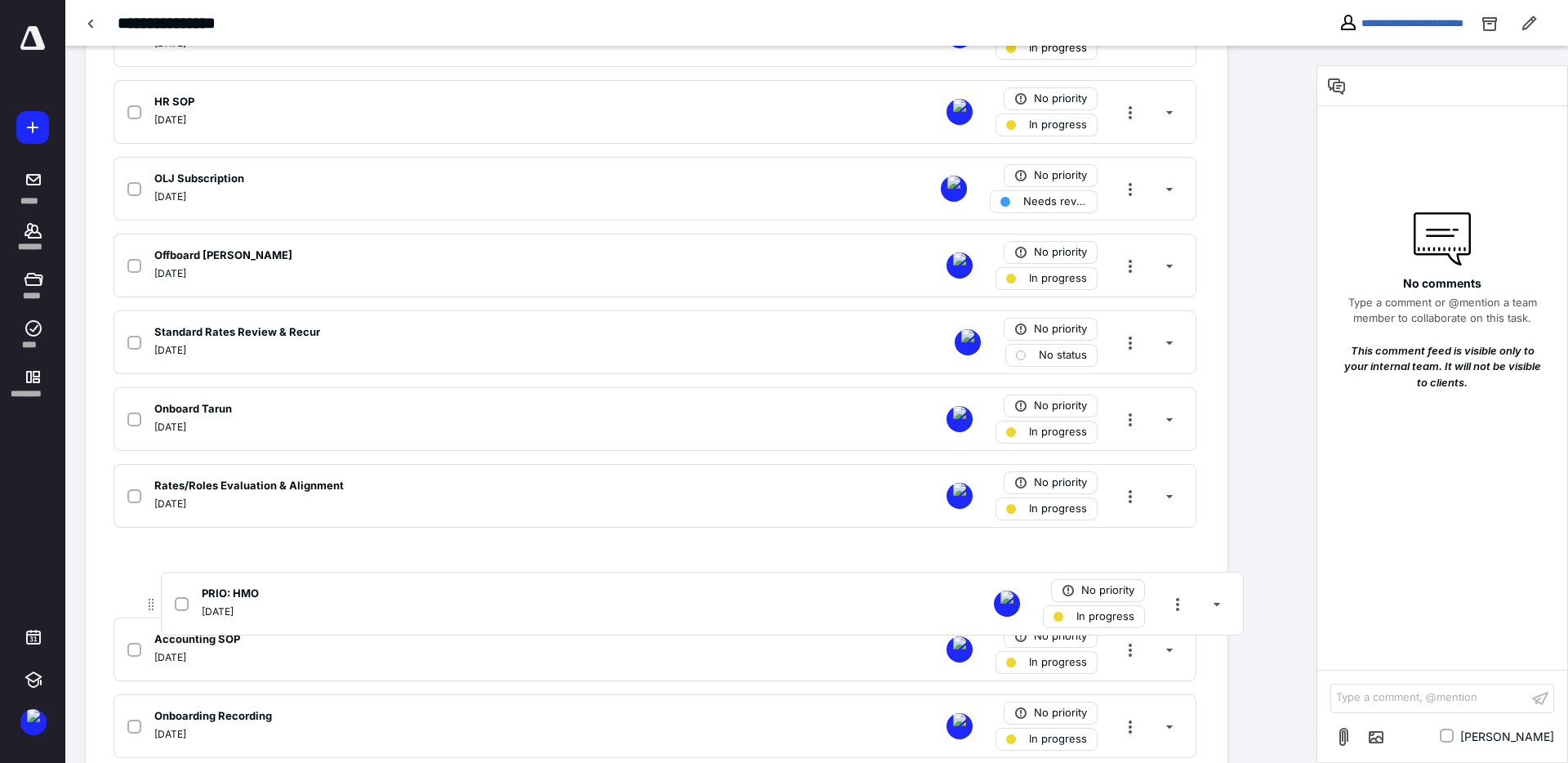 scroll, scrollTop: 936, scrollLeft: 0, axis: vertical 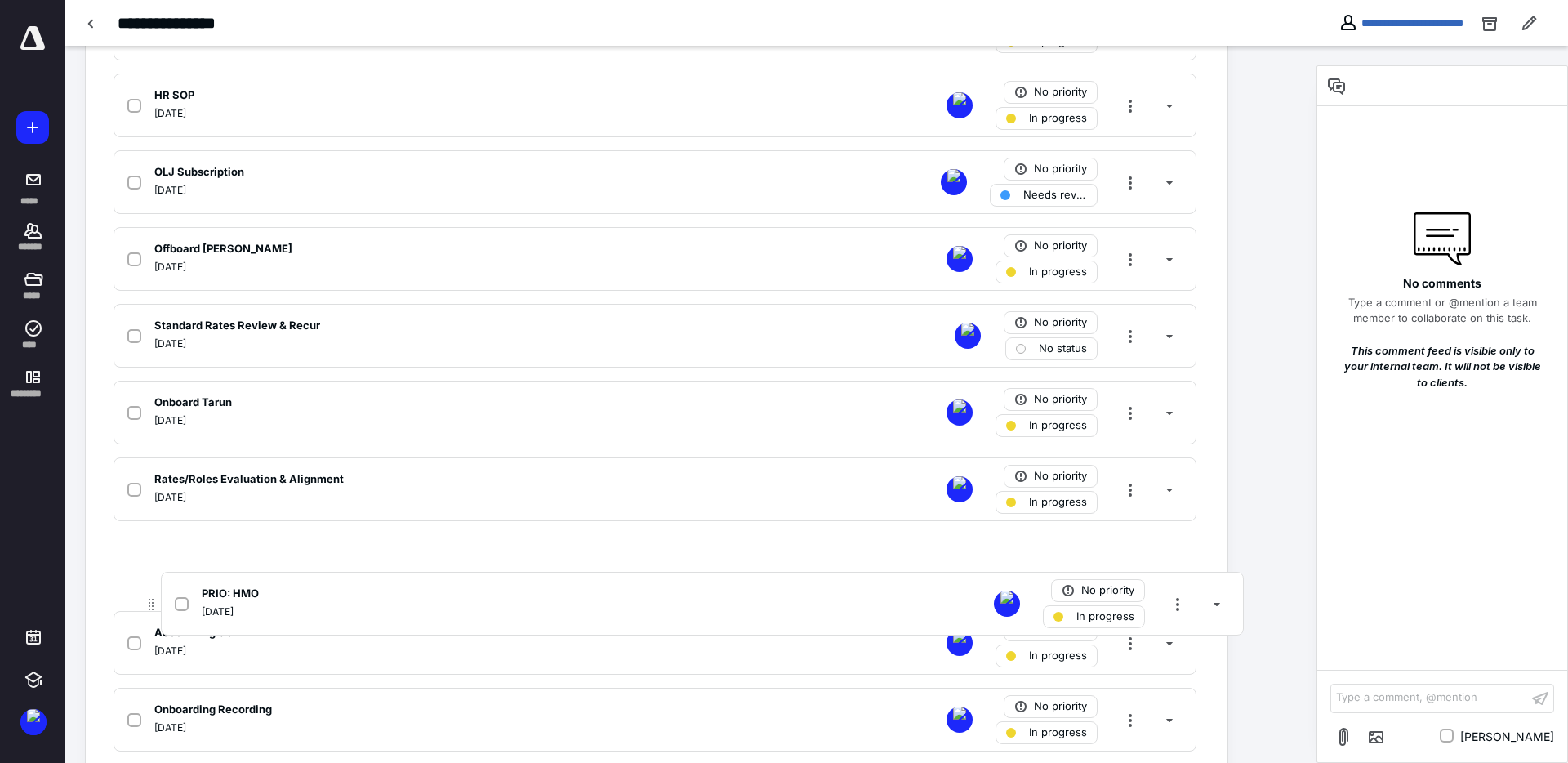 drag, startPoint x: 101, startPoint y: 475, endPoint x: 166, endPoint y: 565, distance: 111.01802 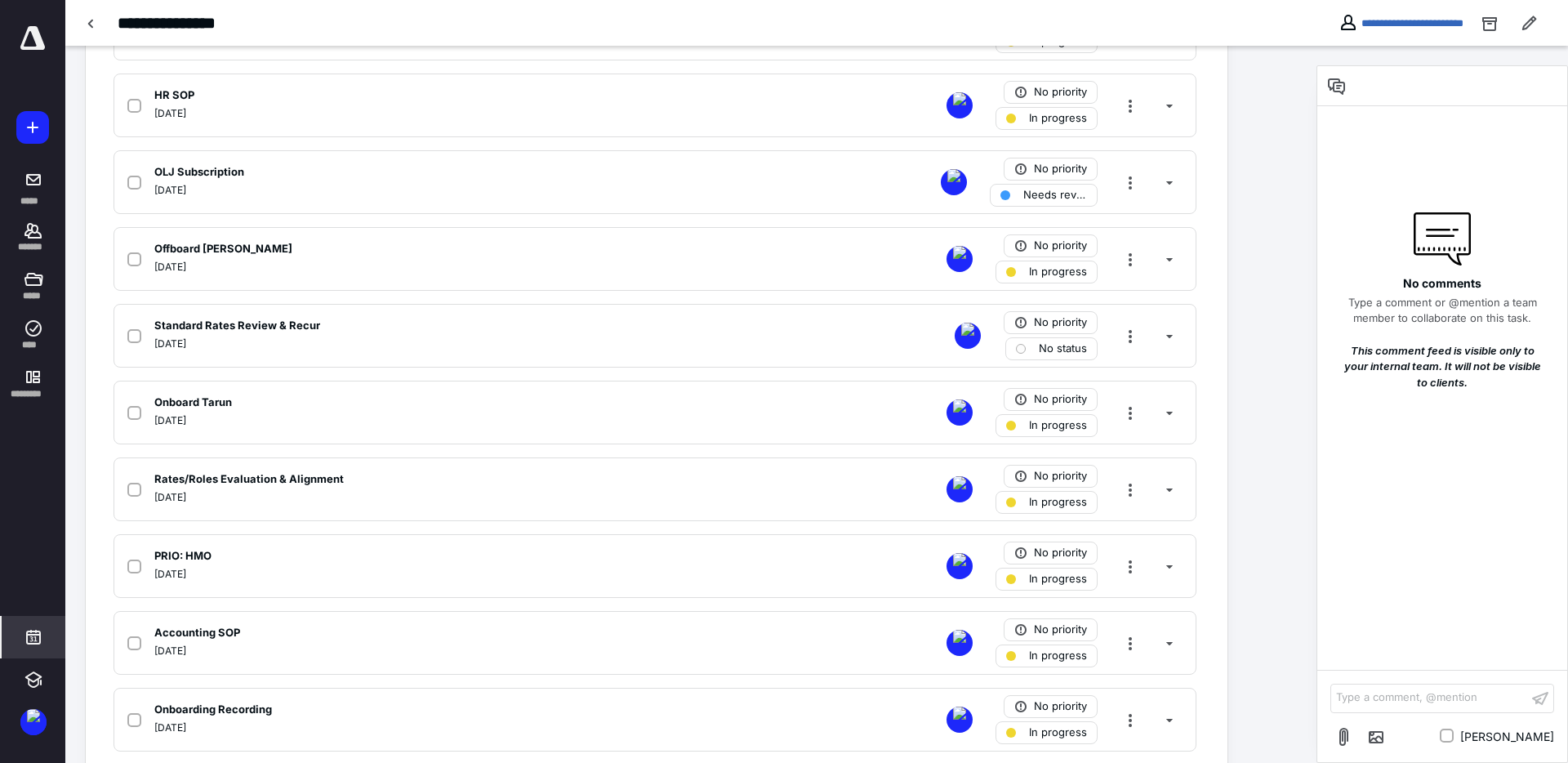 click 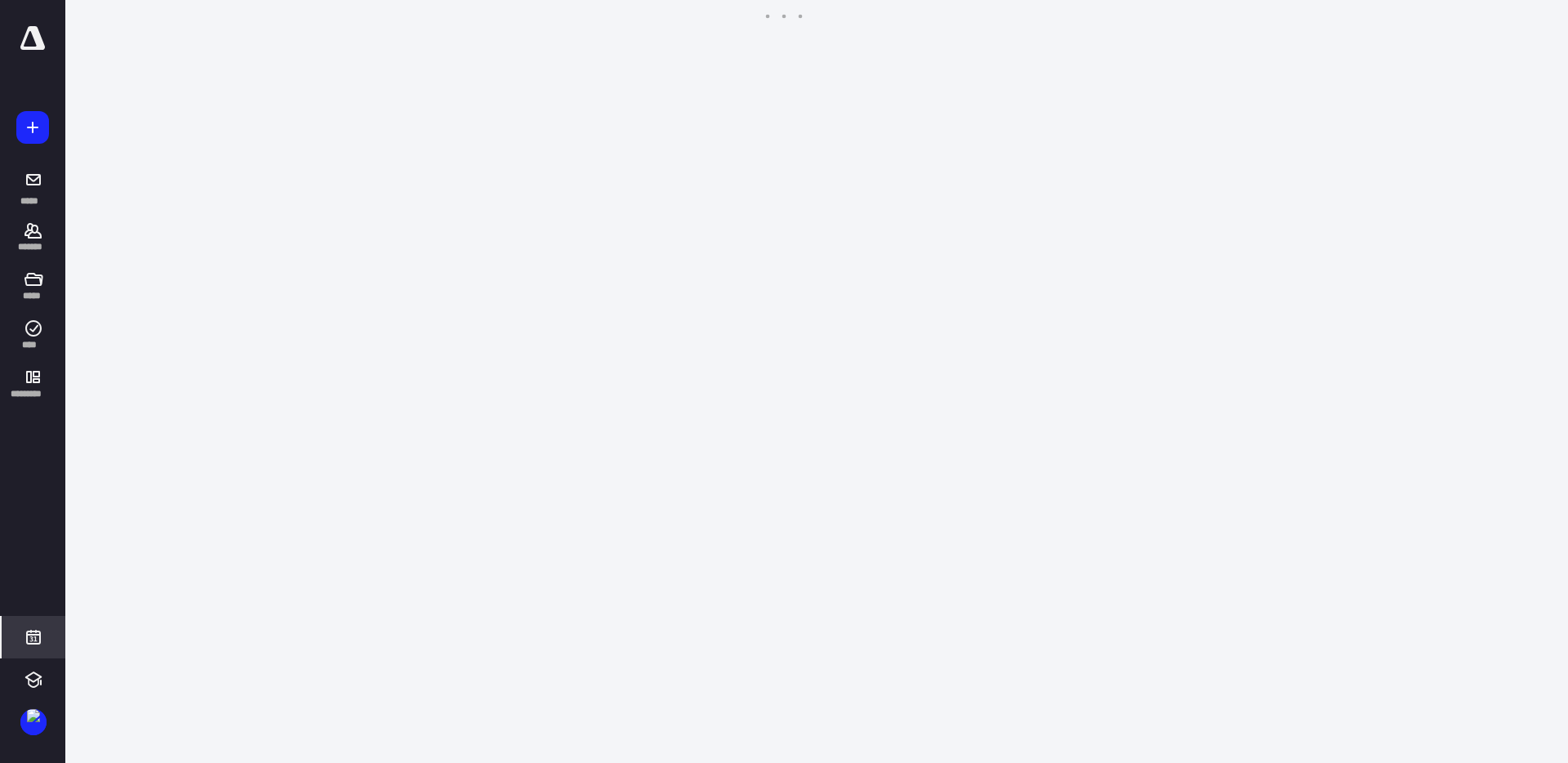 scroll, scrollTop: 315, scrollLeft: 0, axis: vertical 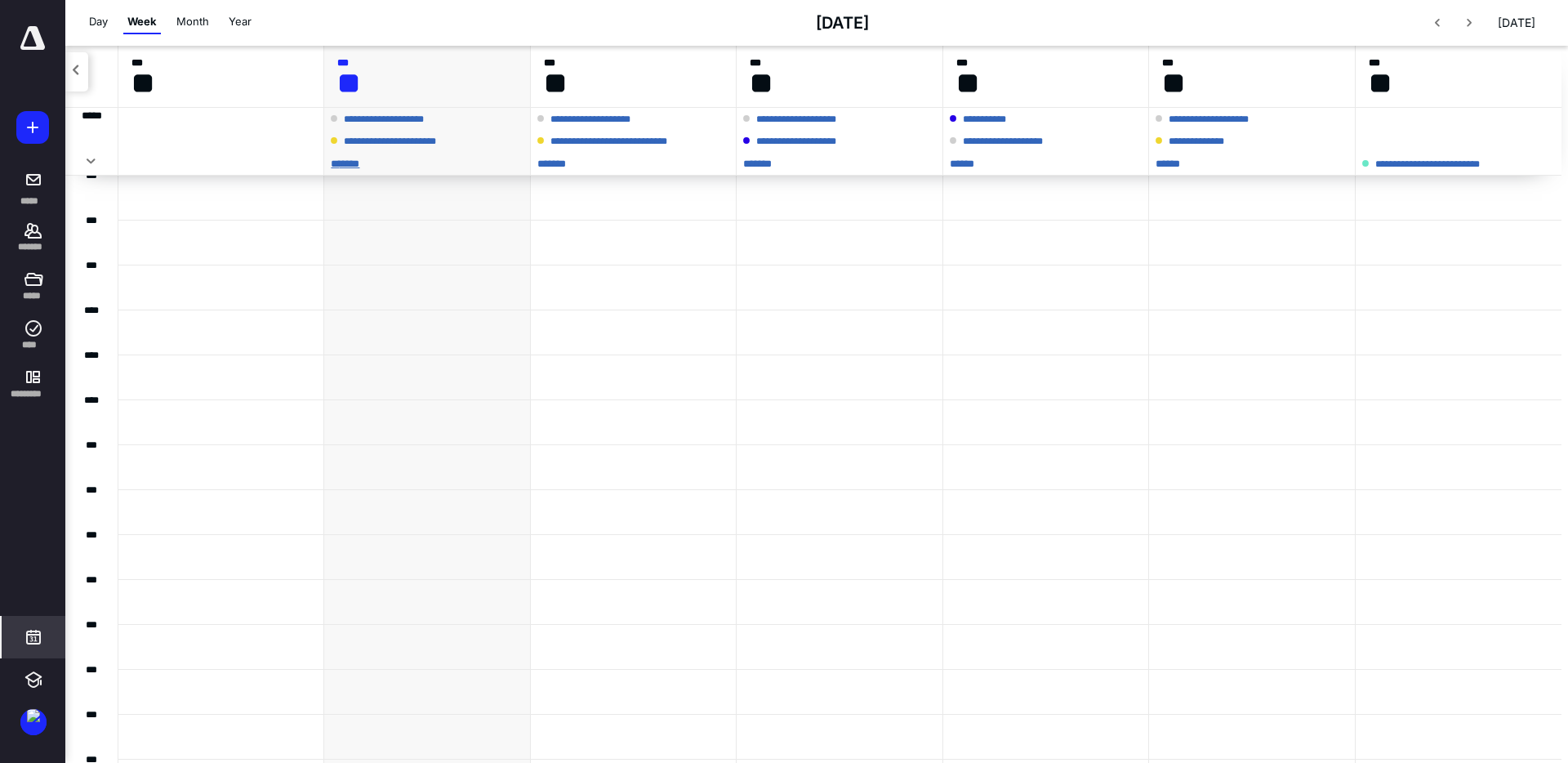 click on "** ****" at bounding box center (426, 163) 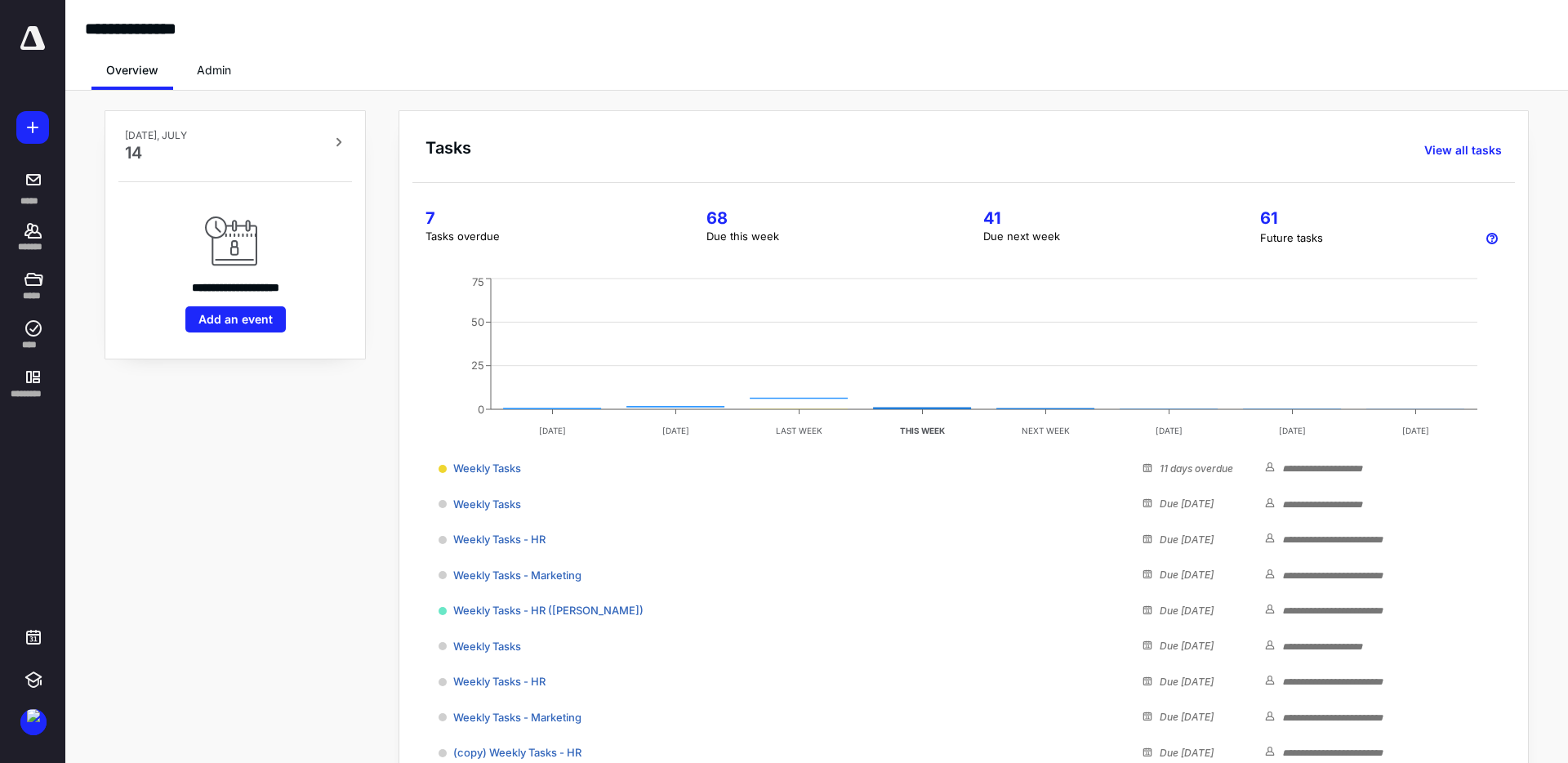scroll, scrollTop: 0, scrollLeft: 0, axis: both 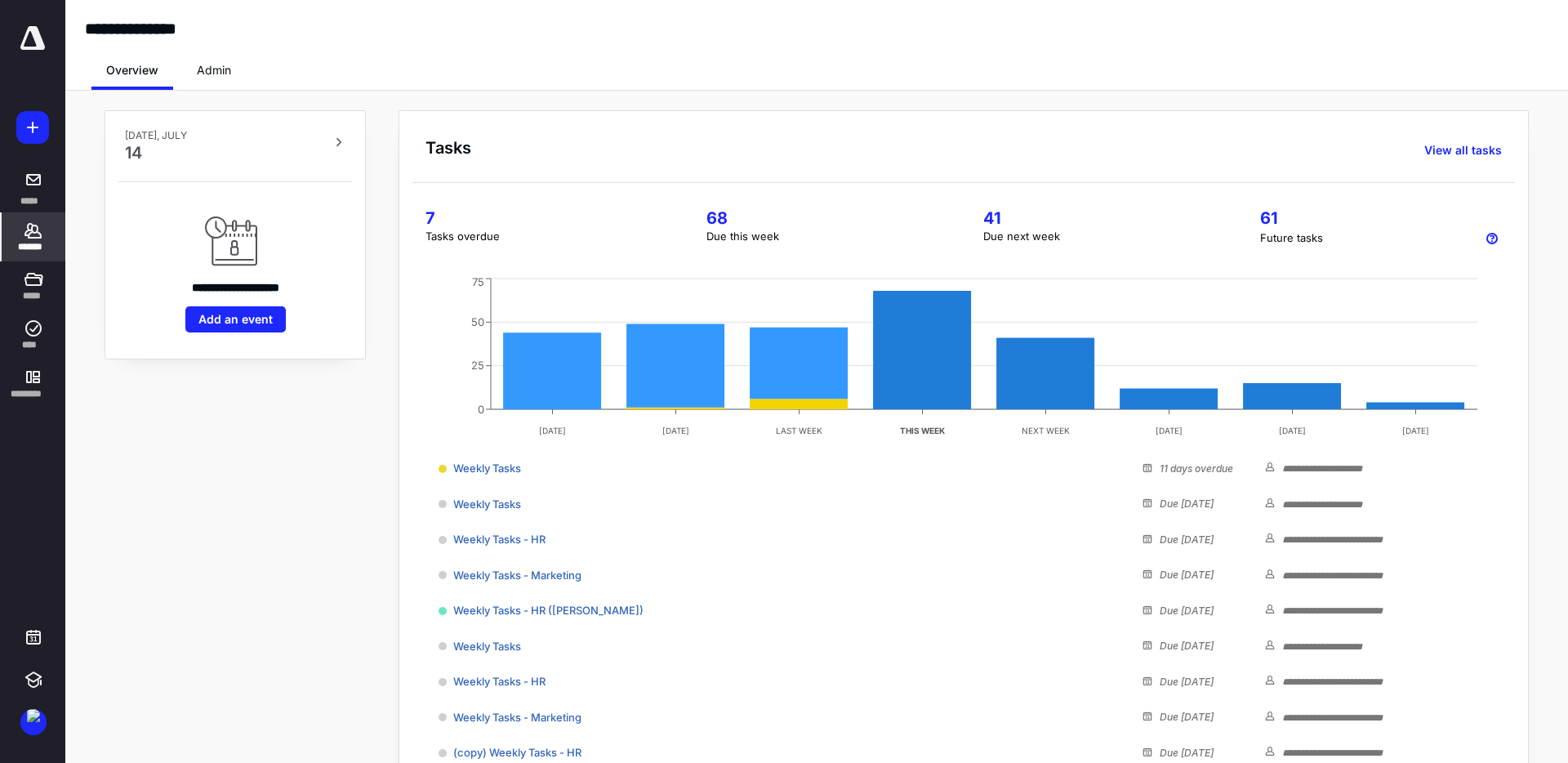 click on "*******" at bounding box center (33, 247) 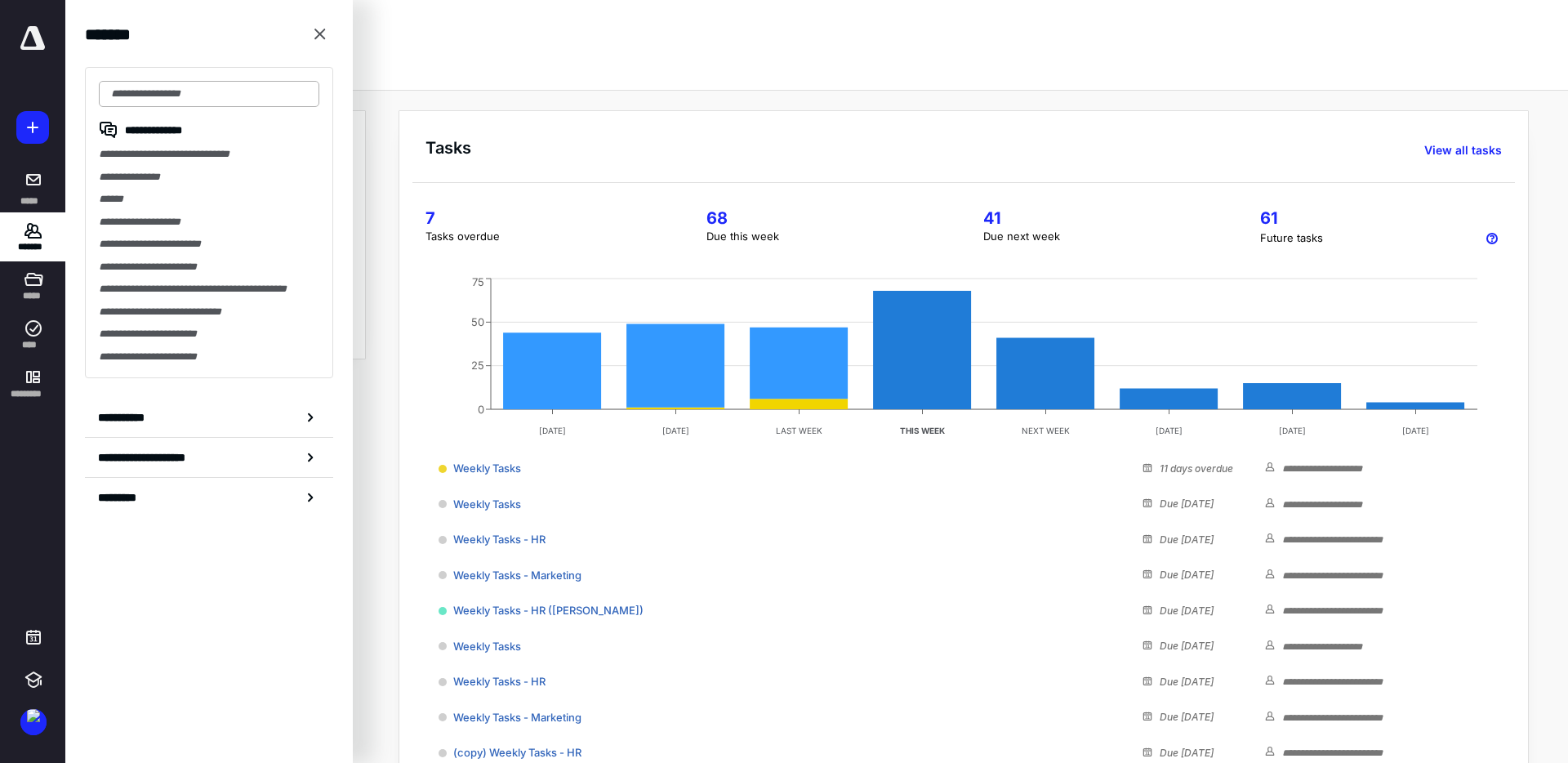click at bounding box center [209, 94] 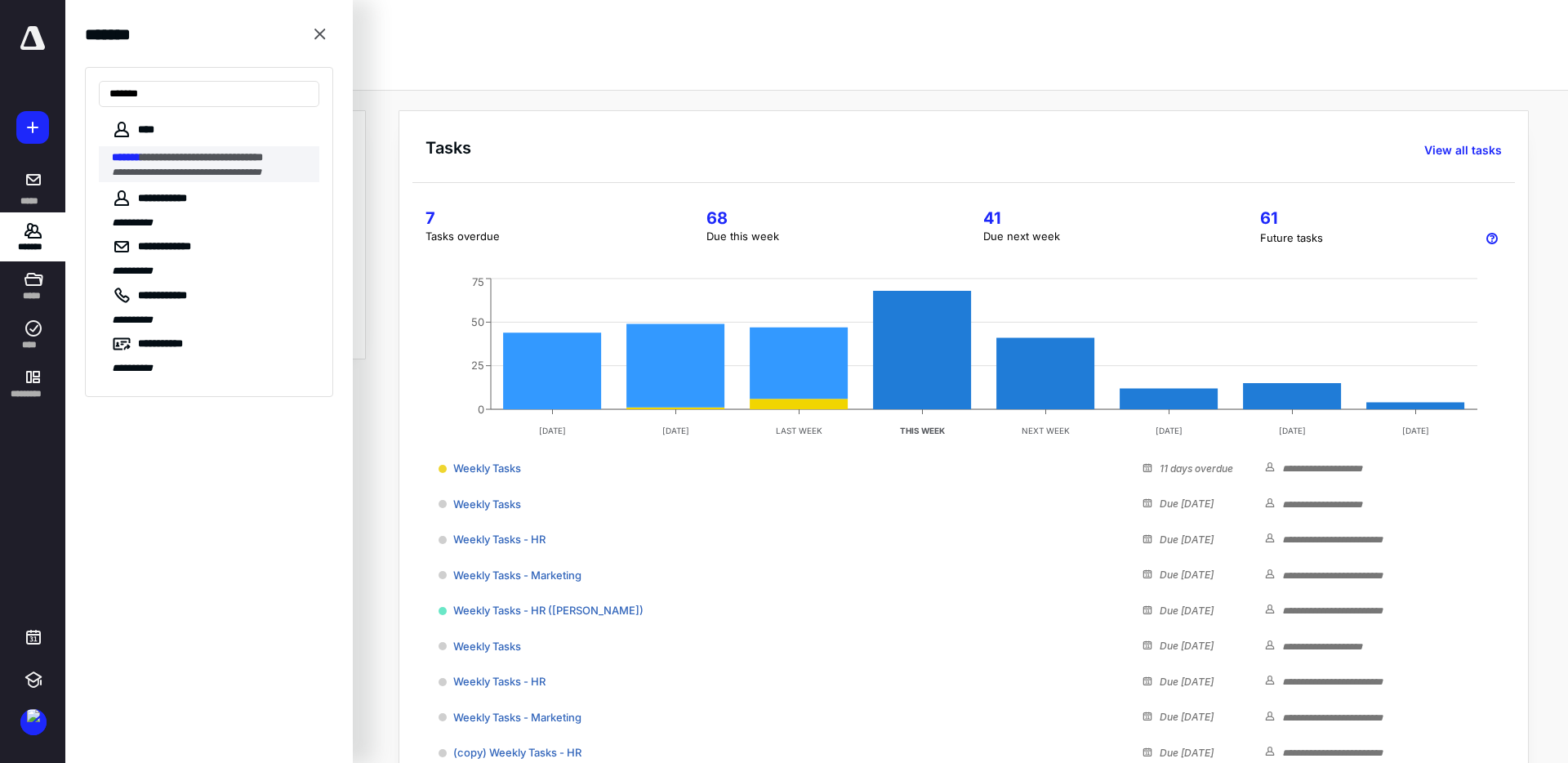 type on "*******" 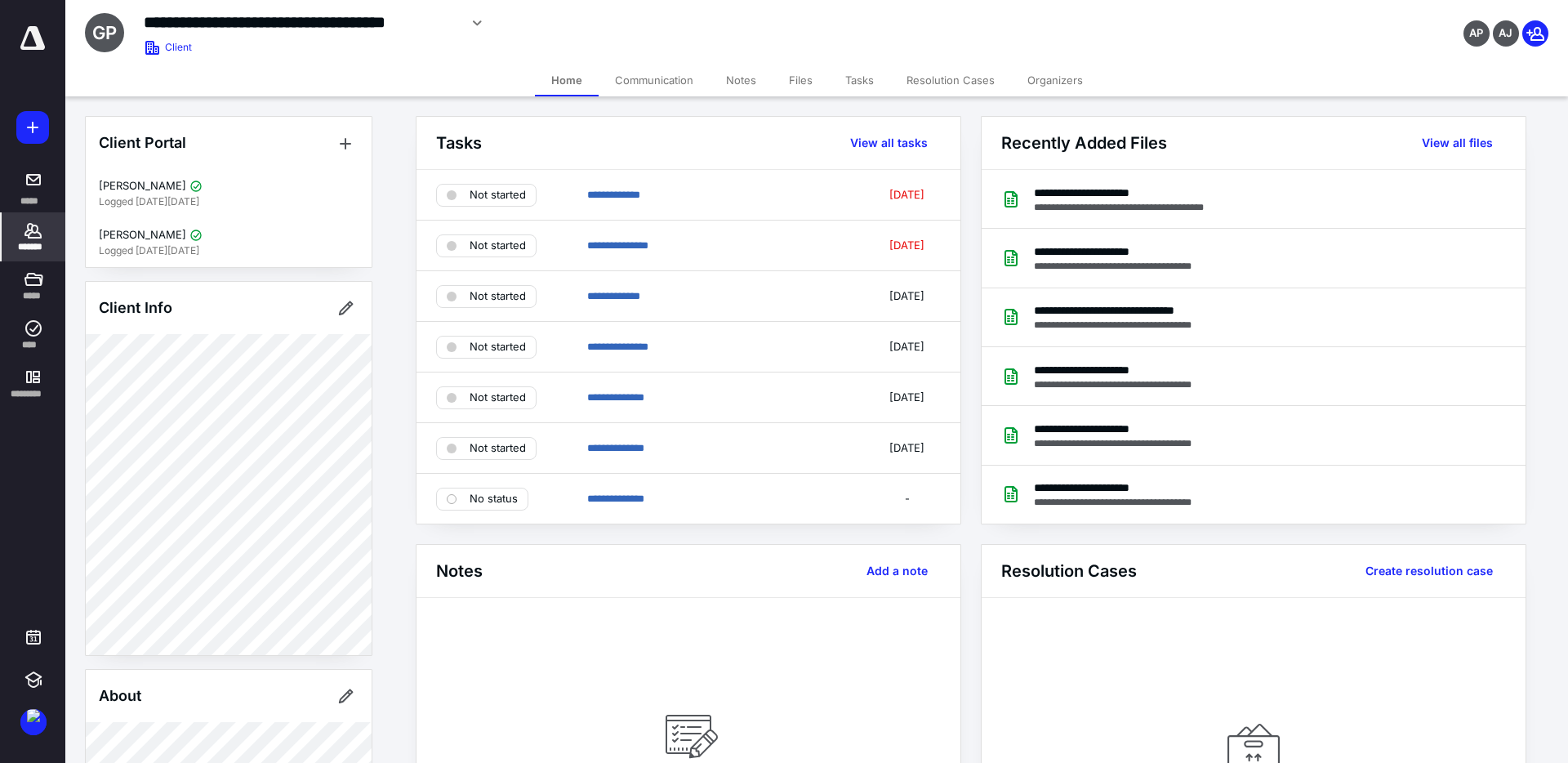 click on "AP AJ" at bounding box center [1490, 23] 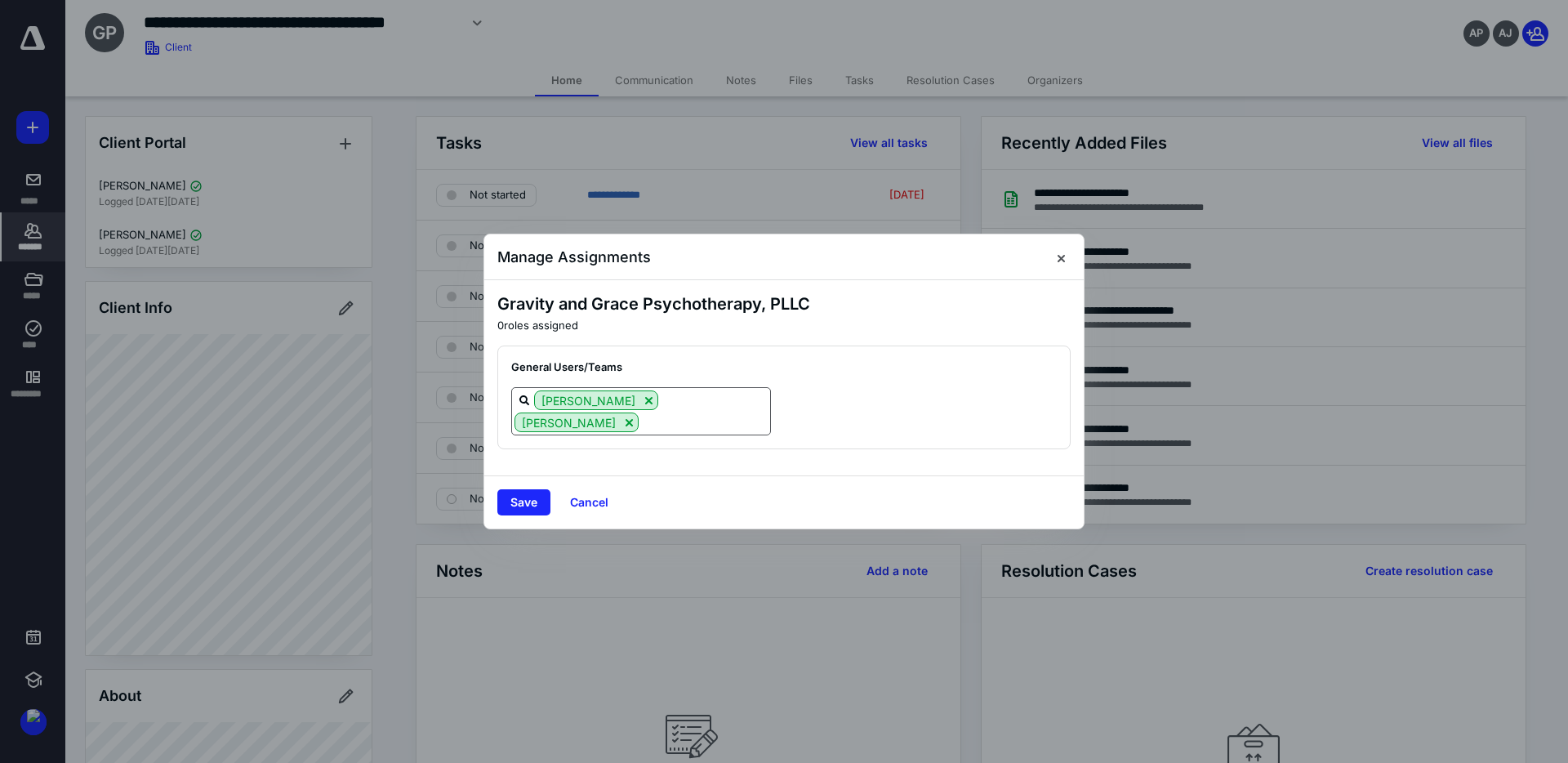 click at bounding box center (704, 422) 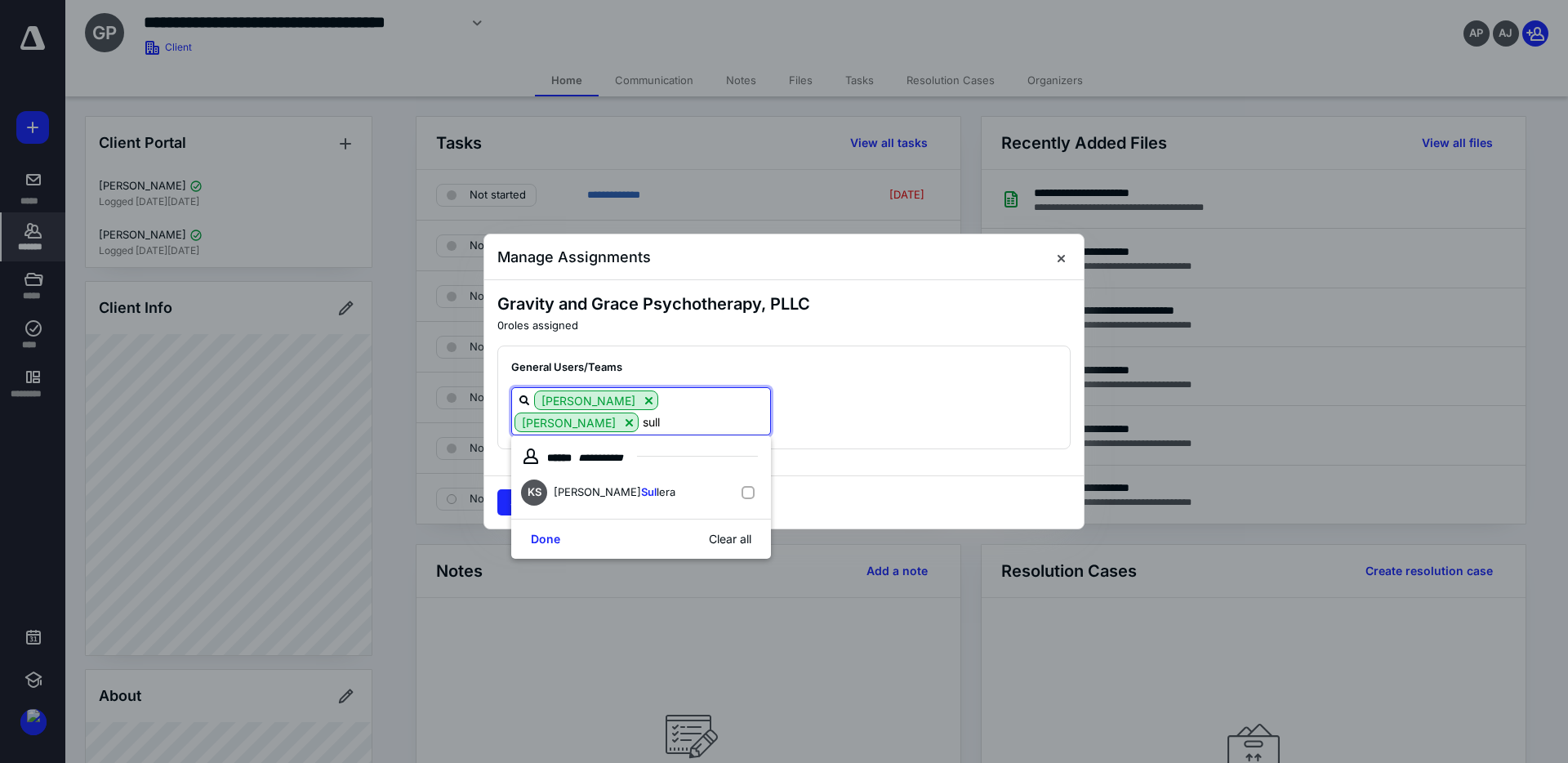 type on "sulle" 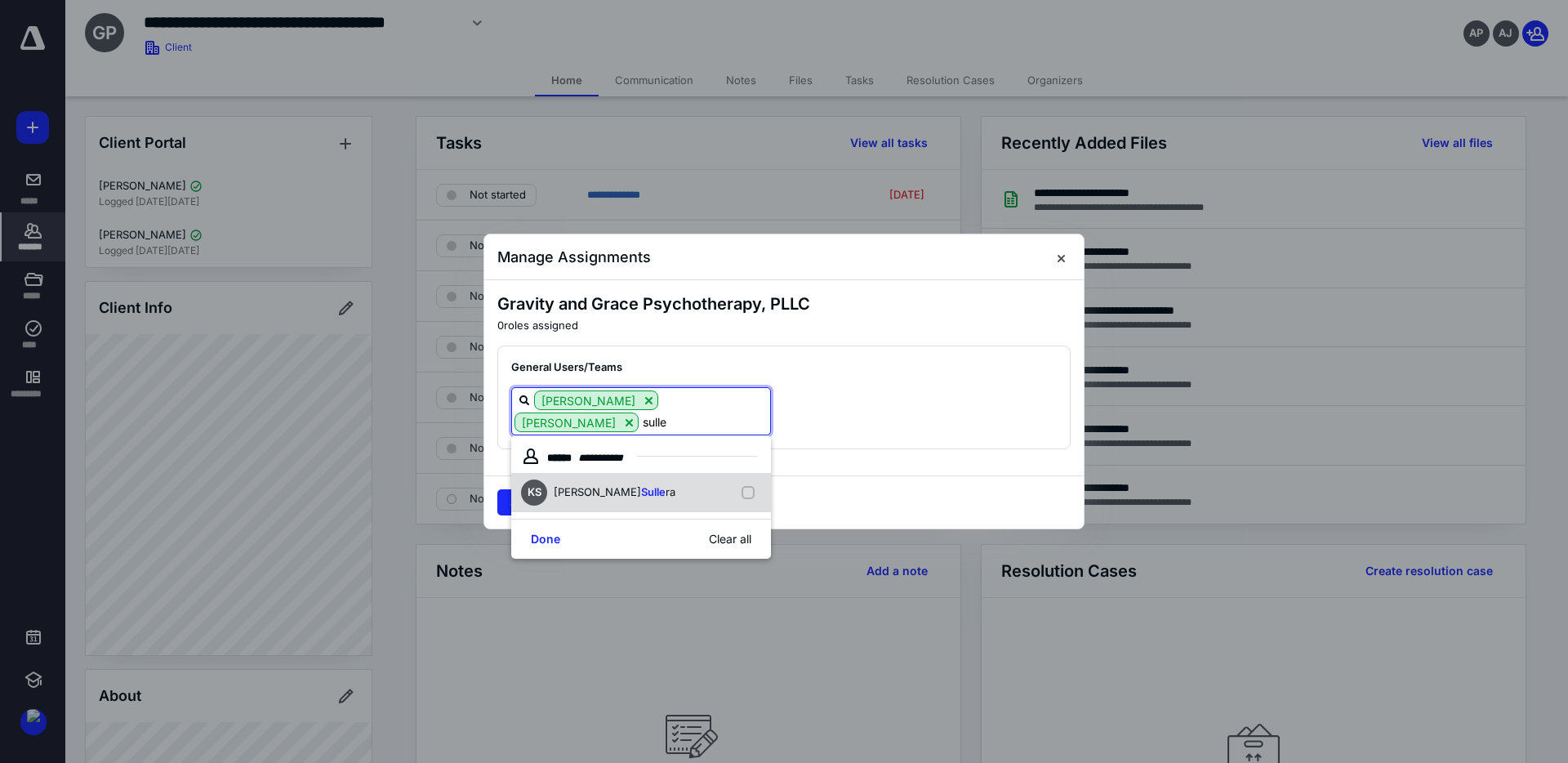 drag, startPoint x: 662, startPoint y: 480, endPoint x: 649, endPoint y: 490, distance: 16 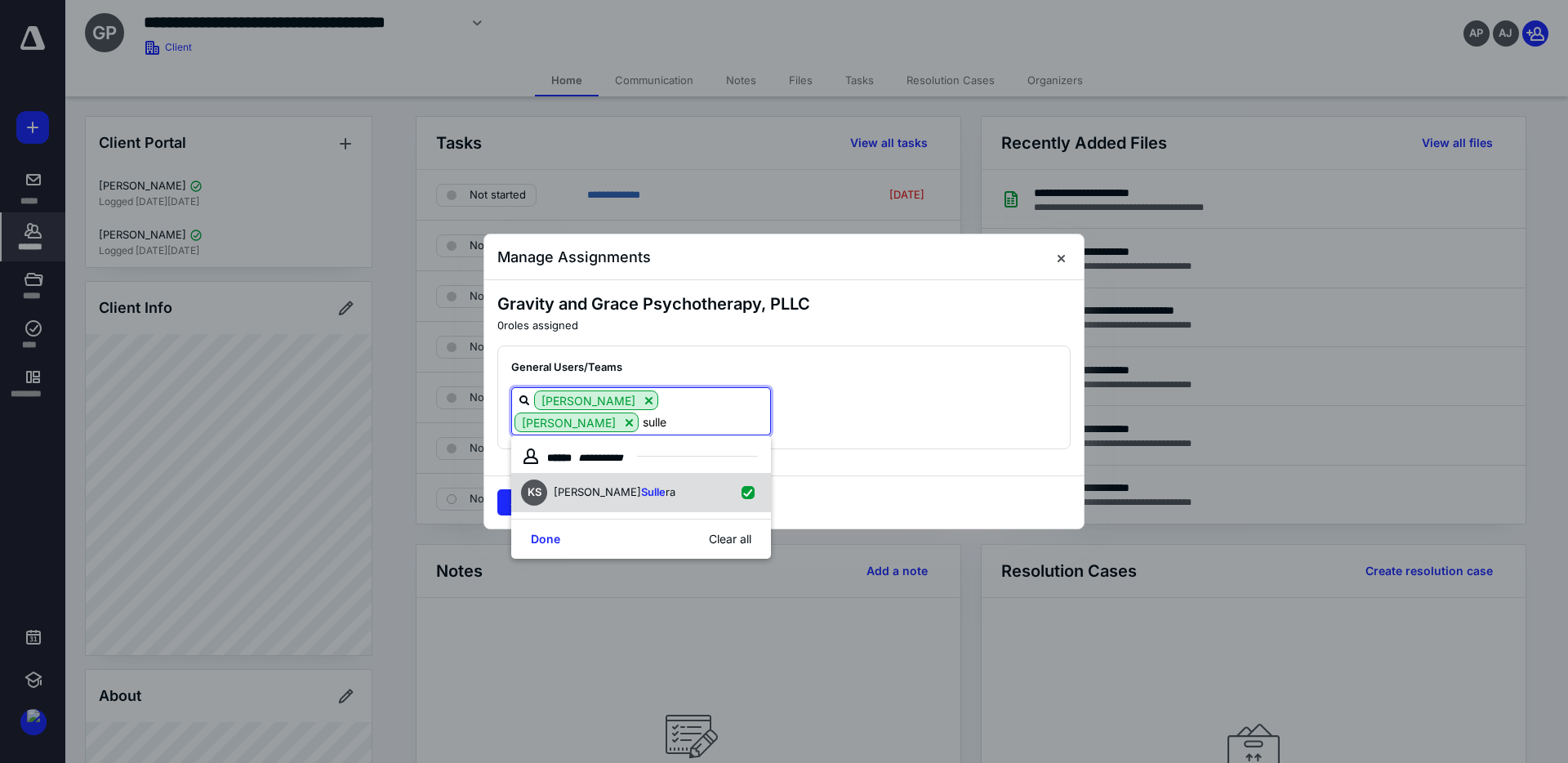 checkbox on "true" 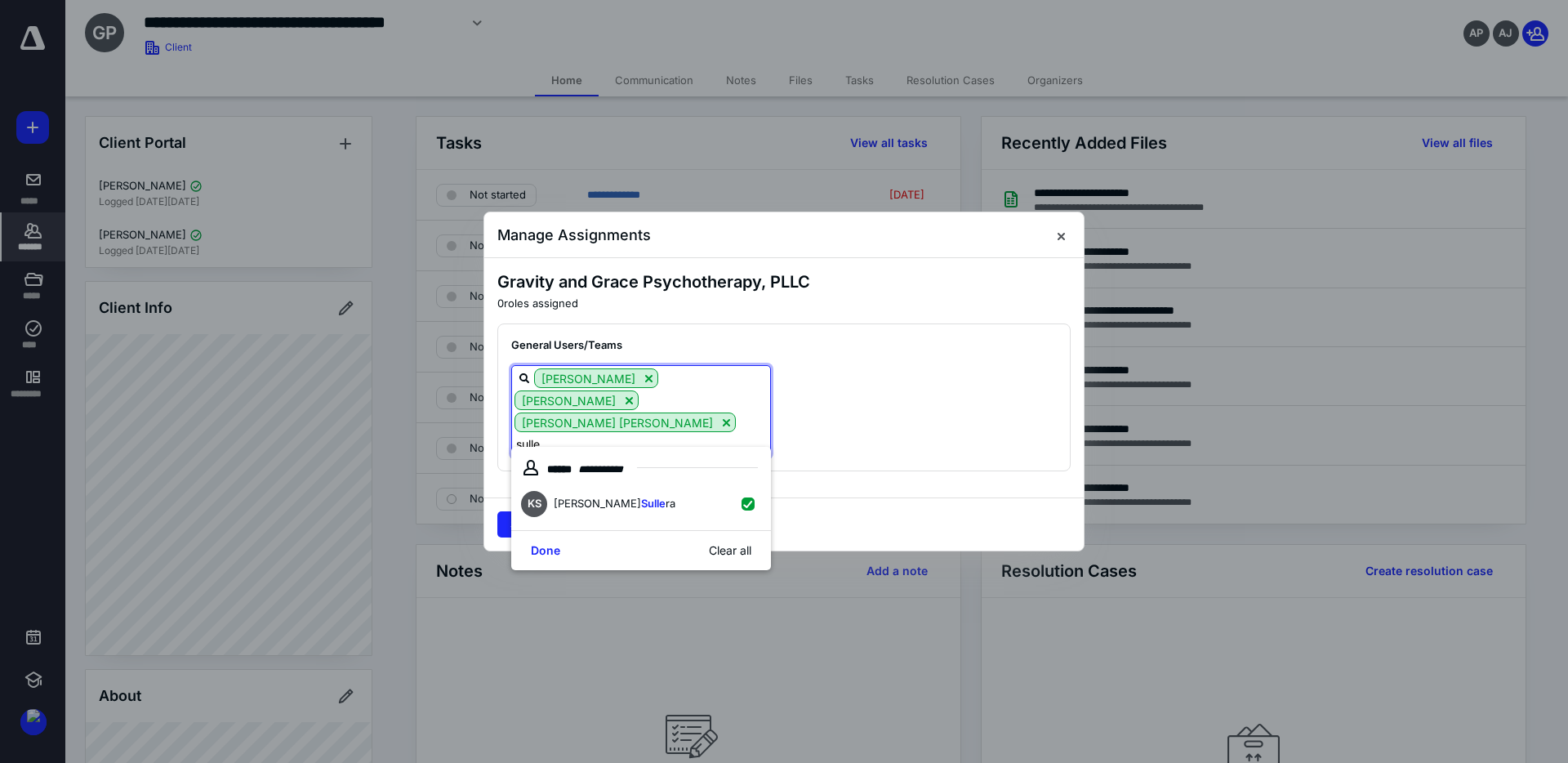 type on "sulle" 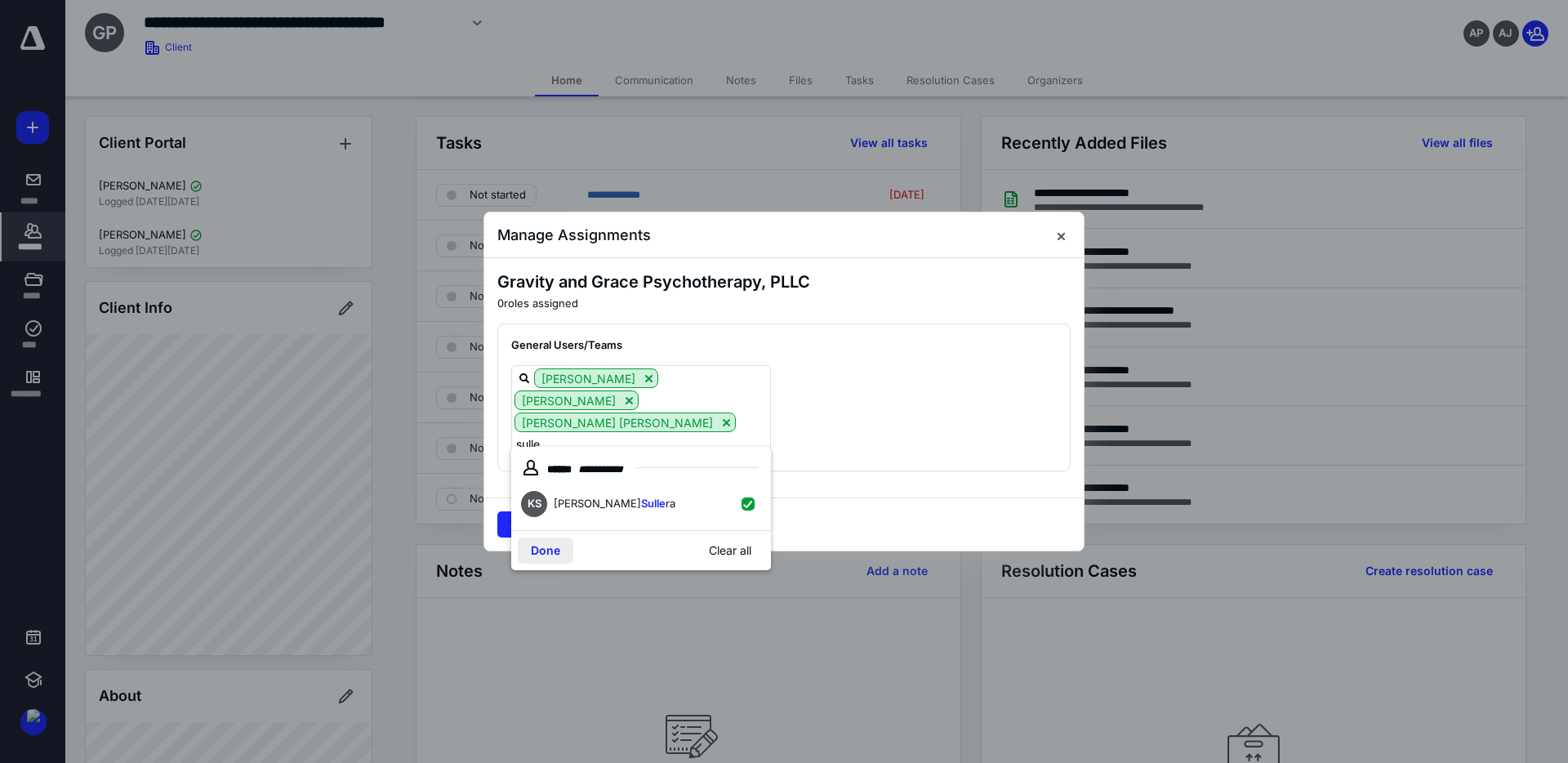click on "Done" at bounding box center [546, 551] 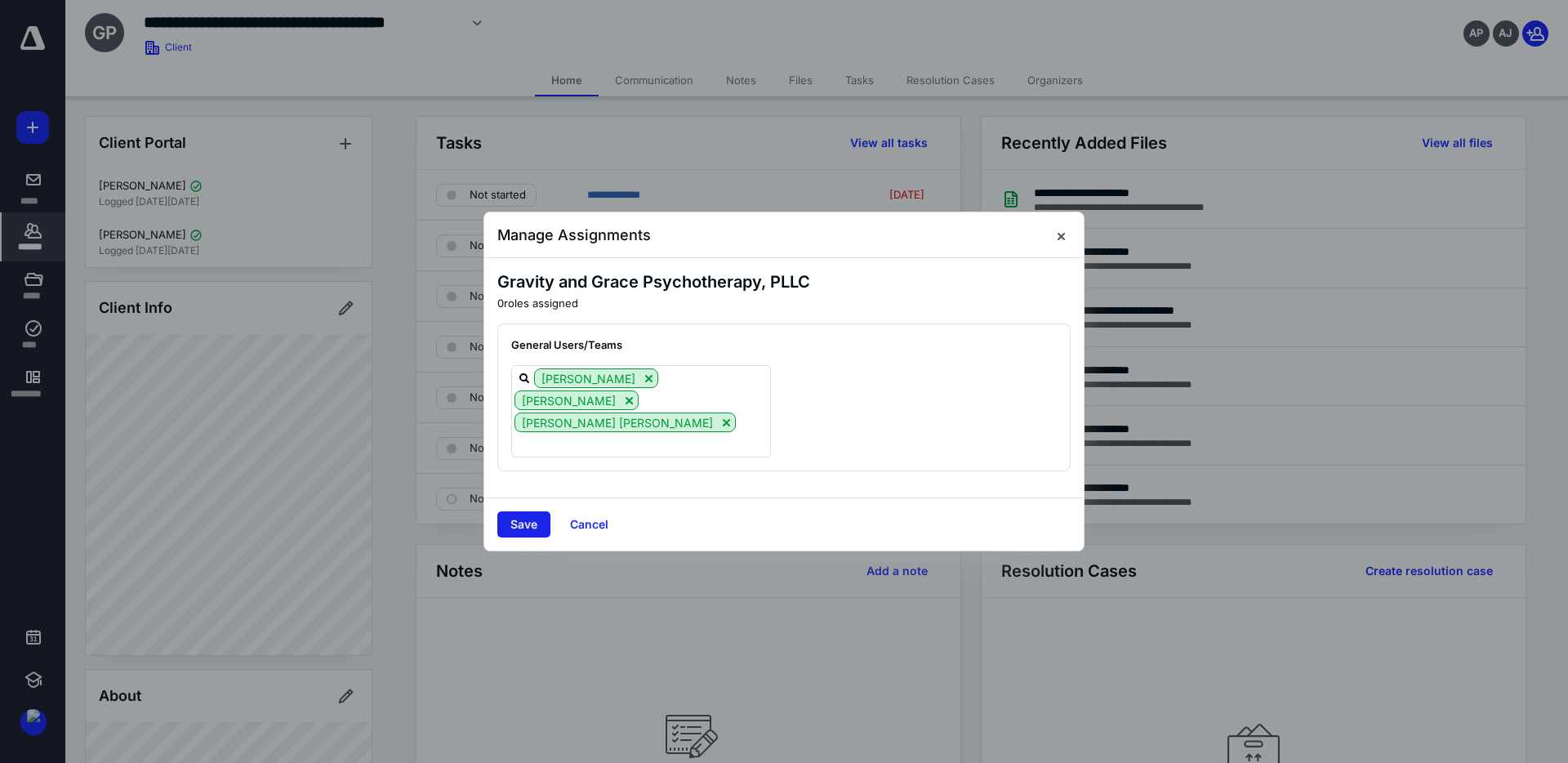 click on "Save" at bounding box center (523, 524) 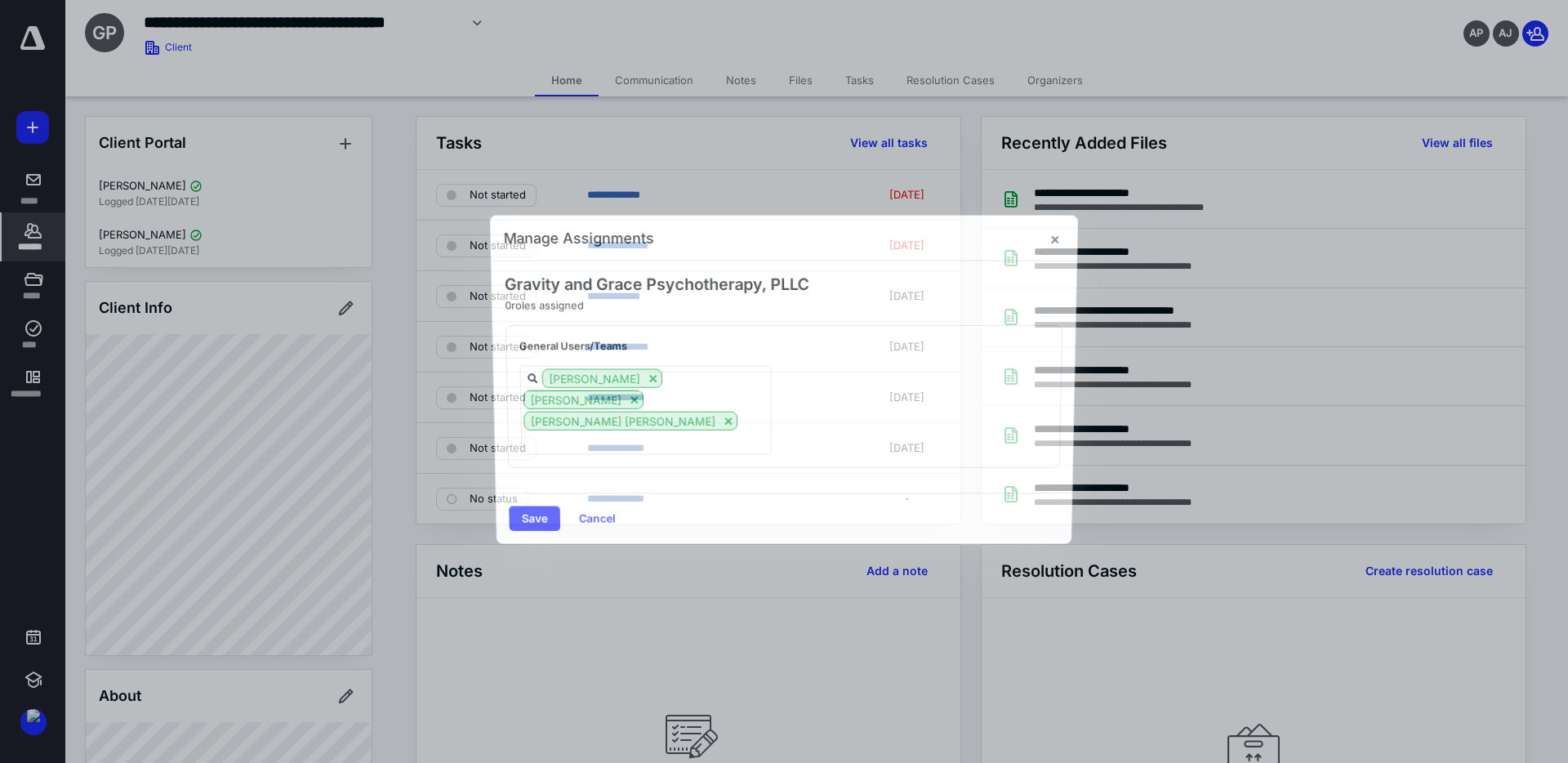 click on "Manage Assignments Gravity and Grace Psychotherapy, PLLC 0  roles assigned General Users/Teams Angelo Acorda Jr April Pagalilauan Kristein Angelique Sullera Save Cancel" at bounding box center [784, 382] 